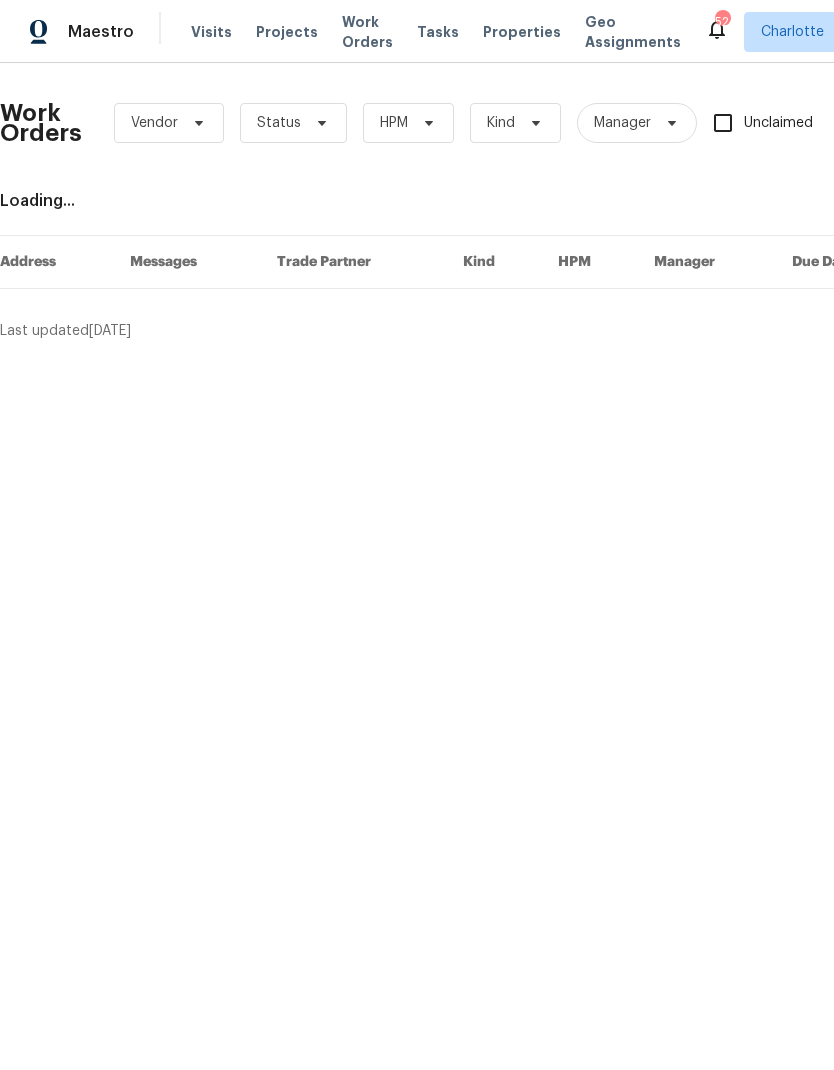 scroll, scrollTop: 0, scrollLeft: 0, axis: both 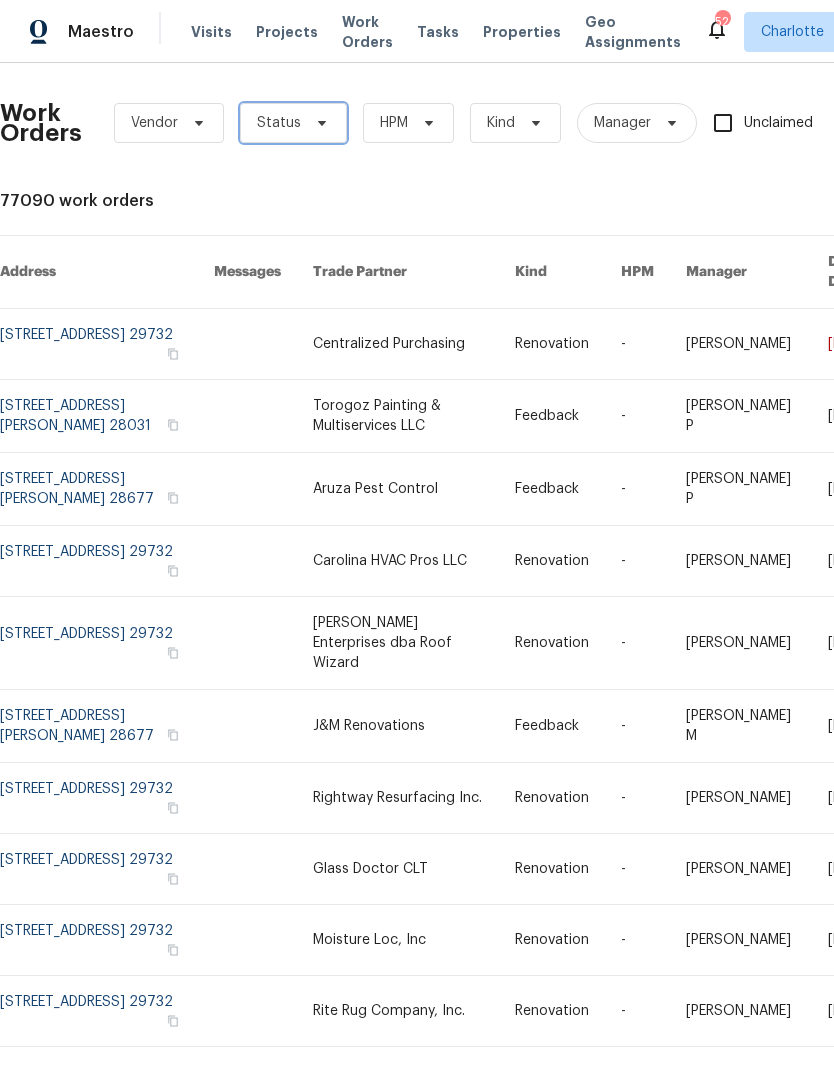 click 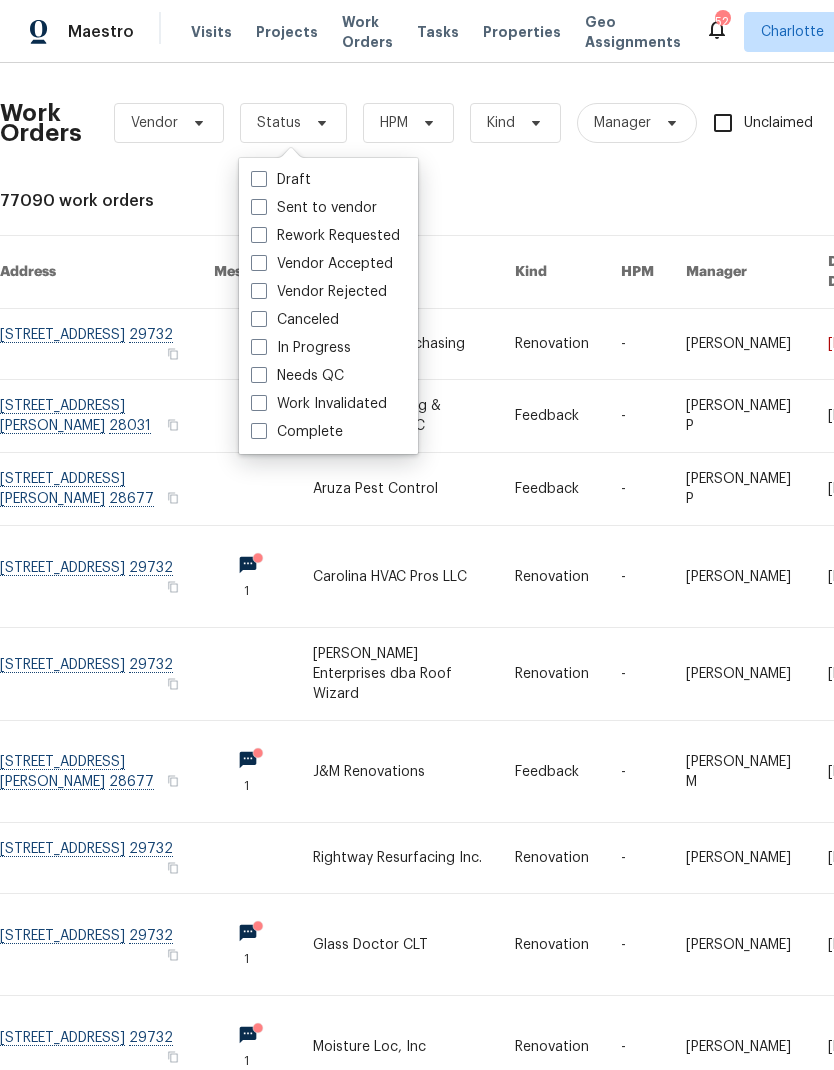 click on "Needs QC" at bounding box center (297, 376) 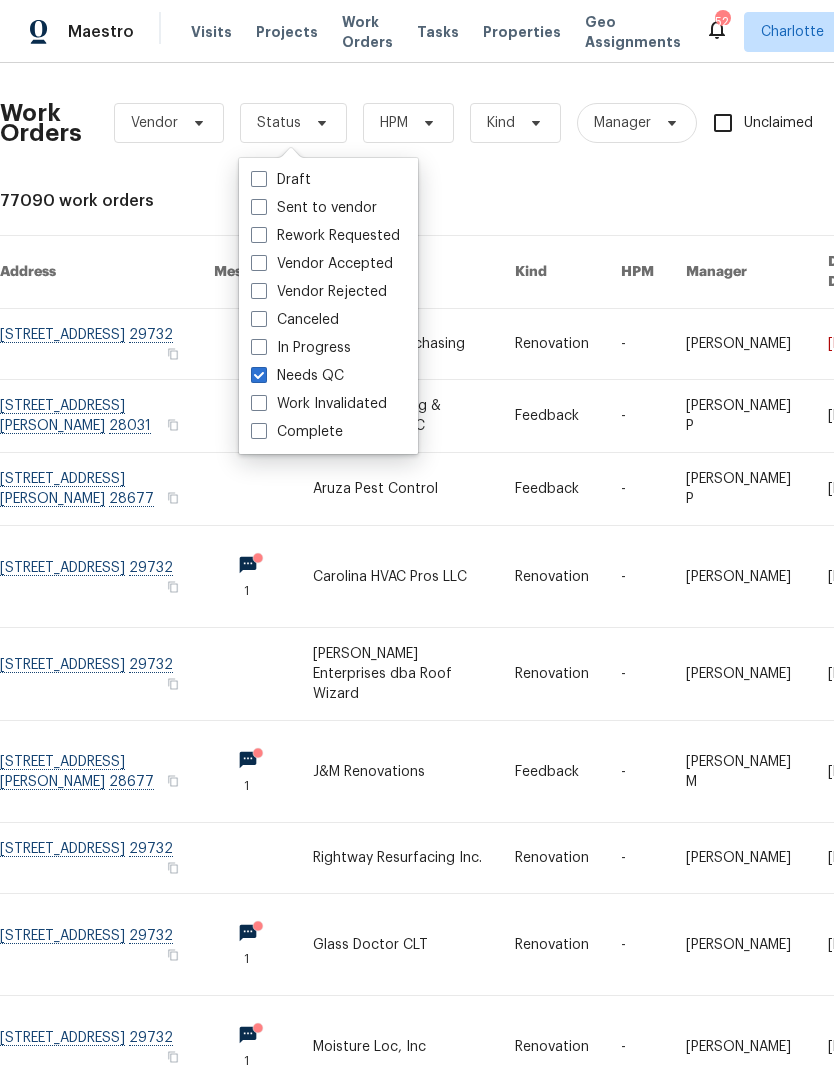 checkbox on "true" 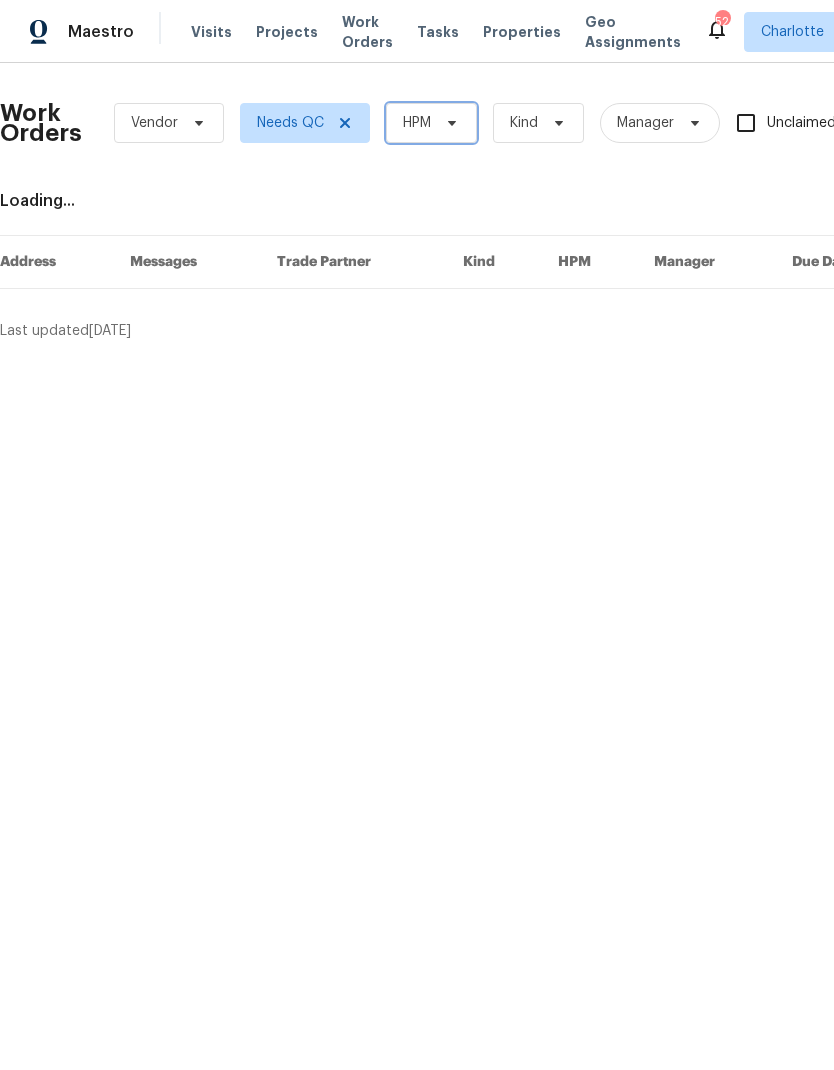 click on "HPM" at bounding box center (431, 123) 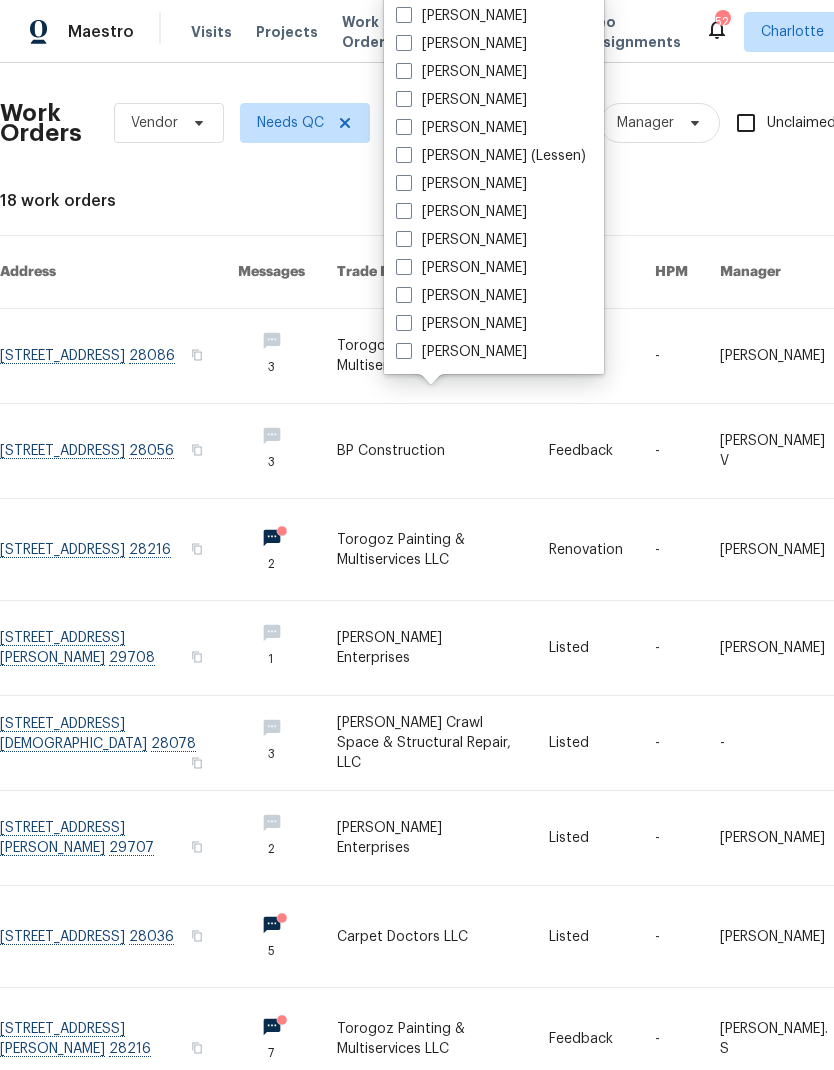 scroll, scrollTop: 248, scrollLeft: 0, axis: vertical 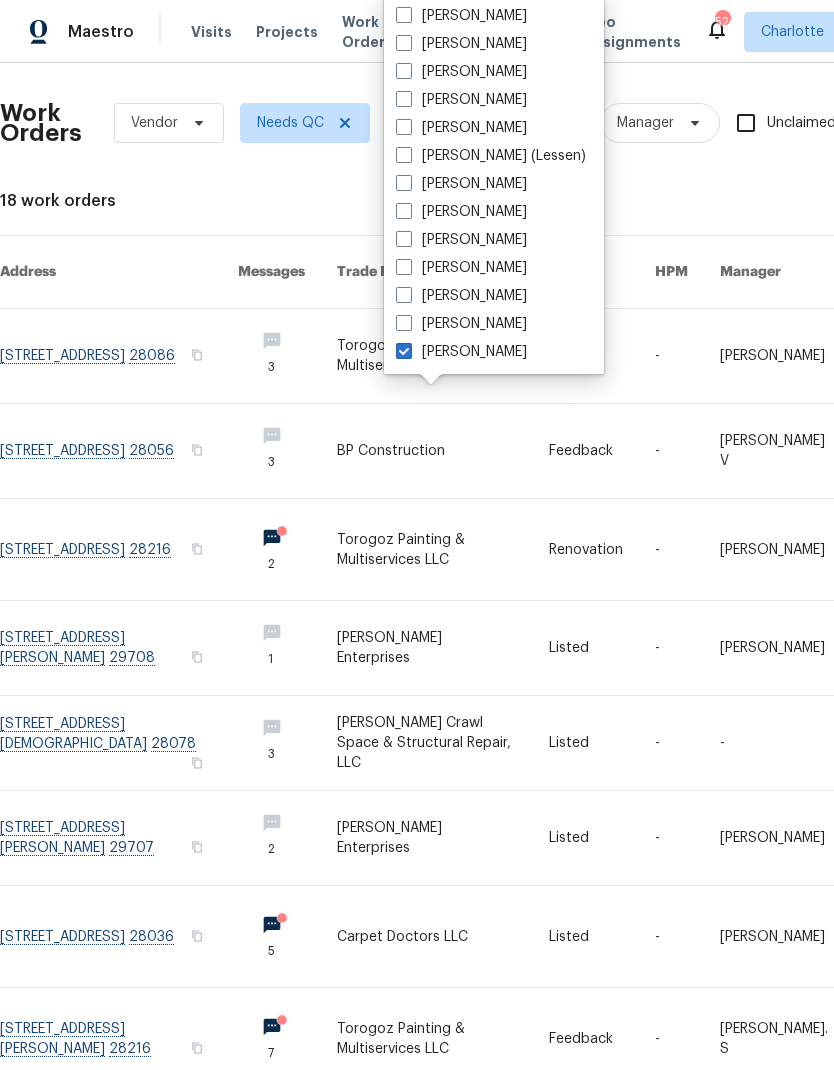checkbox on "true" 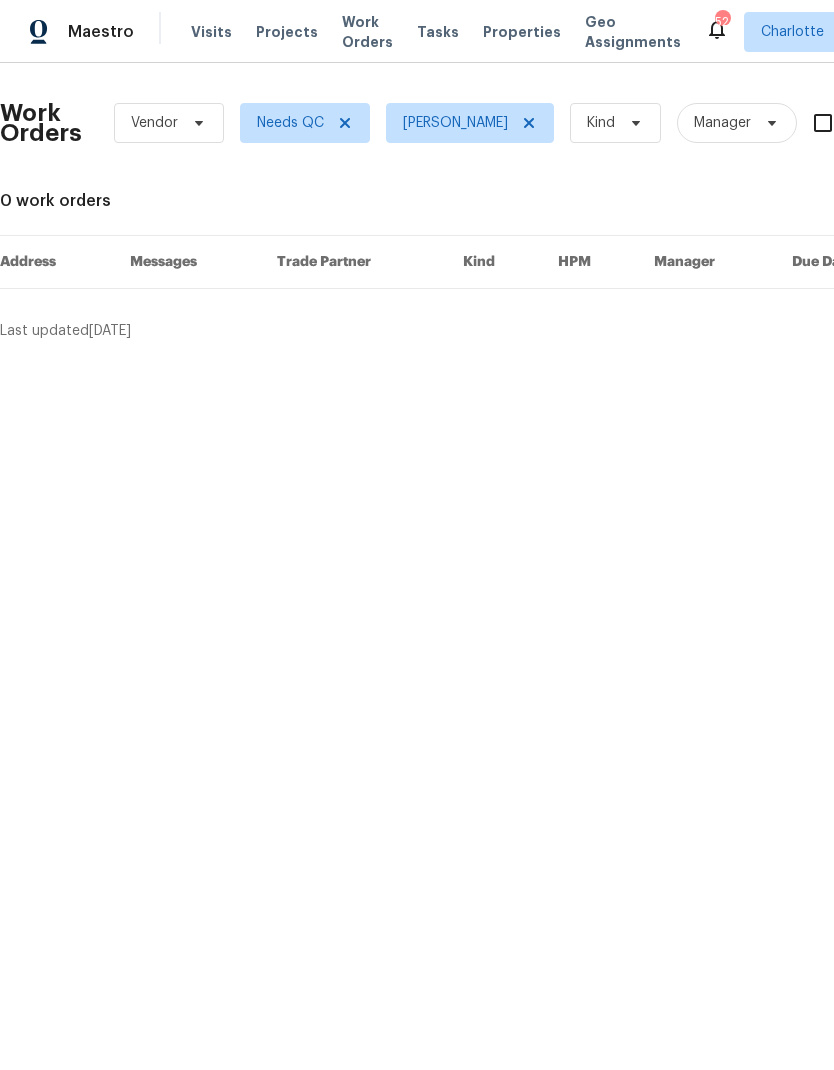 click on "Maestro" at bounding box center [101, 32] 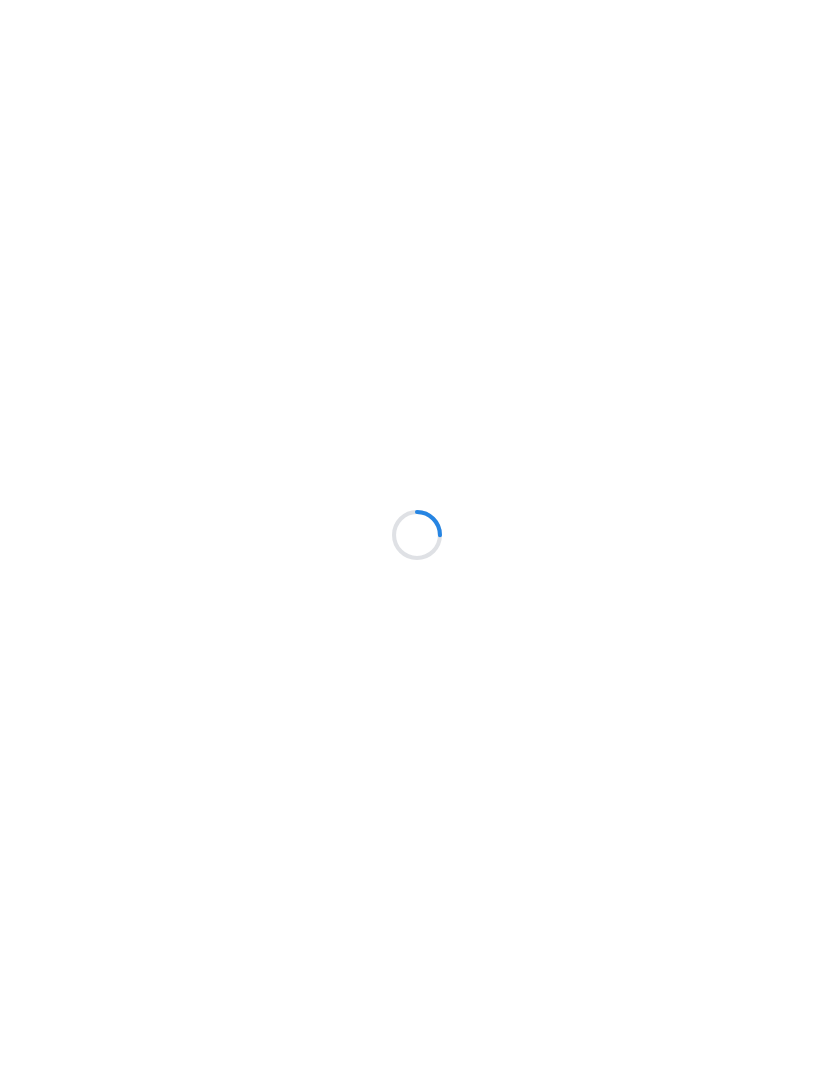 scroll, scrollTop: 0, scrollLeft: 0, axis: both 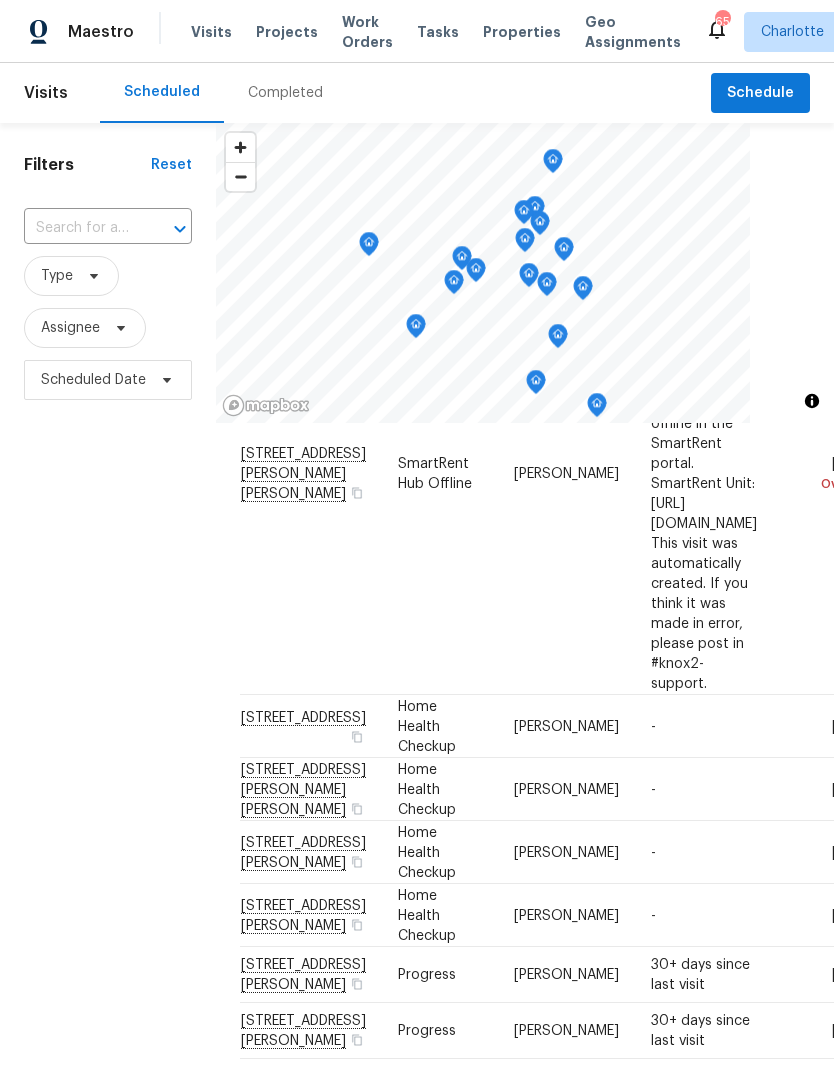 click on "Filters Reset ​ Type Assignee Scheduled Date" at bounding box center (108, 701) 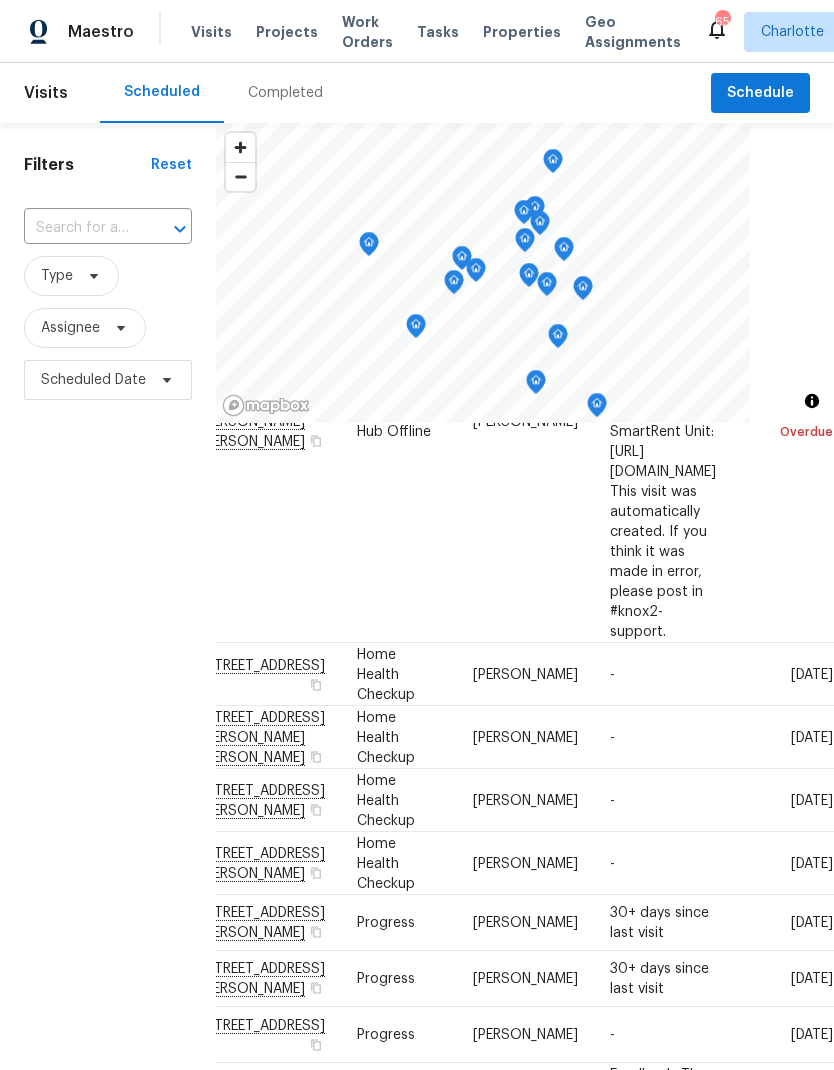 click on "Filters Reset ​ Type Assignee Scheduled Date" at bounding box center (108, 701) 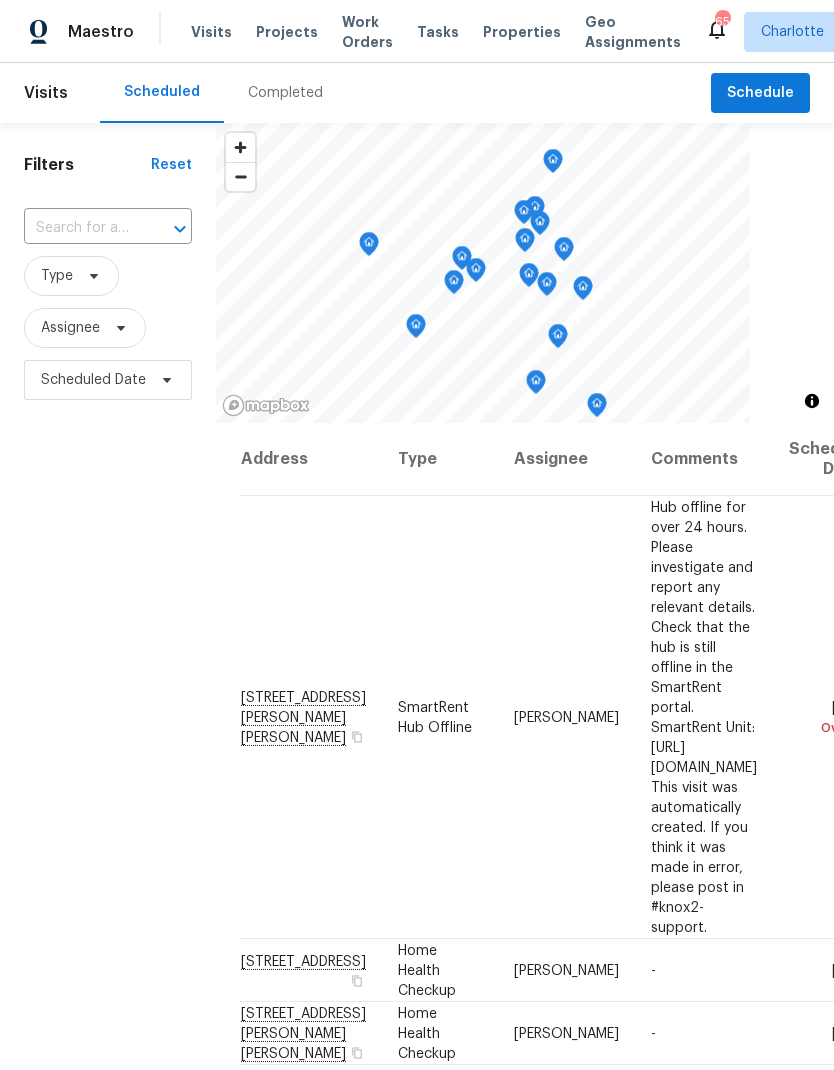 scroll, scrollTop: -2, scrollLeft: 0, axis: vertical 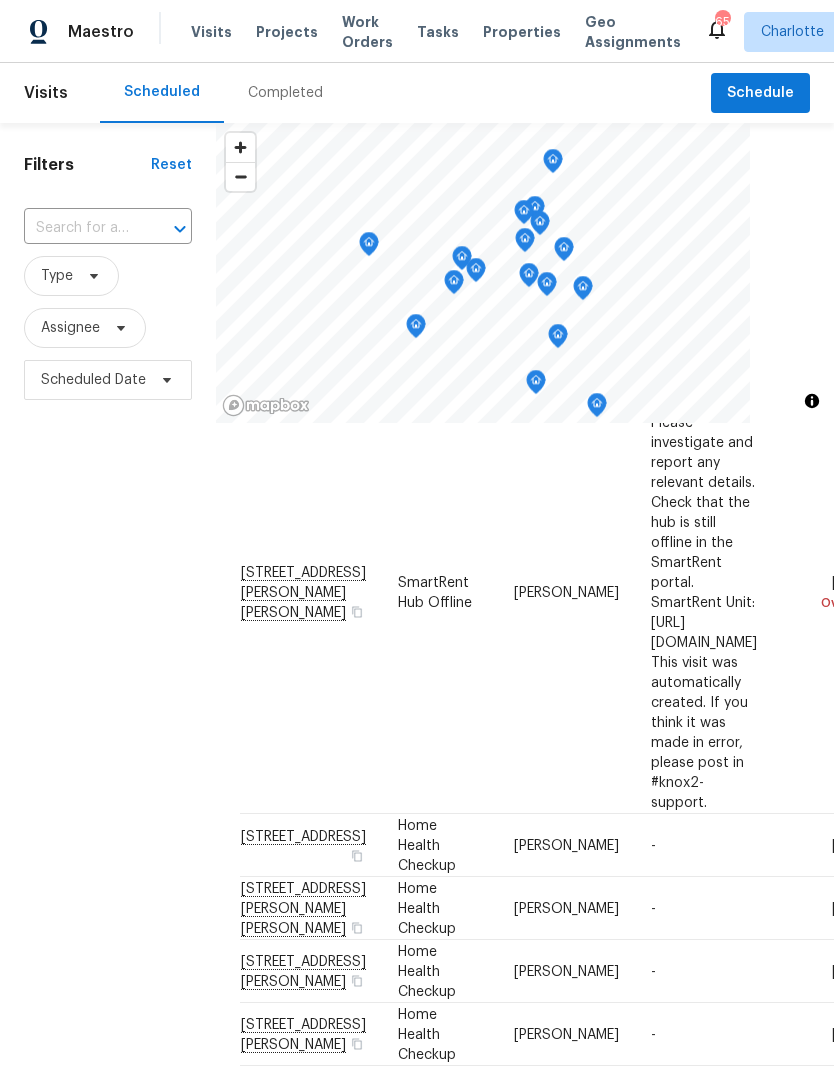 click on "Filters Reset ​ Type Assignee Scheduled Date" at bounding box center (108, 701) 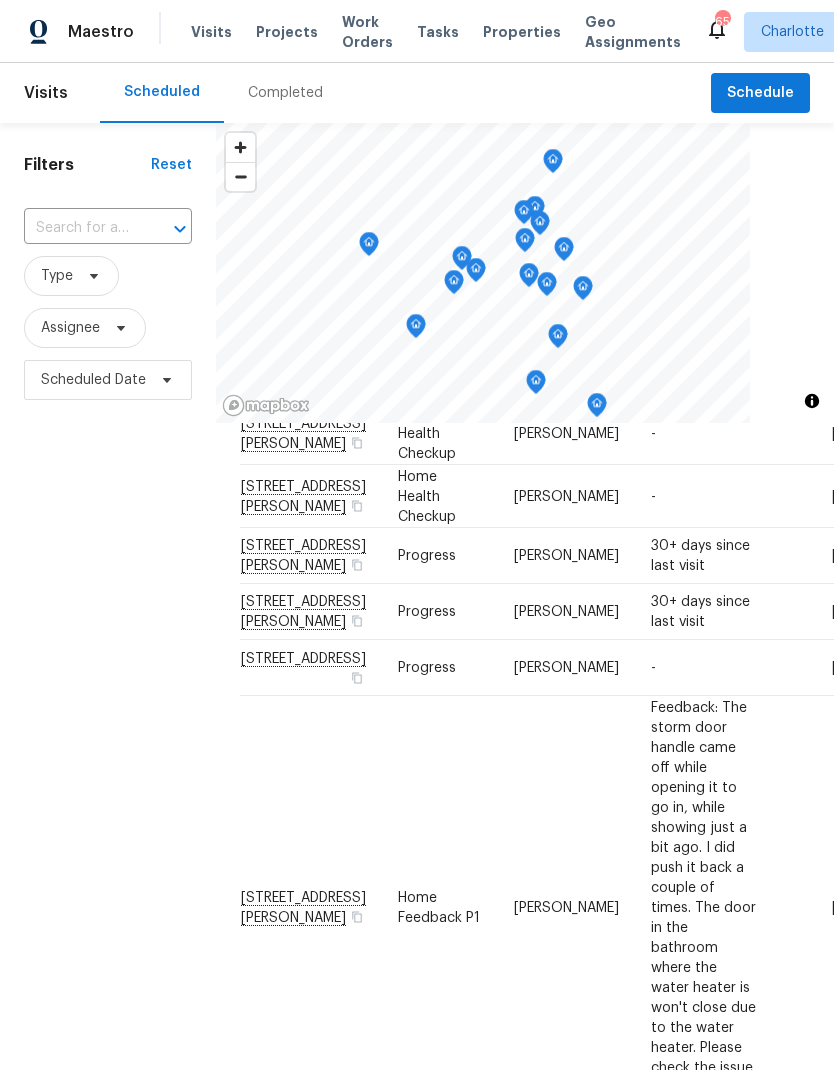 scroll, scrollTop: 664, scrollLeft: 0, axis: vertical 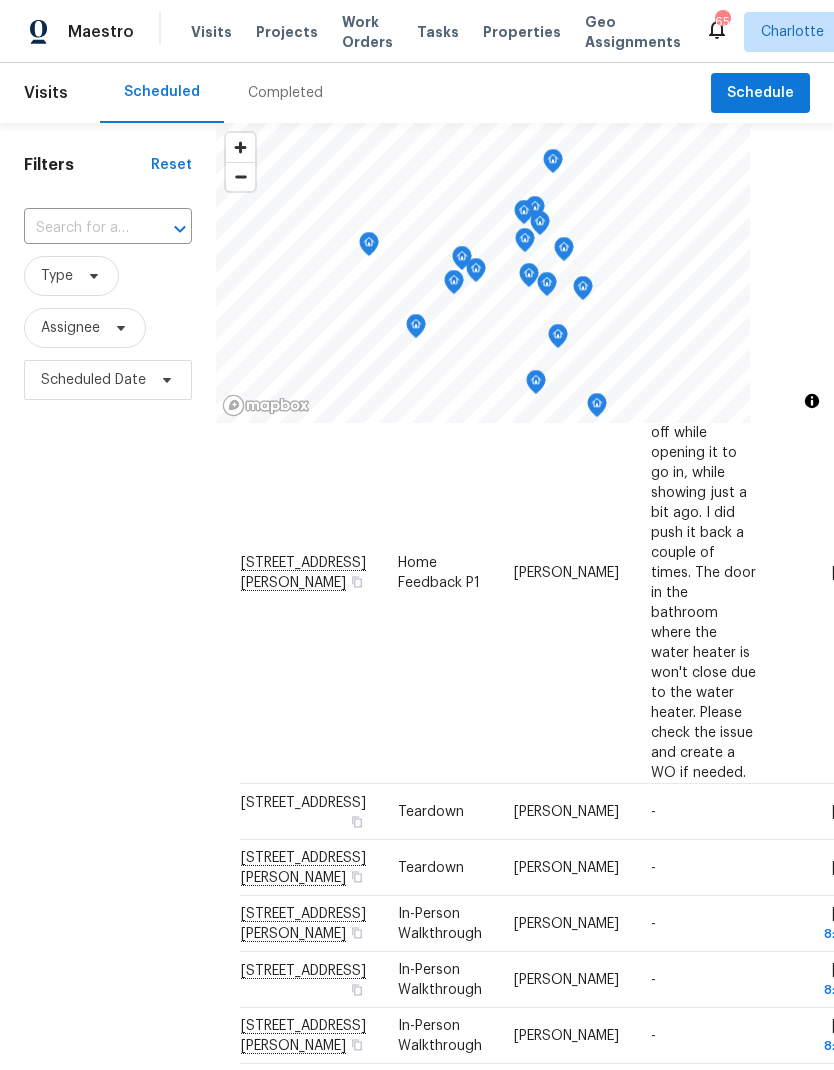 click on "Filters Reset ​ Type Assignee Scheduled Date" at bounding box center [108, 701] 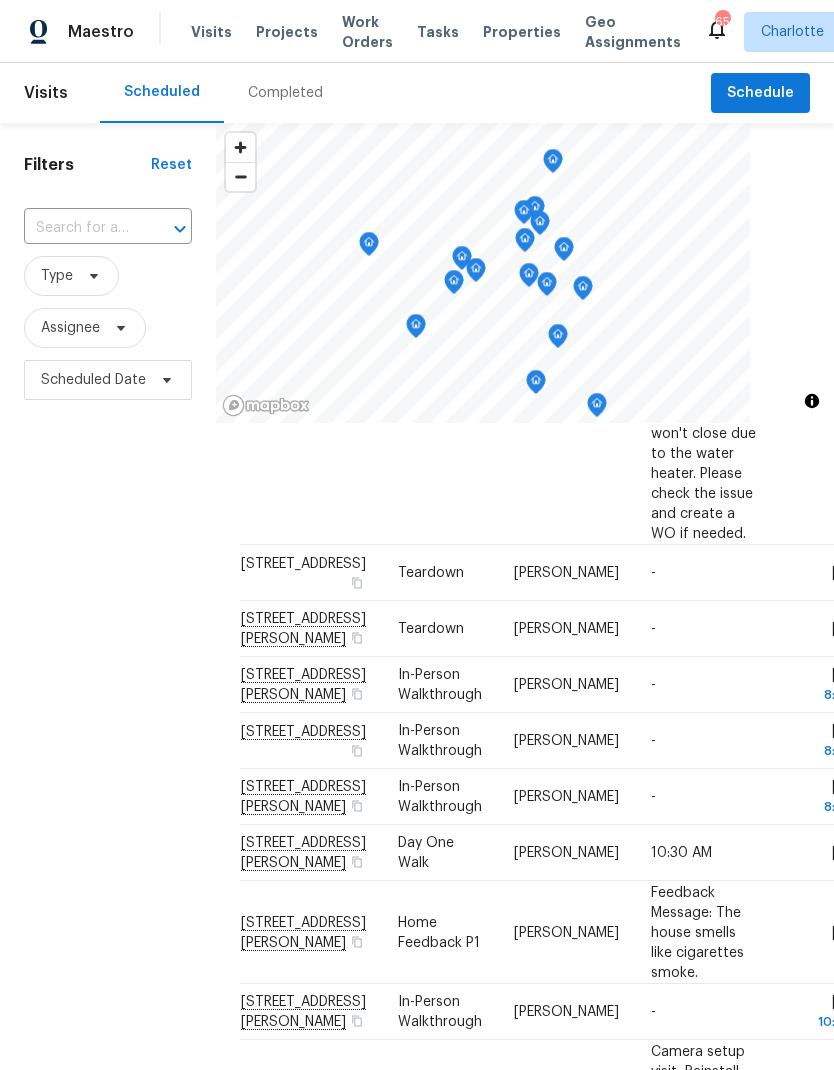 scroll, scrollTop: 1234, scrollLeft: 0, axis: vertical 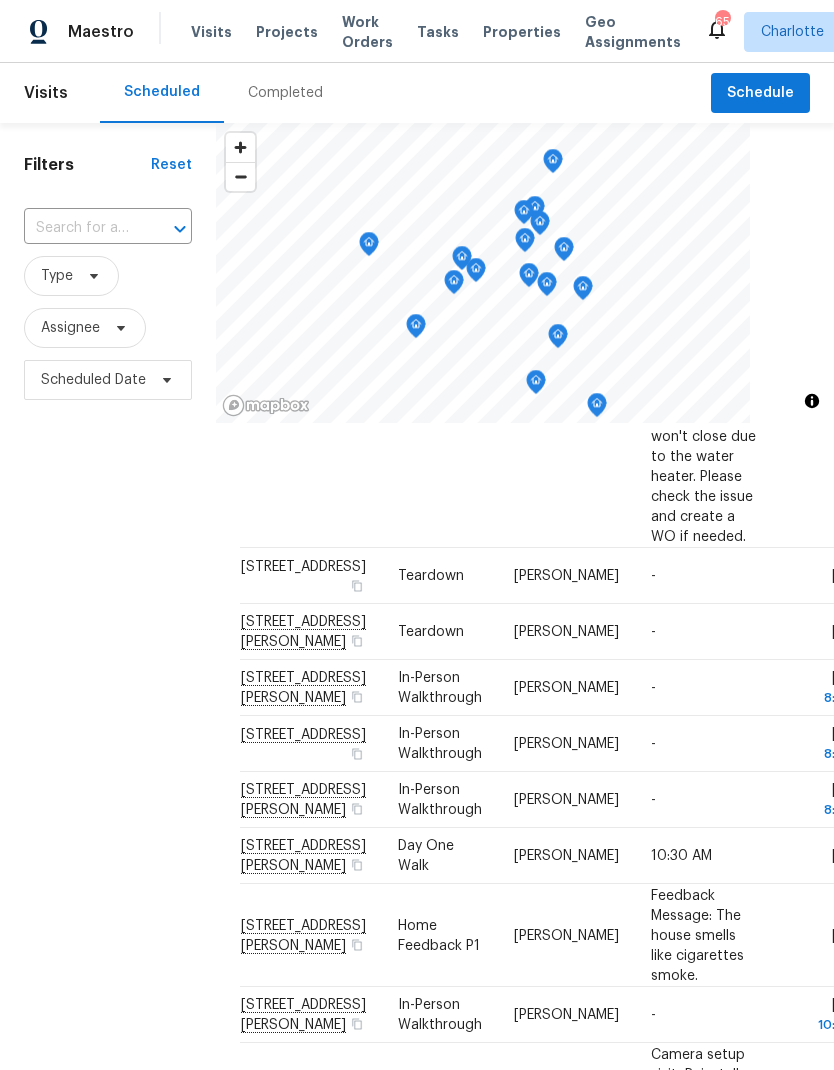 click on "Filters Reset ​ Type Assignee Scheduled Date" at bounding box center [108, 701] 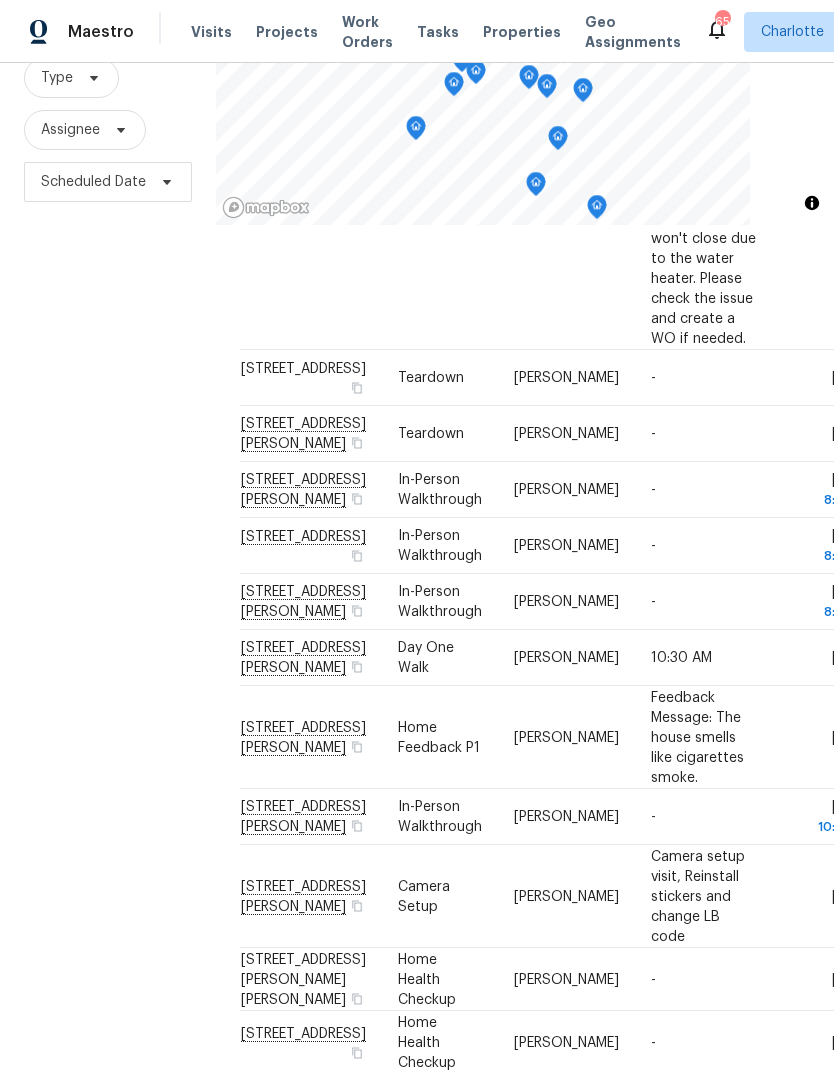 scroll, scrollTop: 193, scrollLeft: 0, axis: vertical 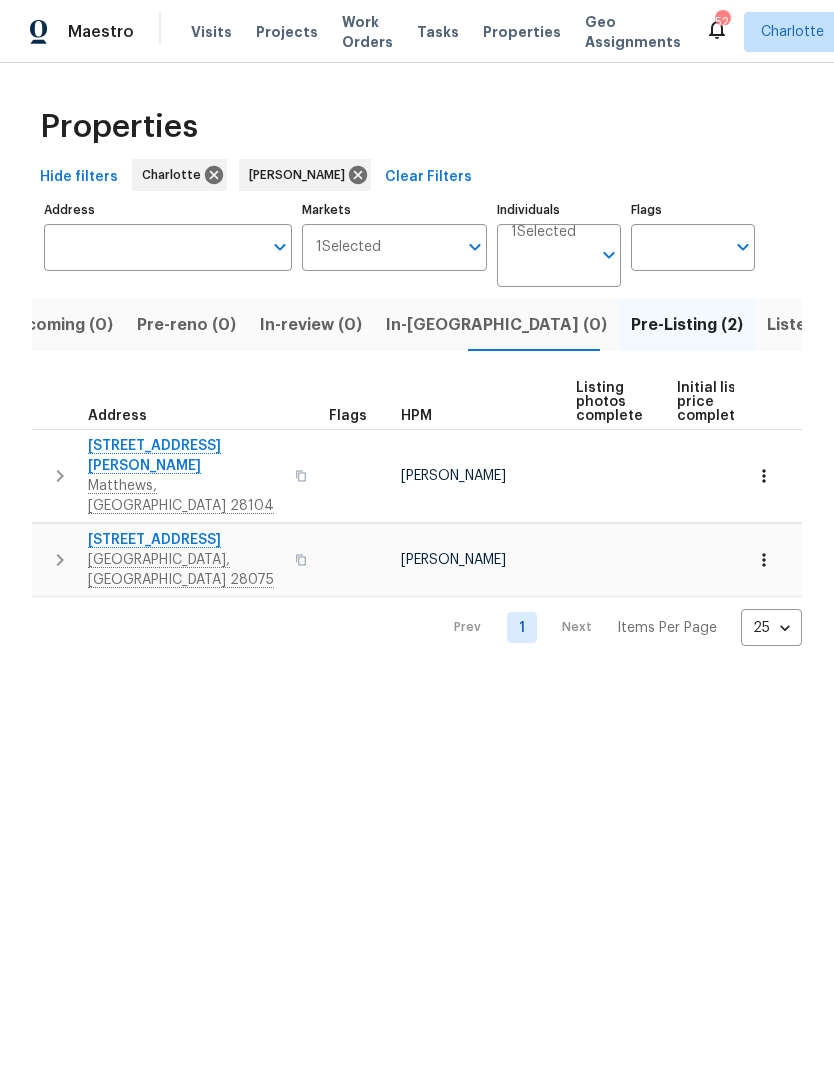 click on "Harrisburg, NC 28075" at bounding box center (185, 570) 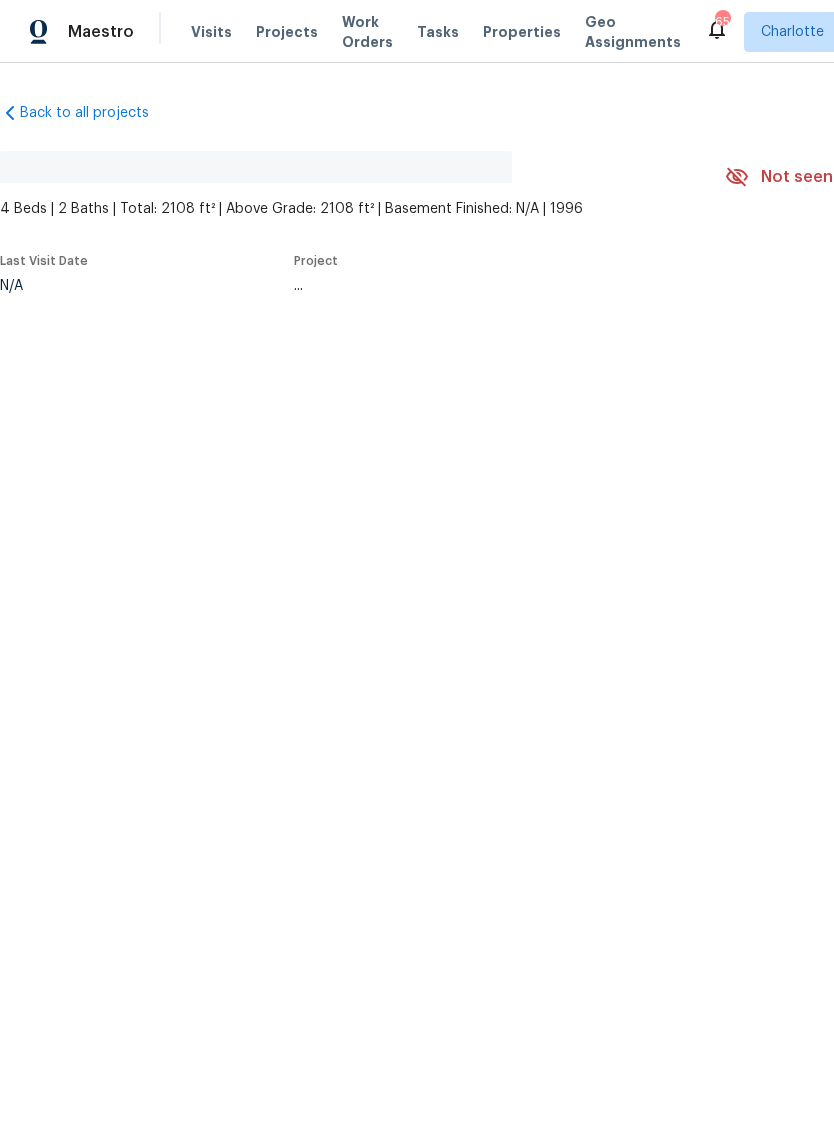 scroll, scrollTop: 0, scrollLeft: 0, axis: both 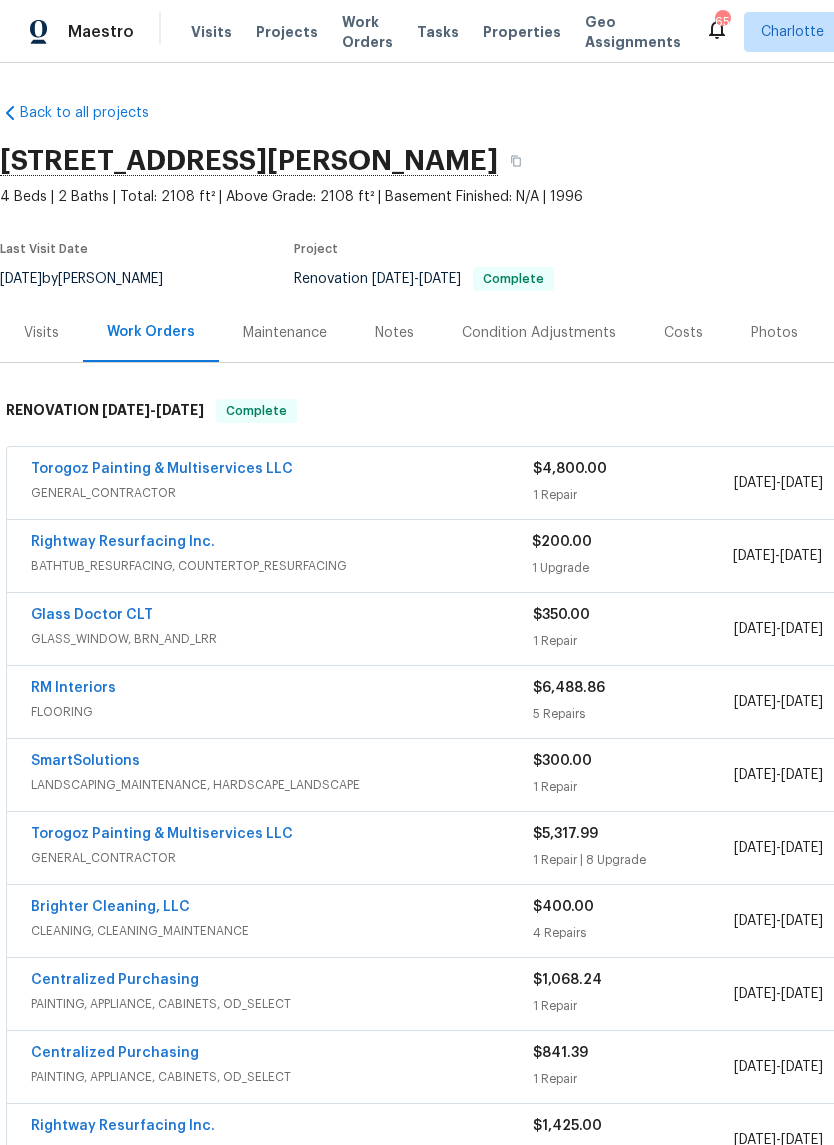 click on "Photos" at bounding box center [774, 333] 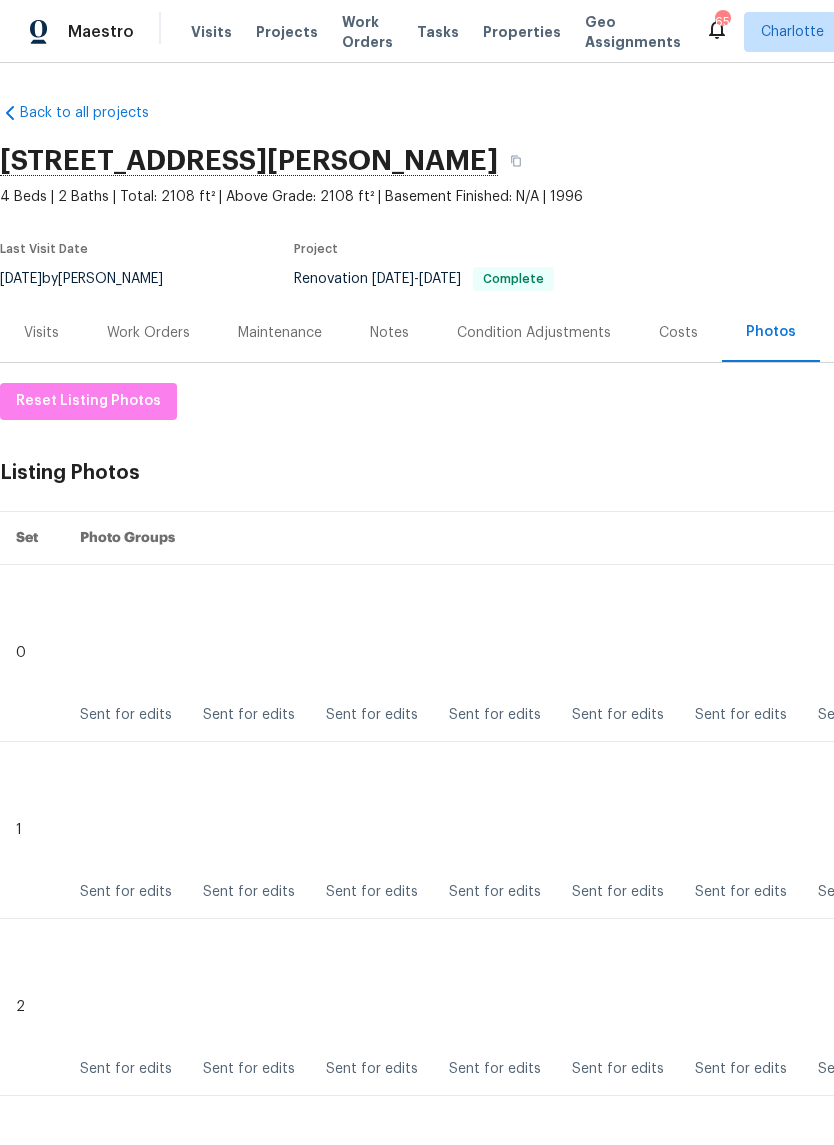 scroll, scrollTop: 0, scrollLeft: 0, axis: both 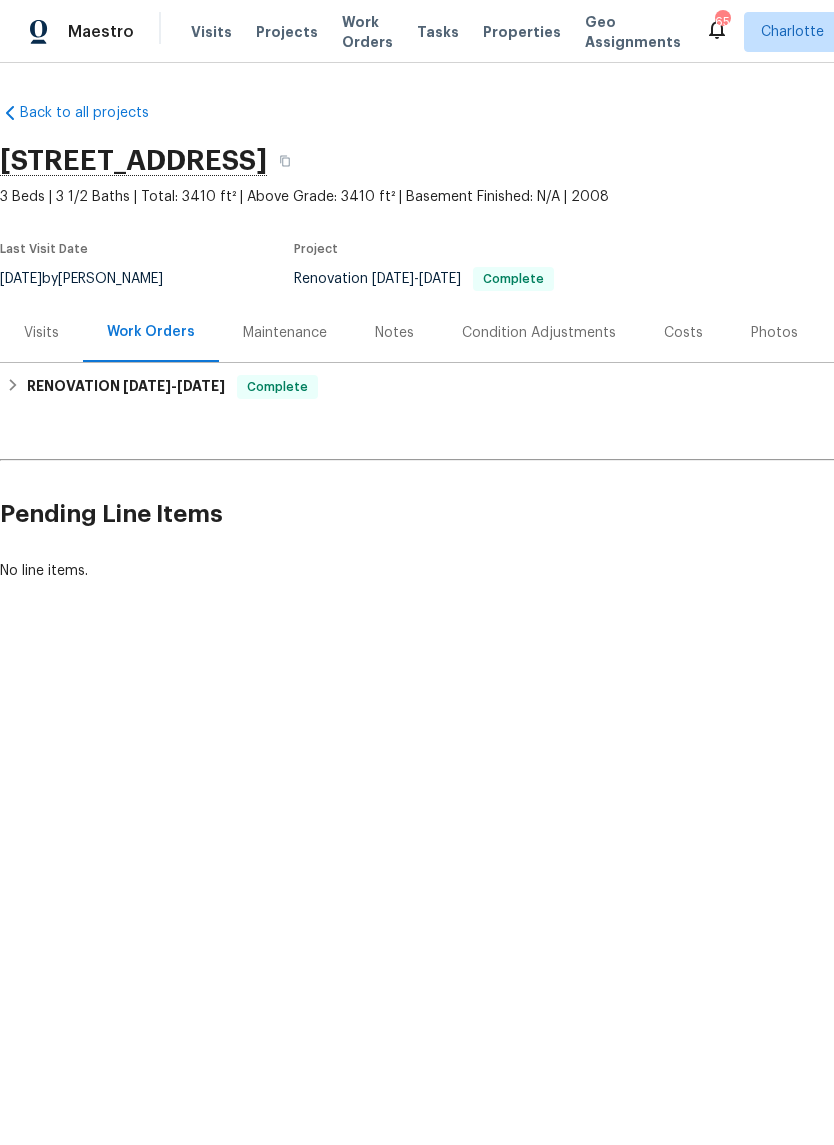 click on "Photos" at bounding box center [774, 333] 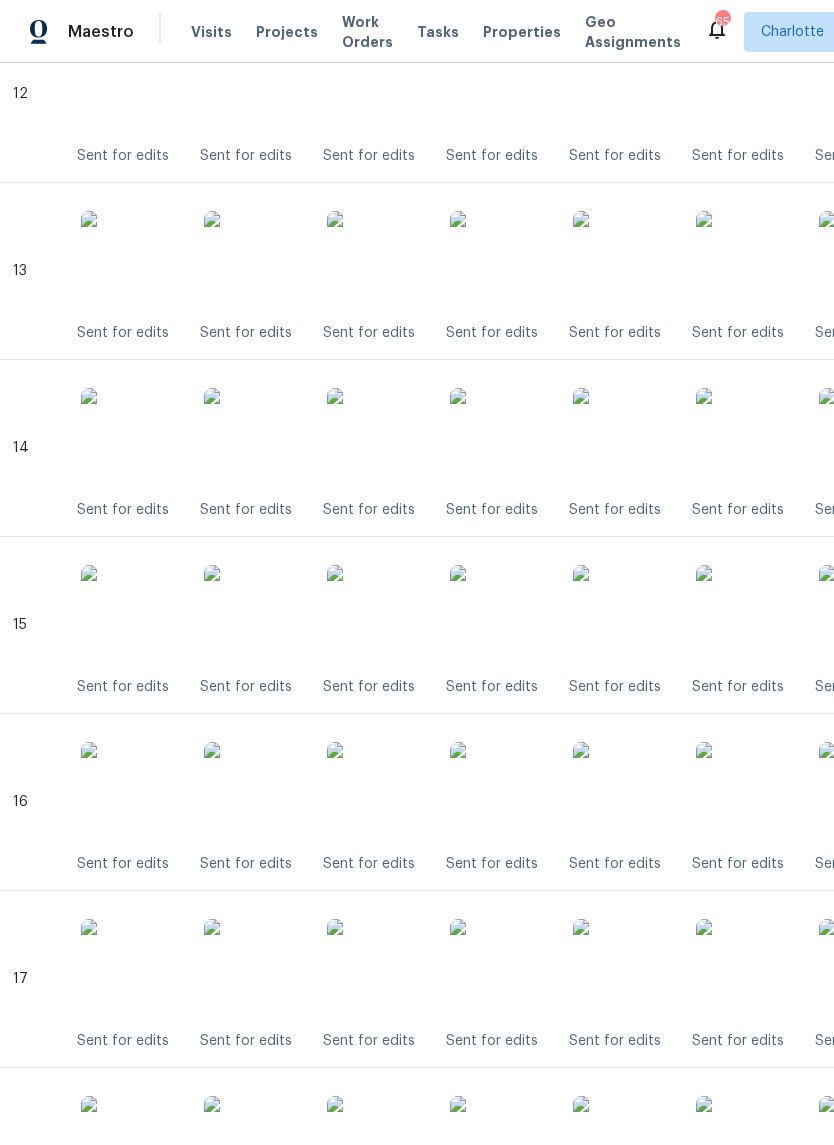 scroll, scrollTop: 2672, scrollLeft: 2, axis: both 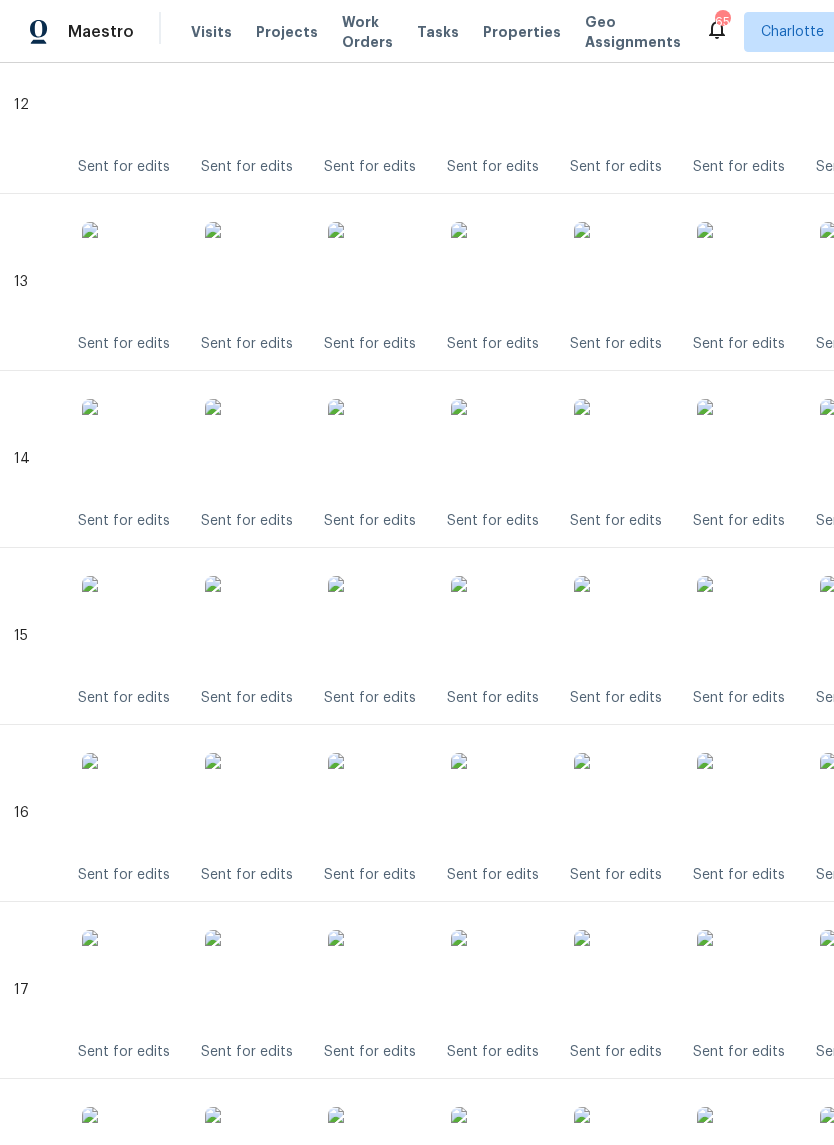 click at bounding box center (501, 626) 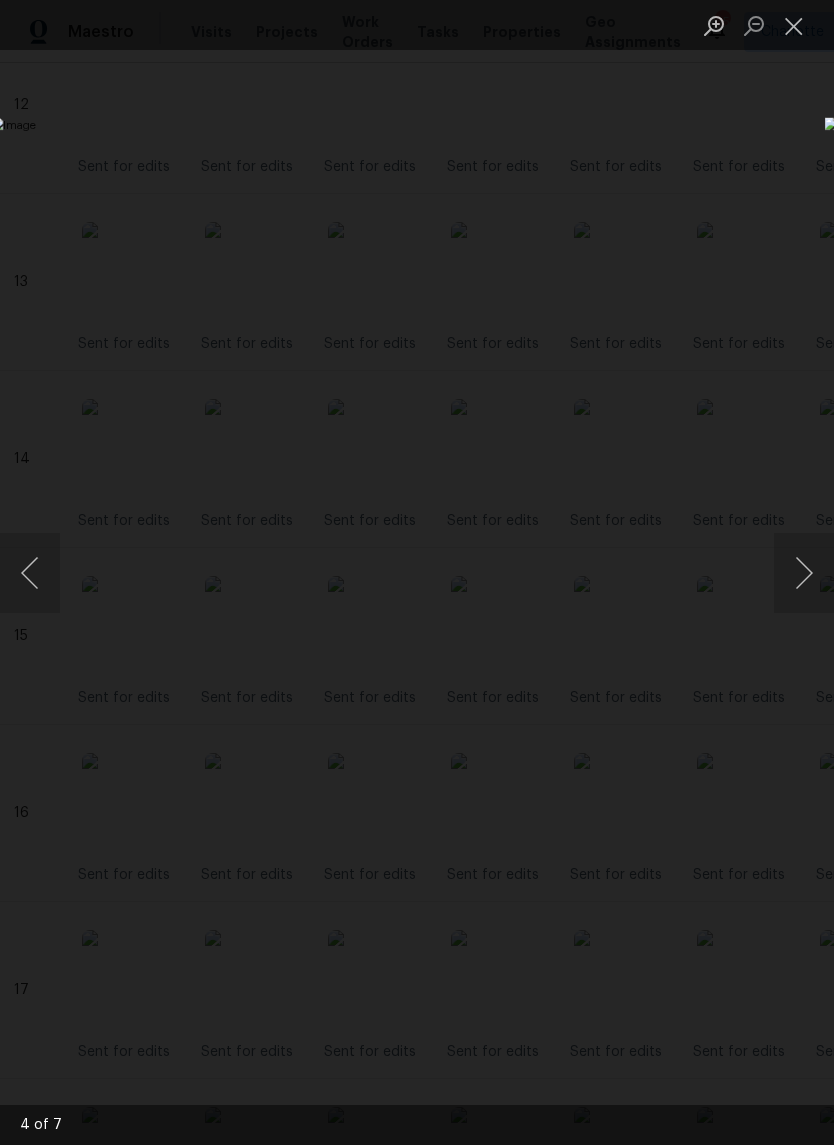 click at bounding box center [794, 25] 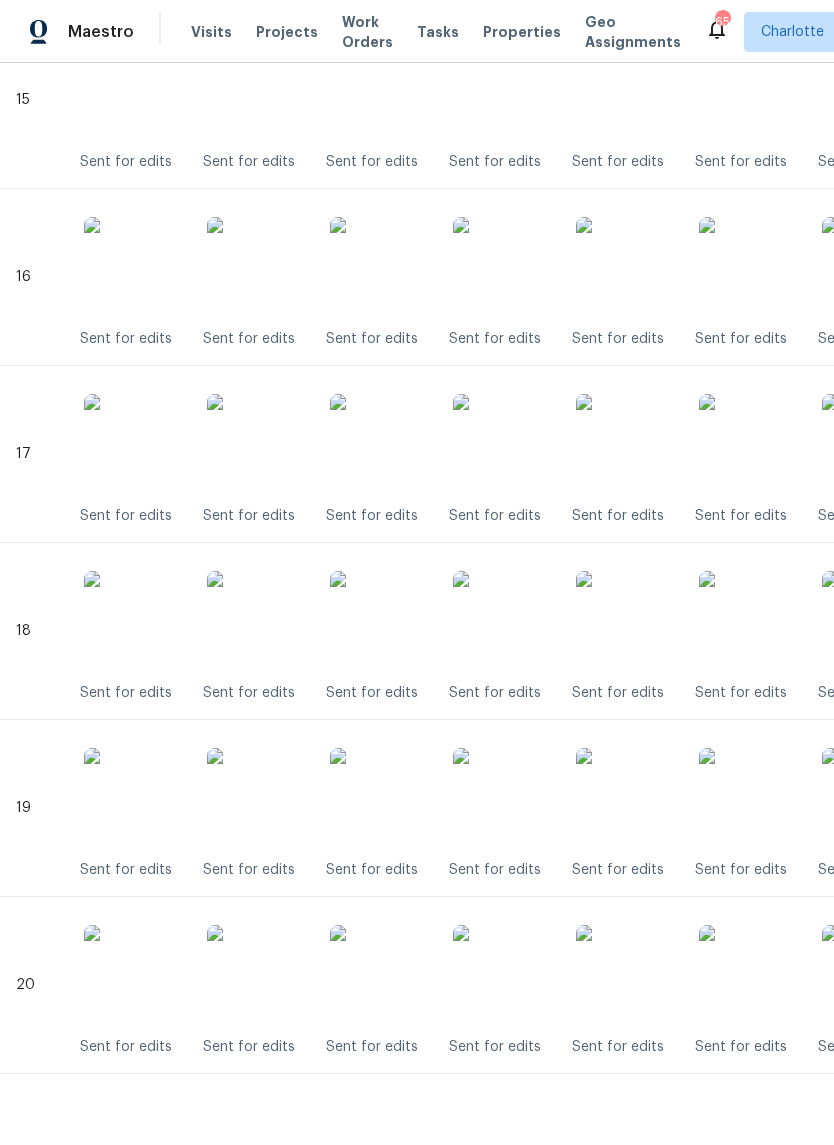 scroll, scrollTop: 3207, scrollLeft: 0, axis: vertical 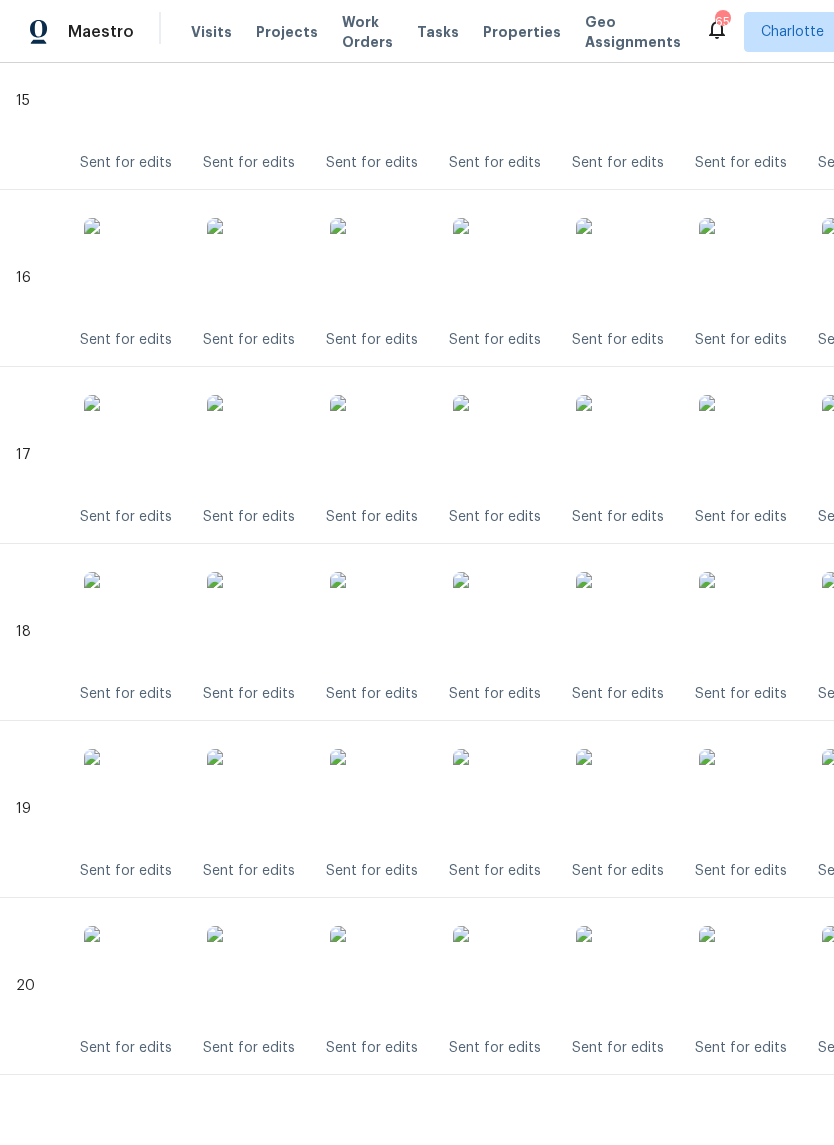 click at bounding box center [503, 622] 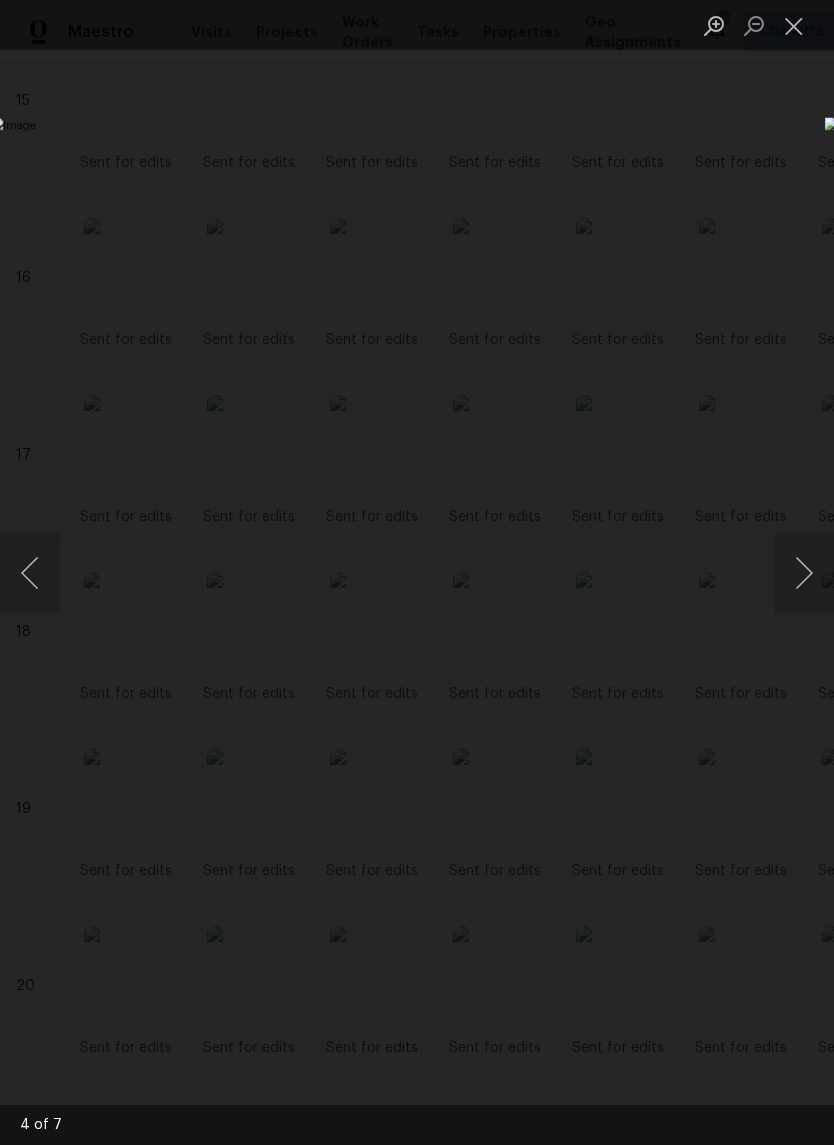 click at bounding box center [794, 25] 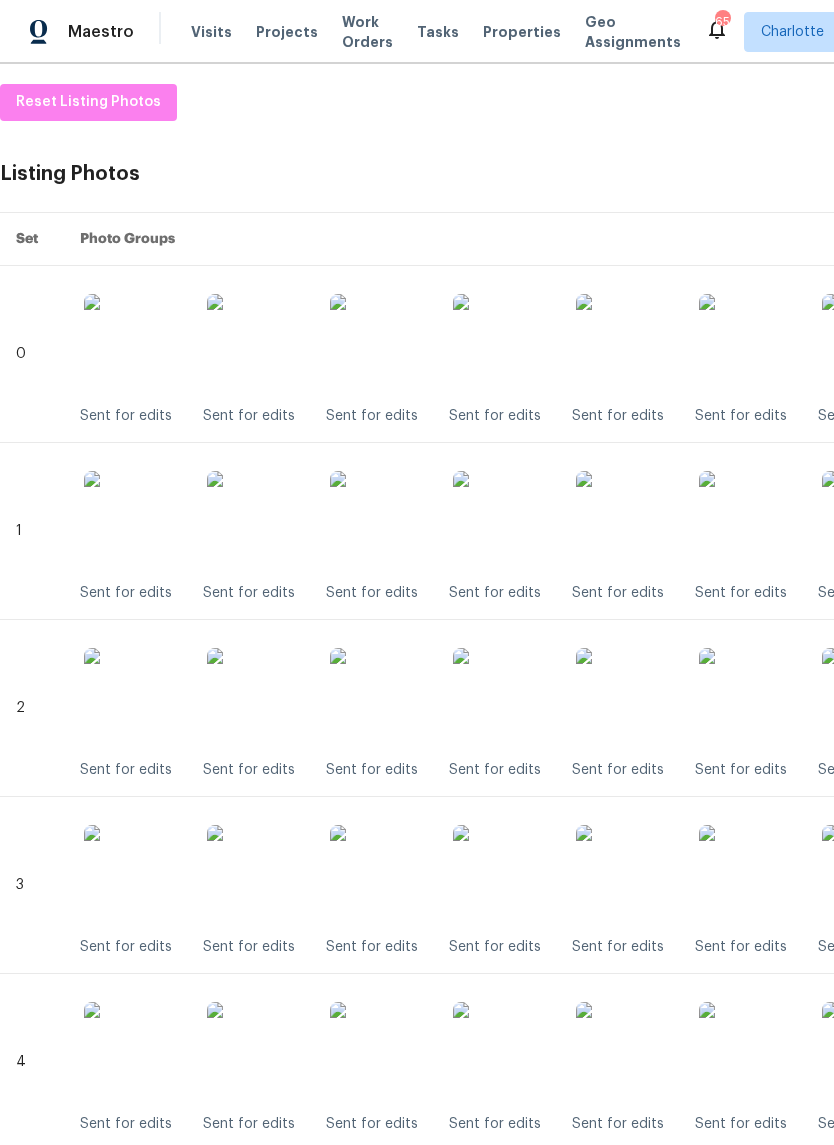 scroll, scrollTop: 299, scrollLeft: 0, axis: vertical 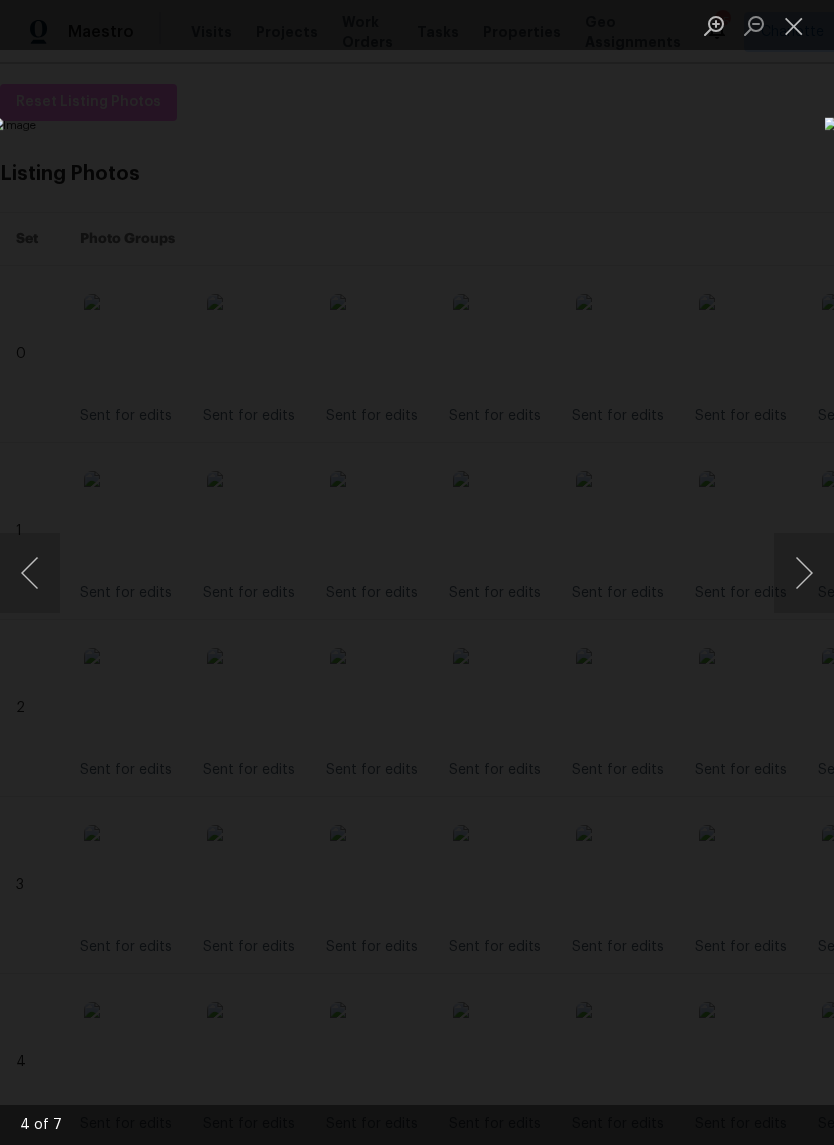 click at bounding box center (794, 25) 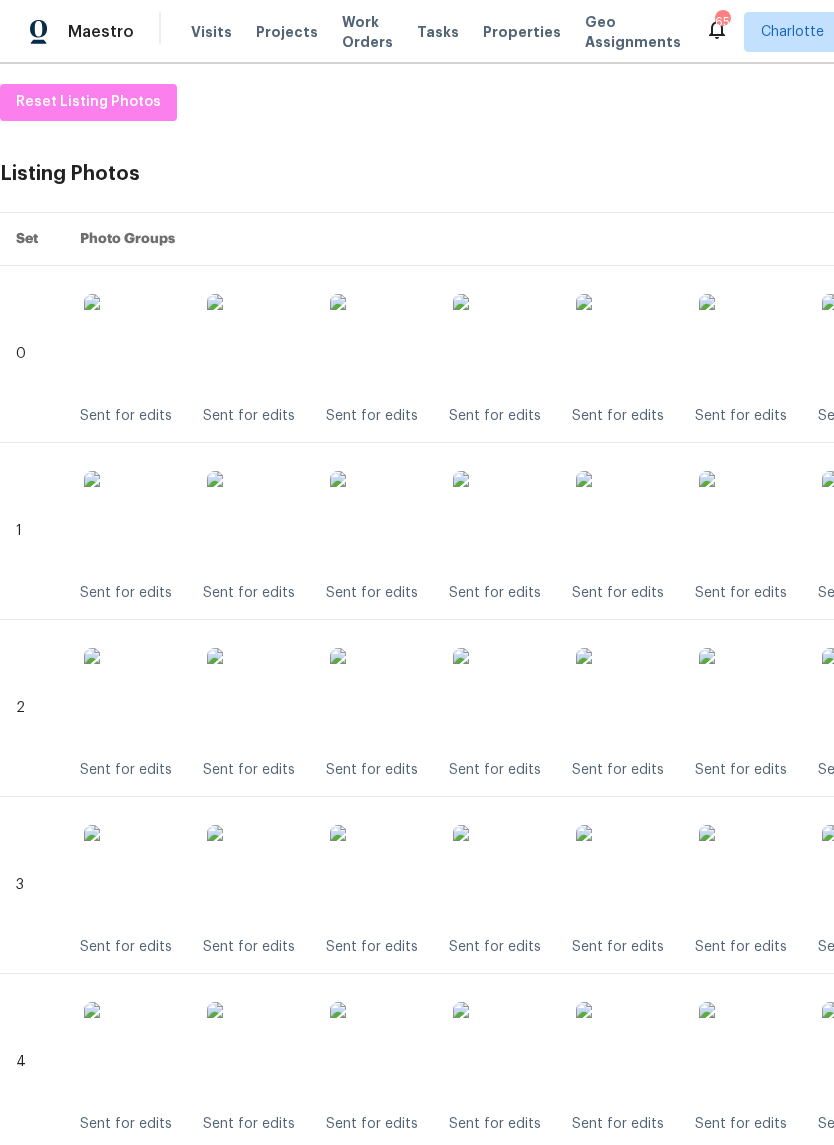 click at bounding box center [503, 521] 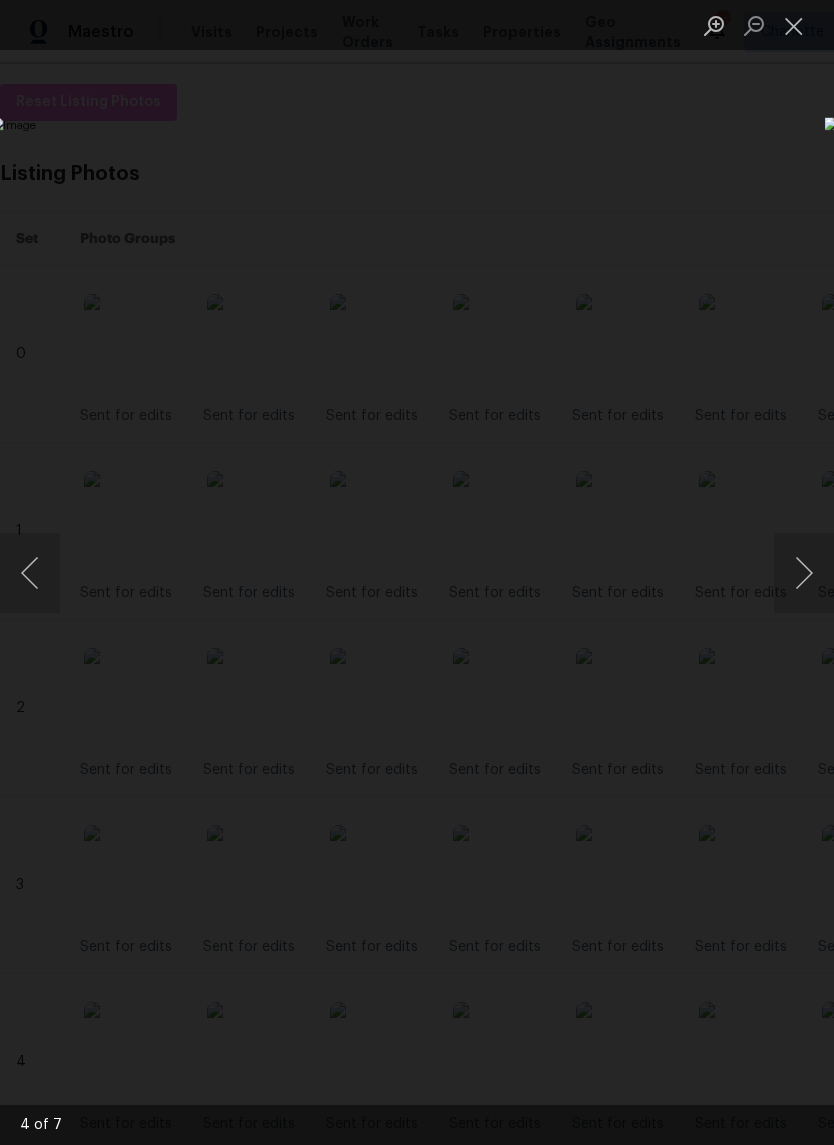 click at bounding box center [794, 25] 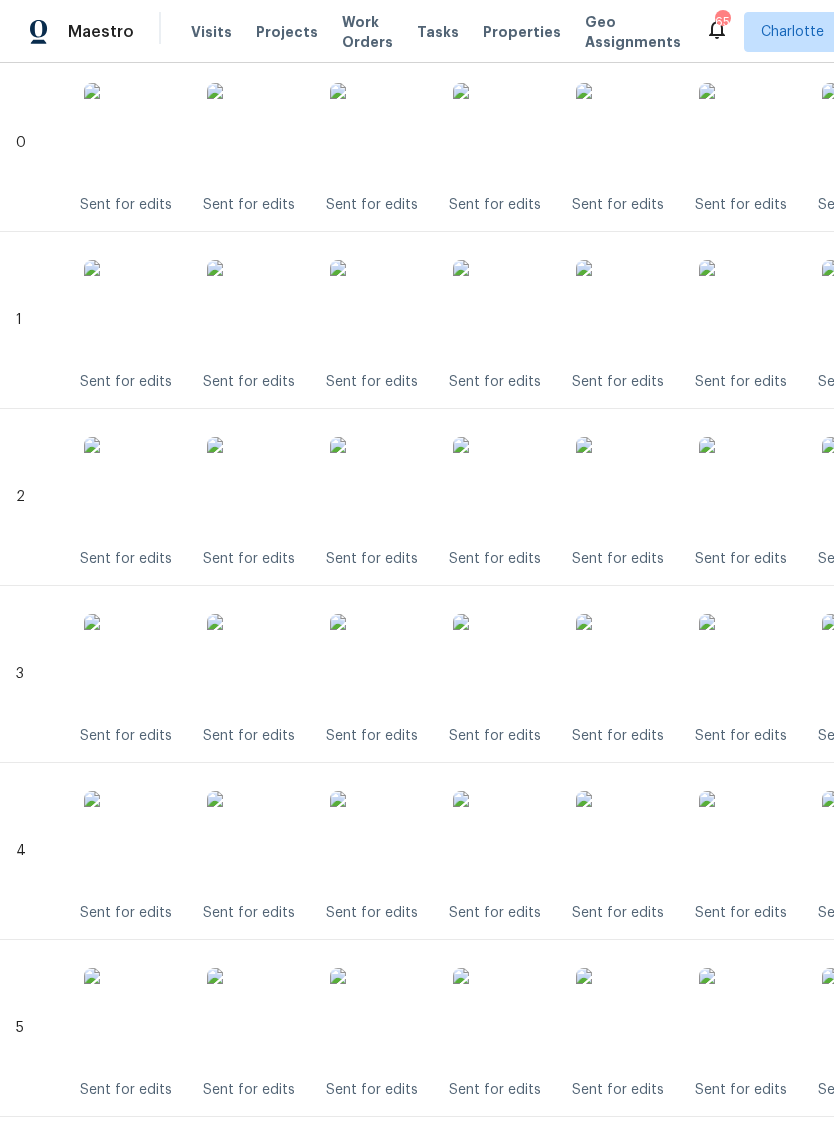 scroll, scrollTop: 601, scrollLeft: 0, axis: vertical 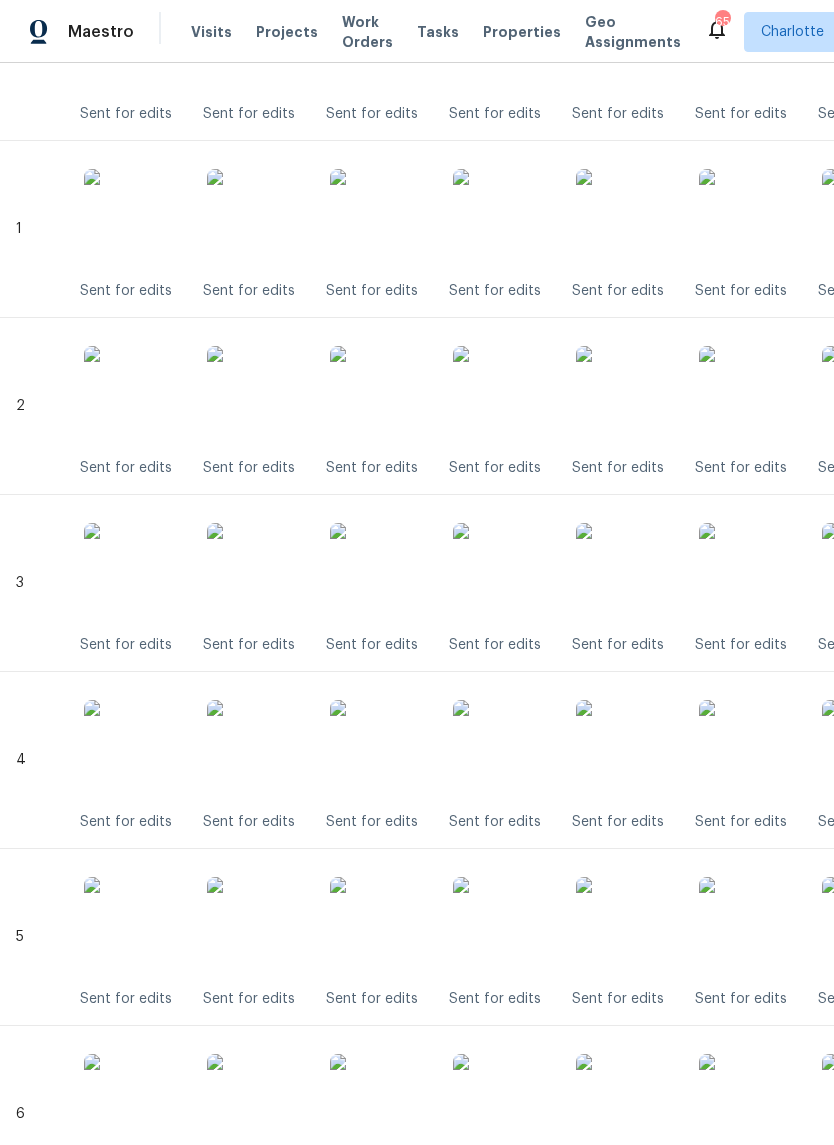 click at bounding box center [503, 396] 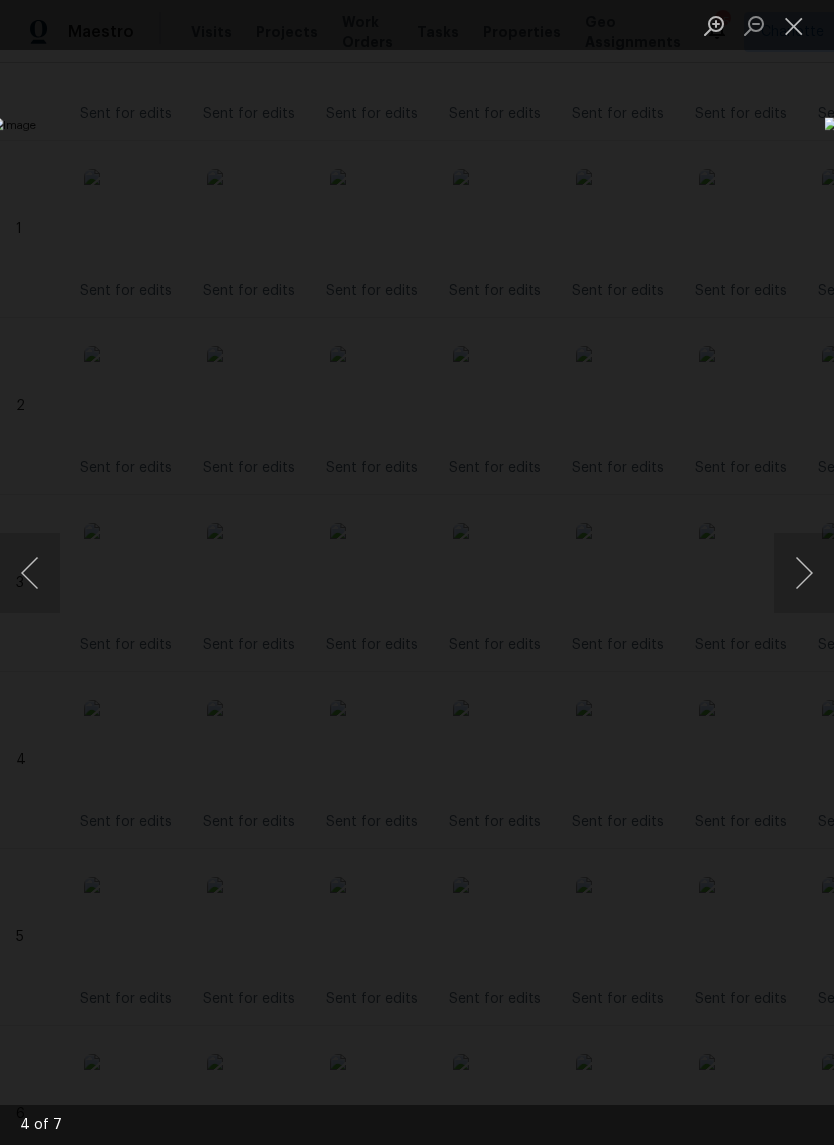 click at bounding box center (794, 25) 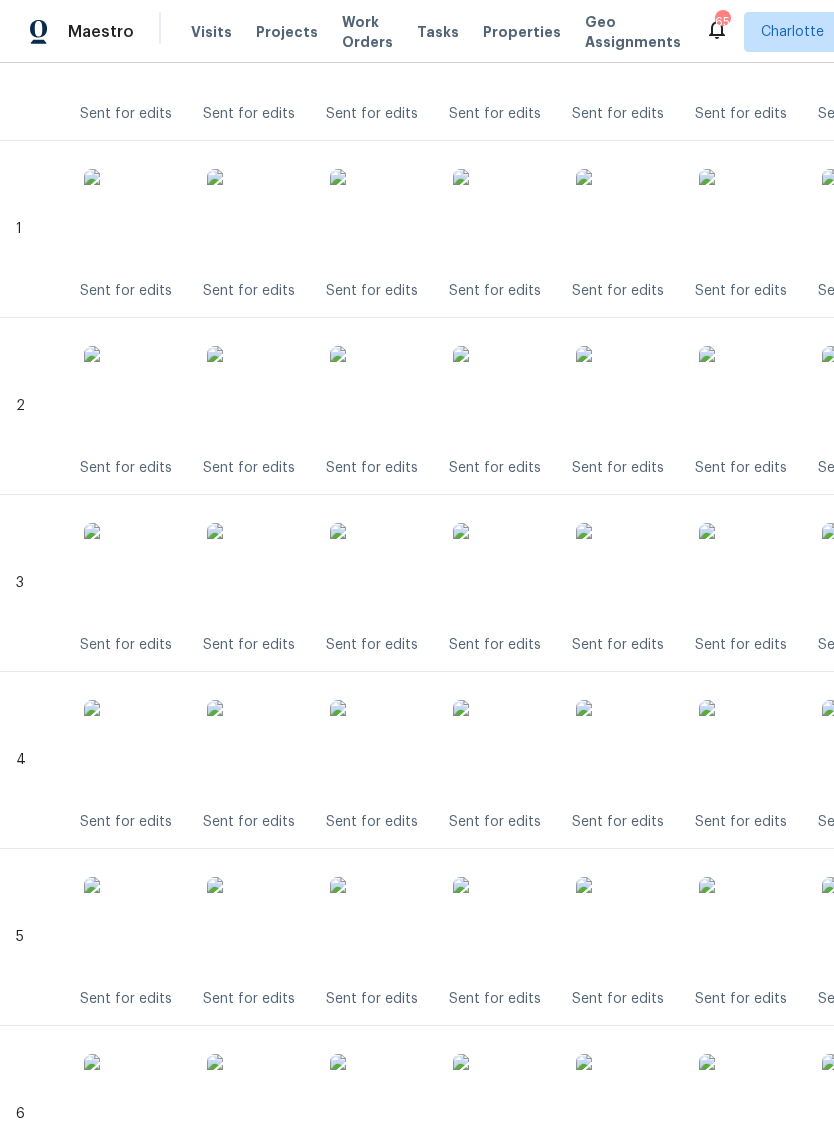 click at bounding box center [503, 573] 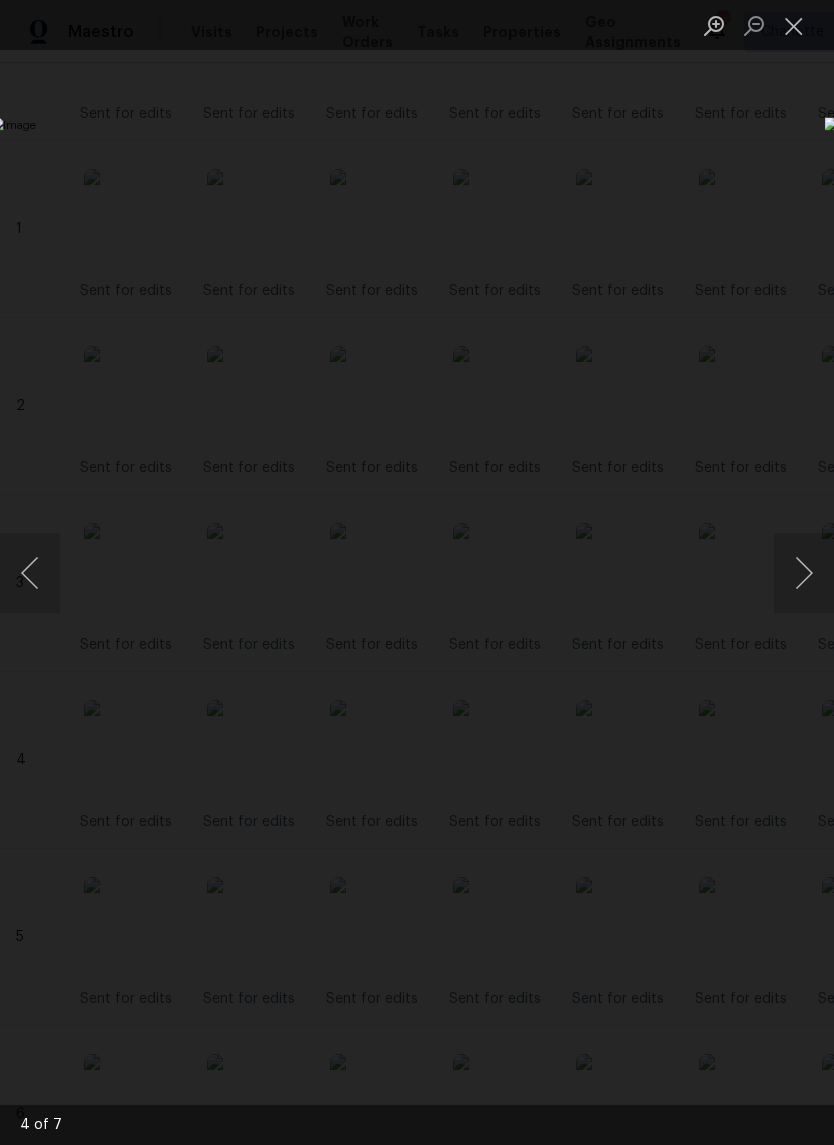 click at bounding box center [794, 25] 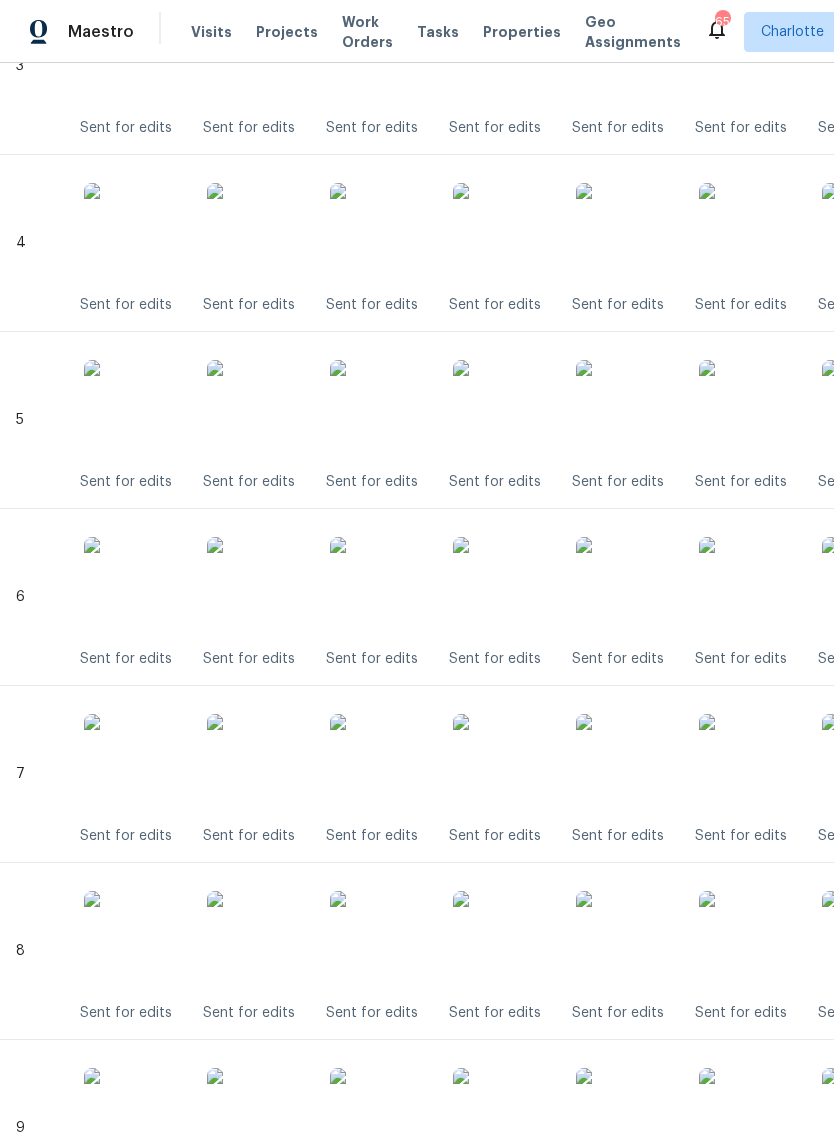 scroll, scrollTop: 1117, scrollLeft: 0, axis: vertical 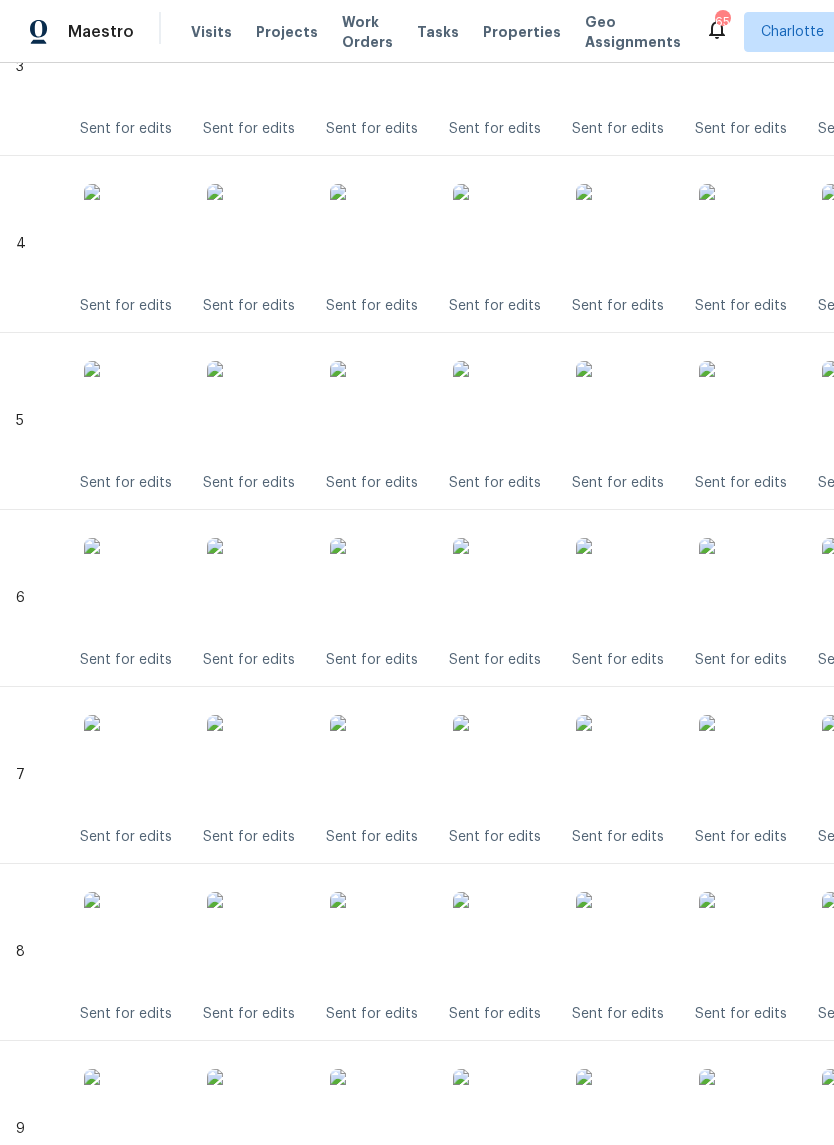 click at bounding box center (503, 234) 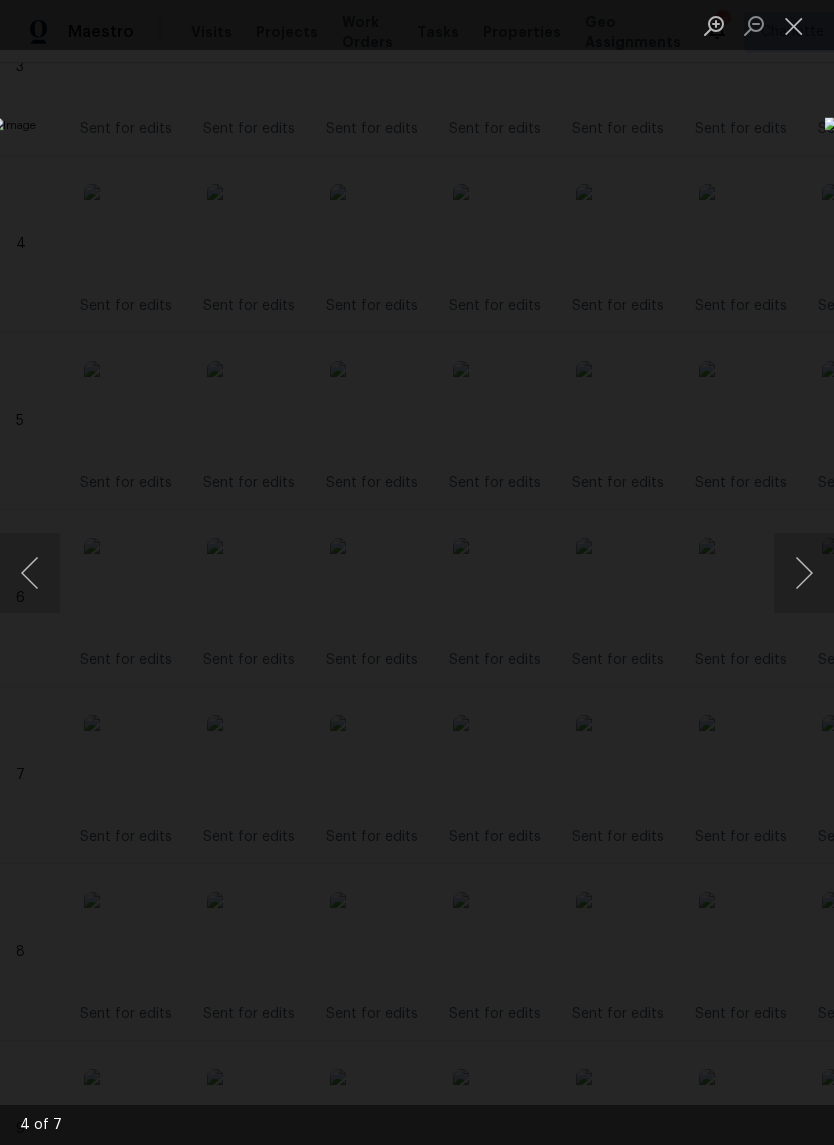 click at bounding box center (794, 25) 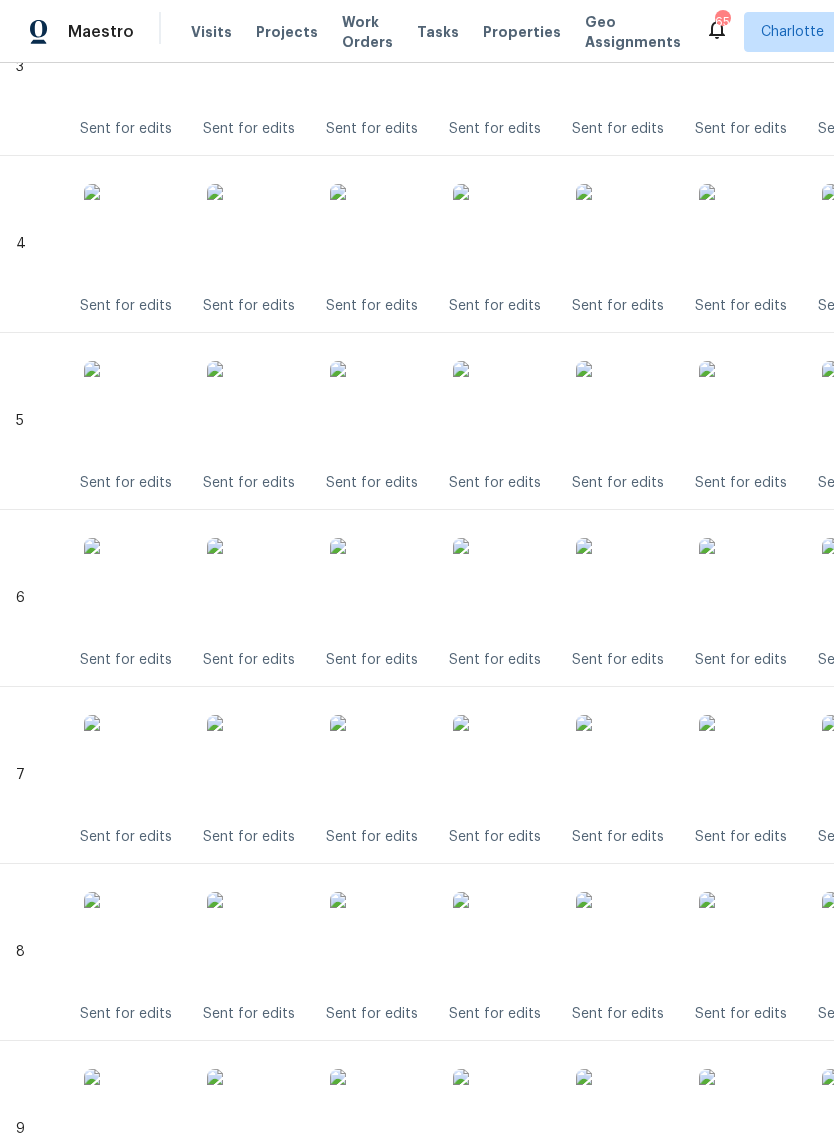 click at bounding box center [503, 588] 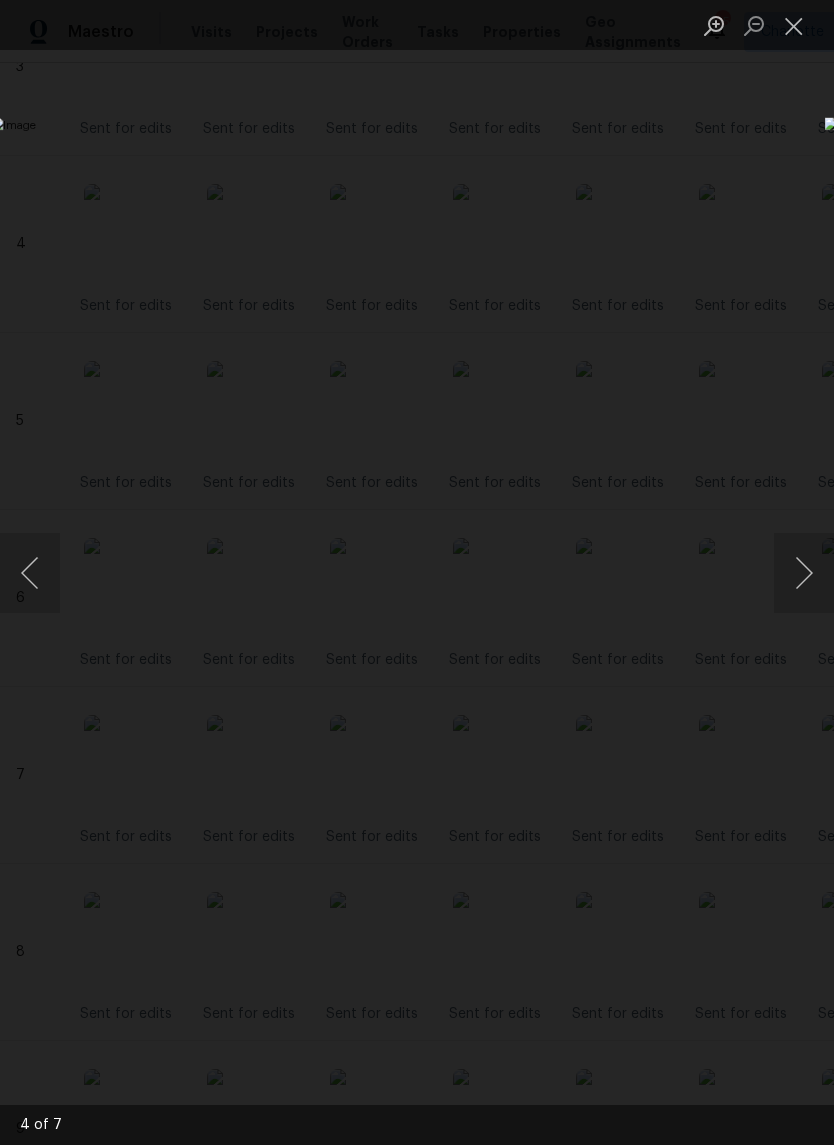 click at bounding box center (794, 25) 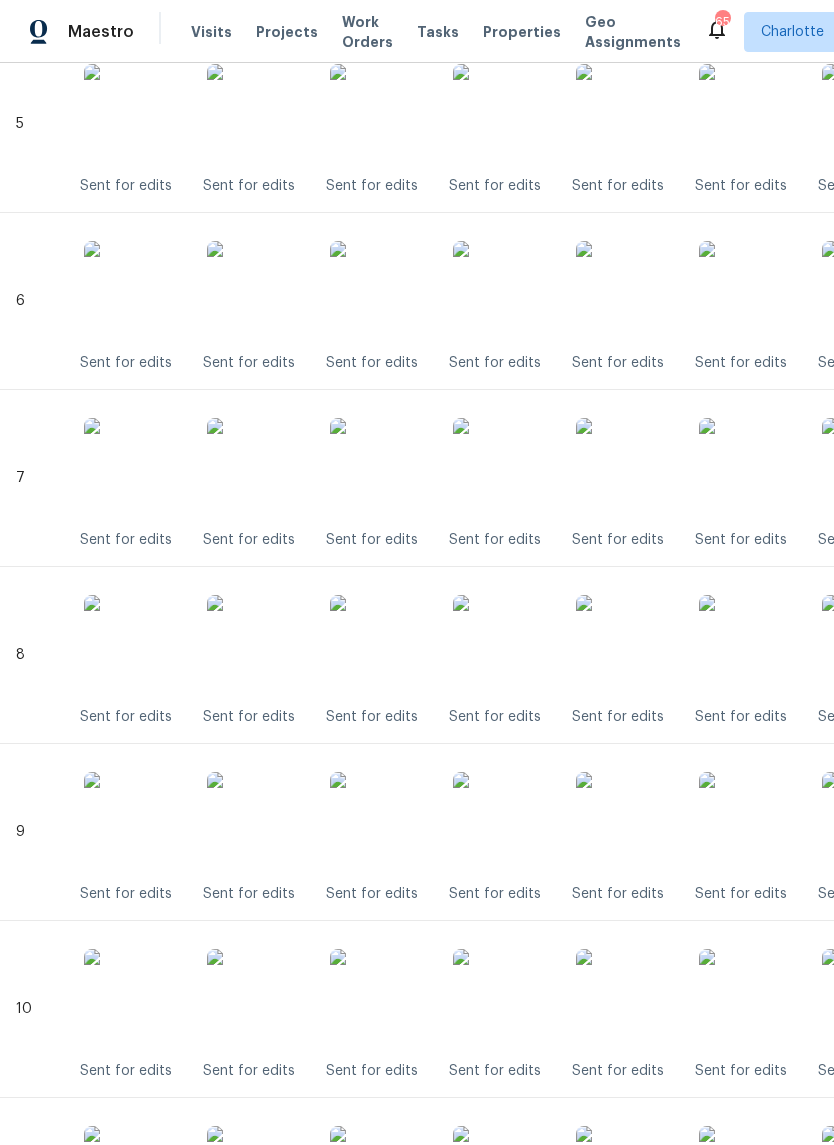 scroll, scrollTop: 1414, scrollLeft: 0, axis: vertical 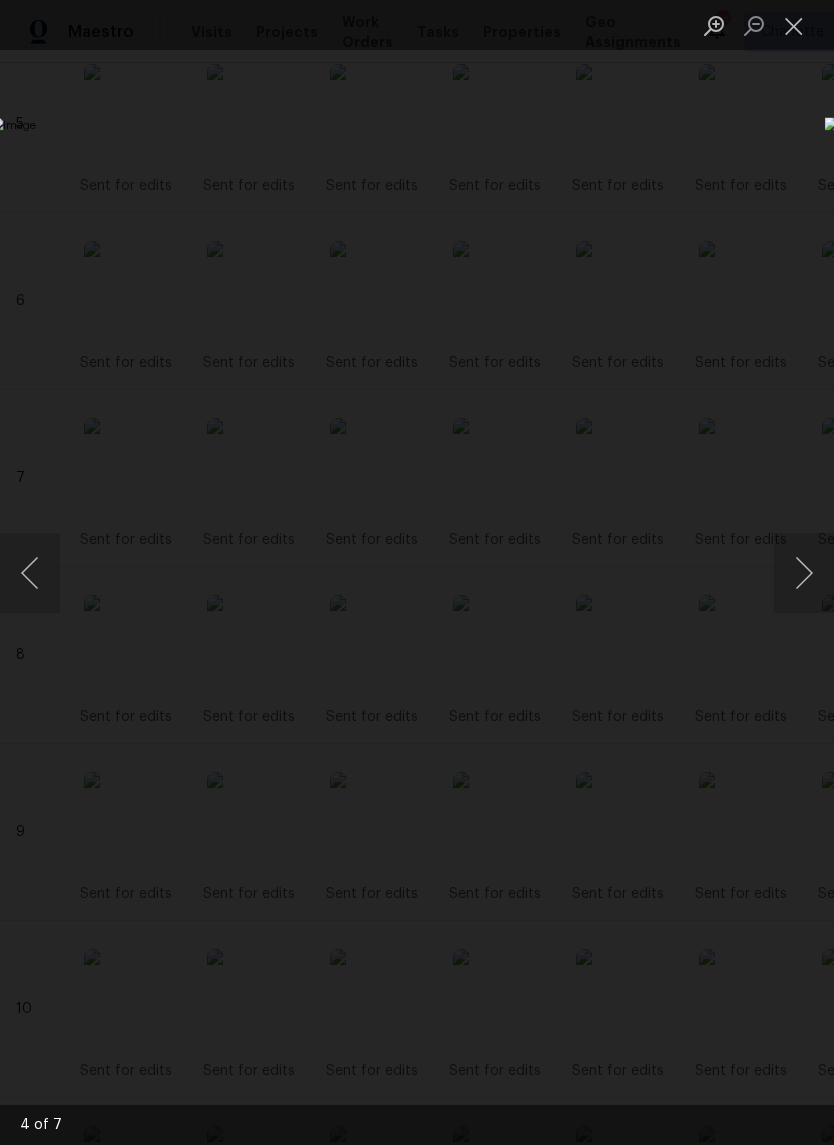 click at bounding box center (794, 25) 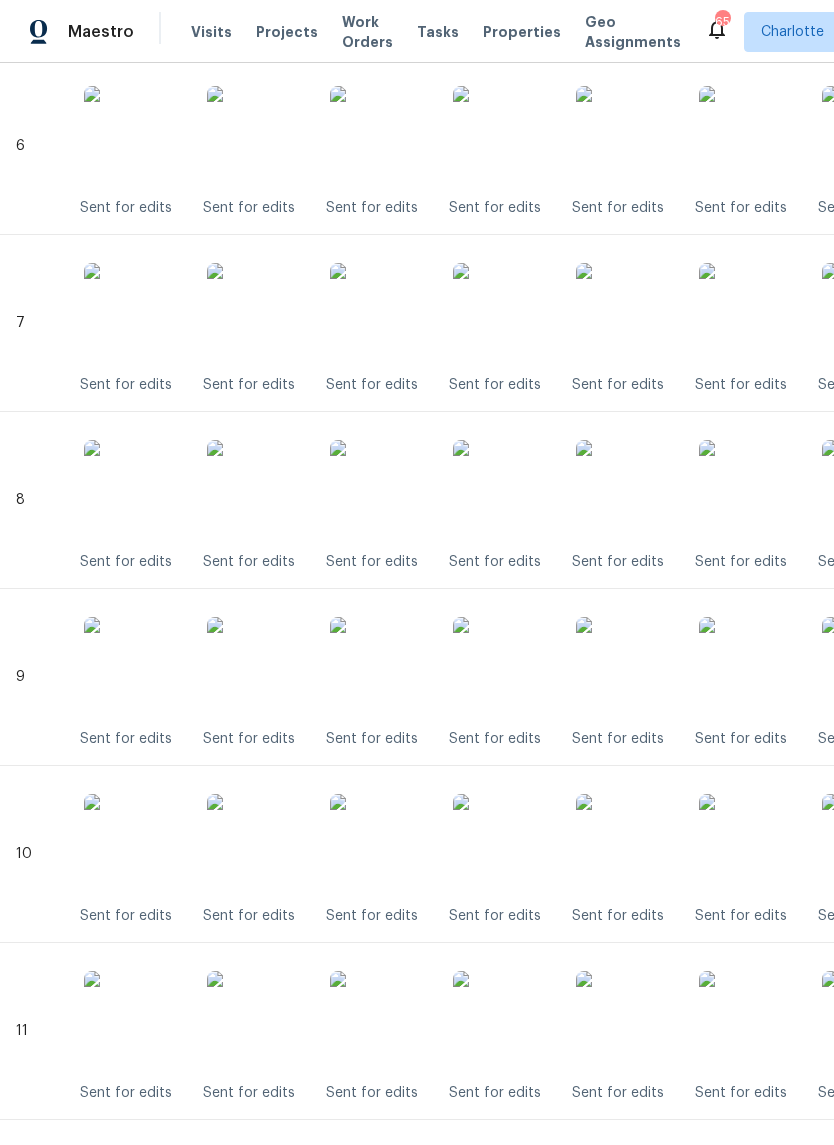 scroll, scrollTop: 1568, scrollLeft: 0, axis: vertical 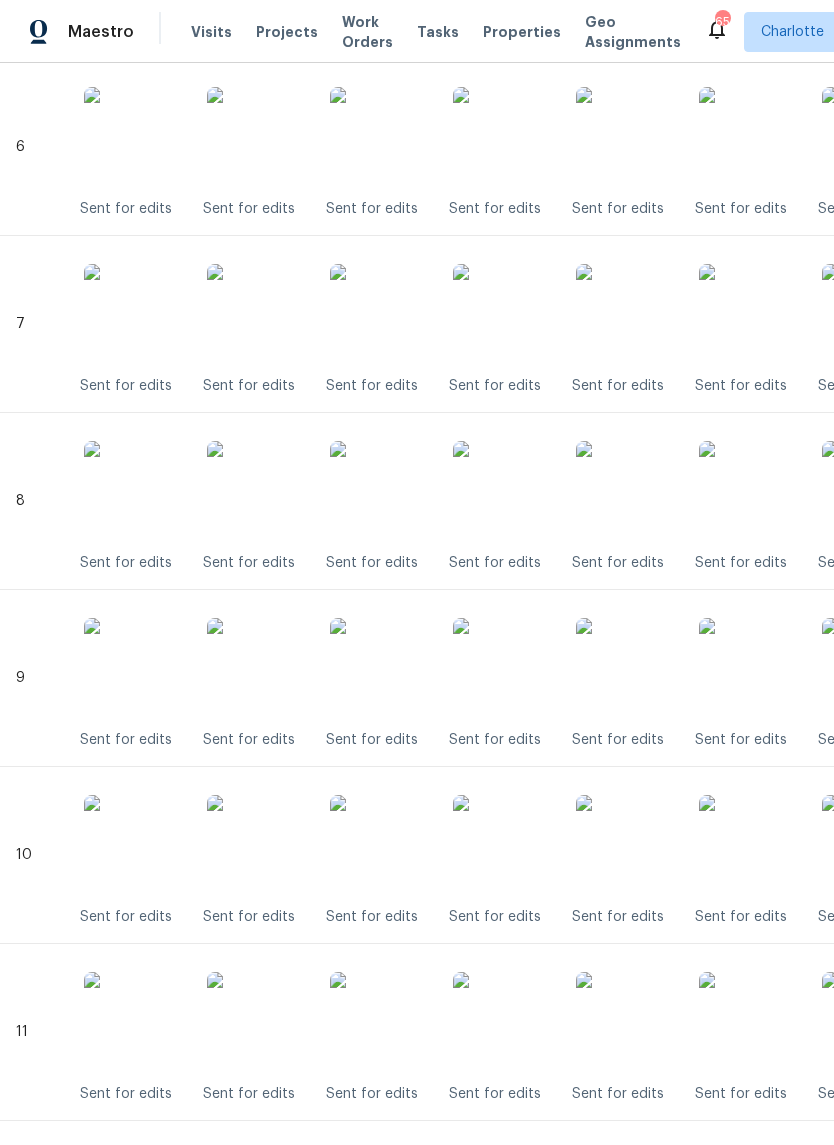 click at bounding box center [503, 491] 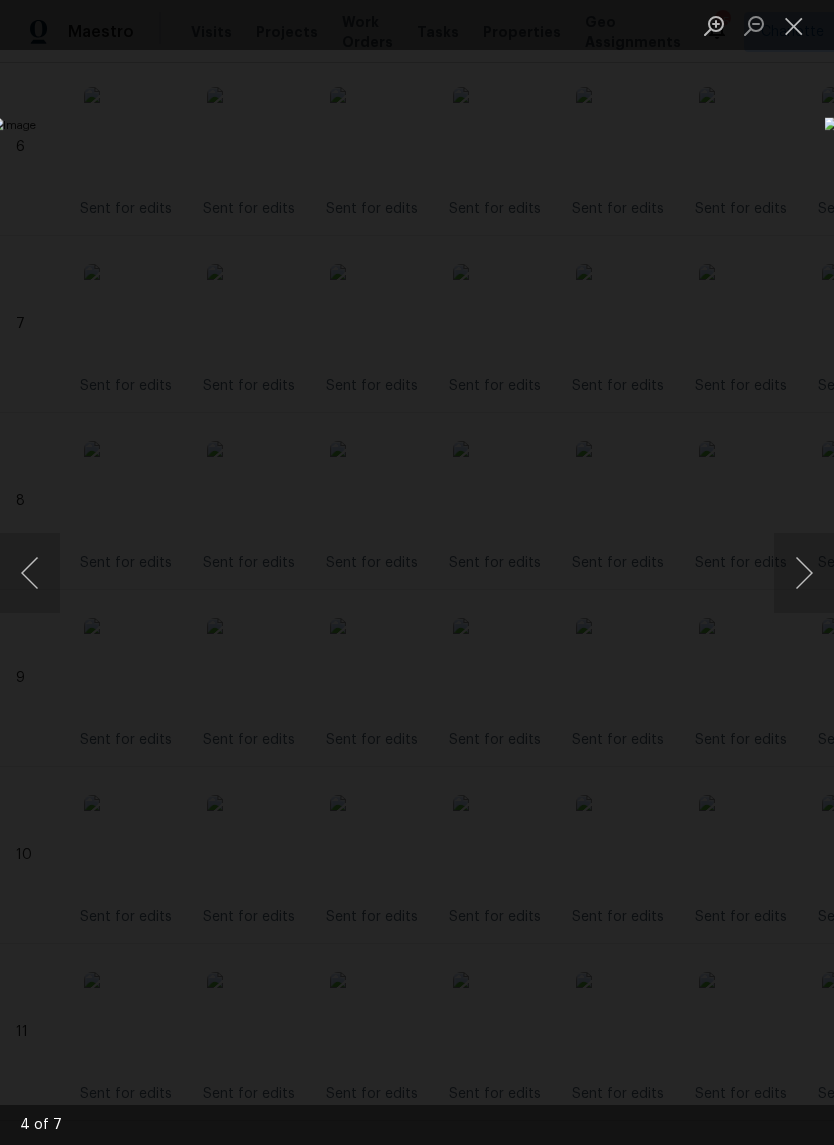 click at bounding box center [794, 25] 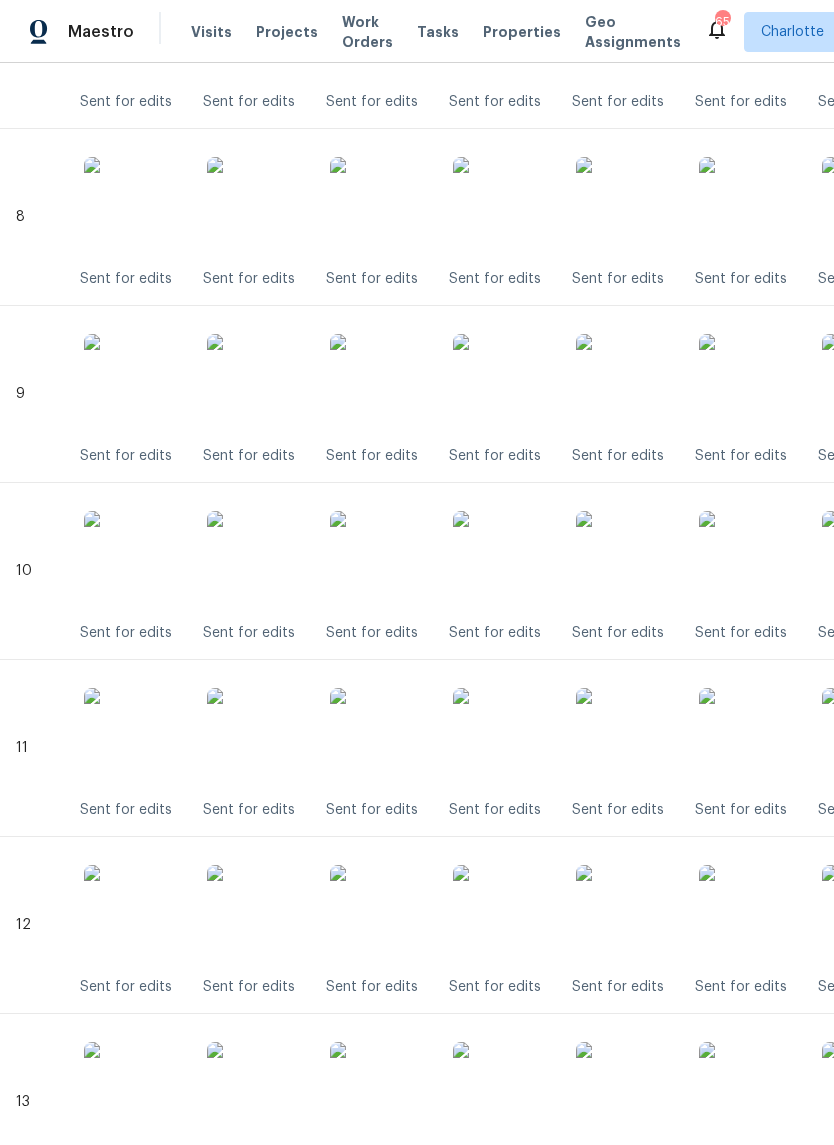 scroll, scrollTop: 1847, scrollLeft: 0, axis: vertical 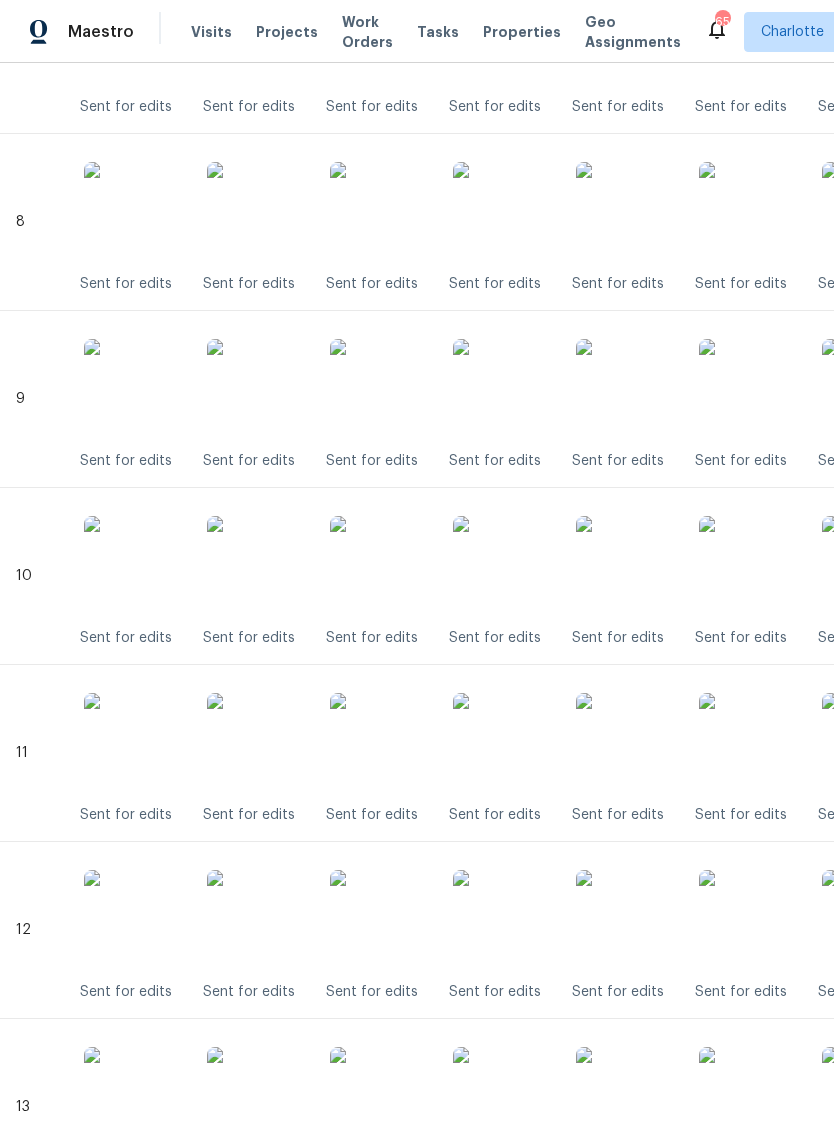 click at bounding box center (503, 389) 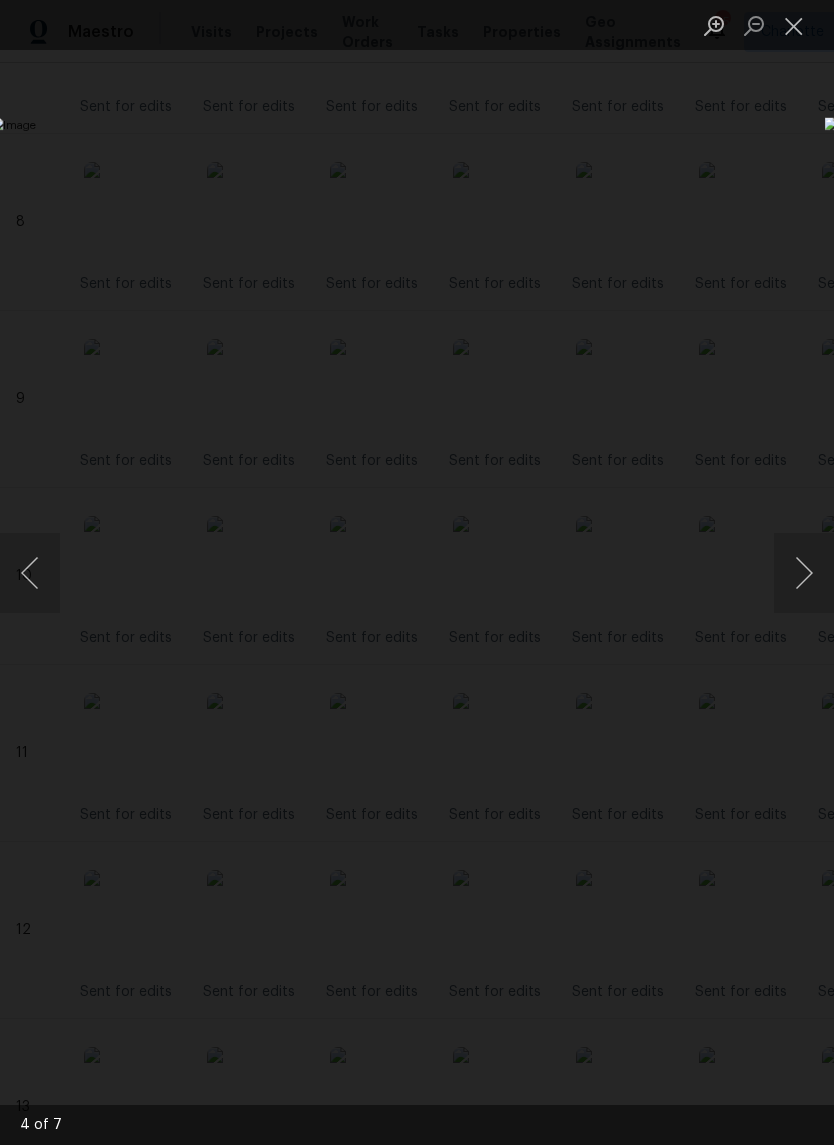 click at bounding box center (417, 572) 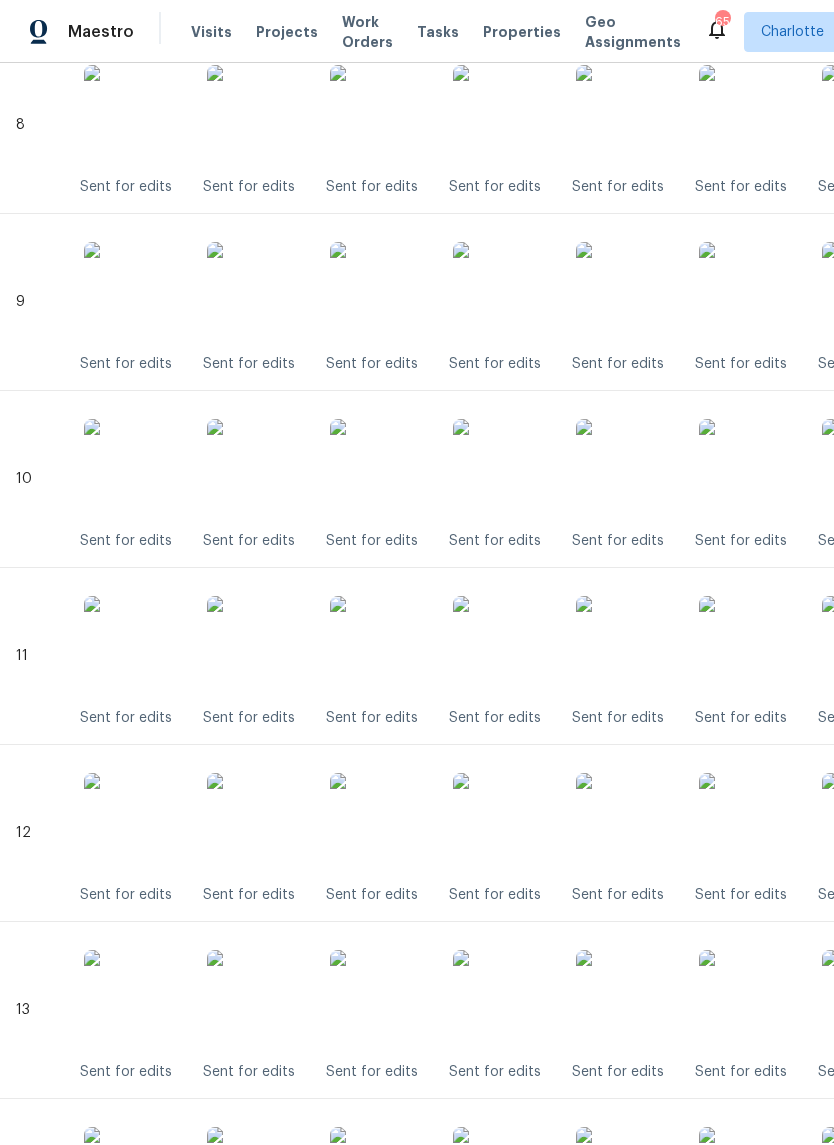 scroll, scrollTop: 1944, scrollLeft: 0, axis: vertical 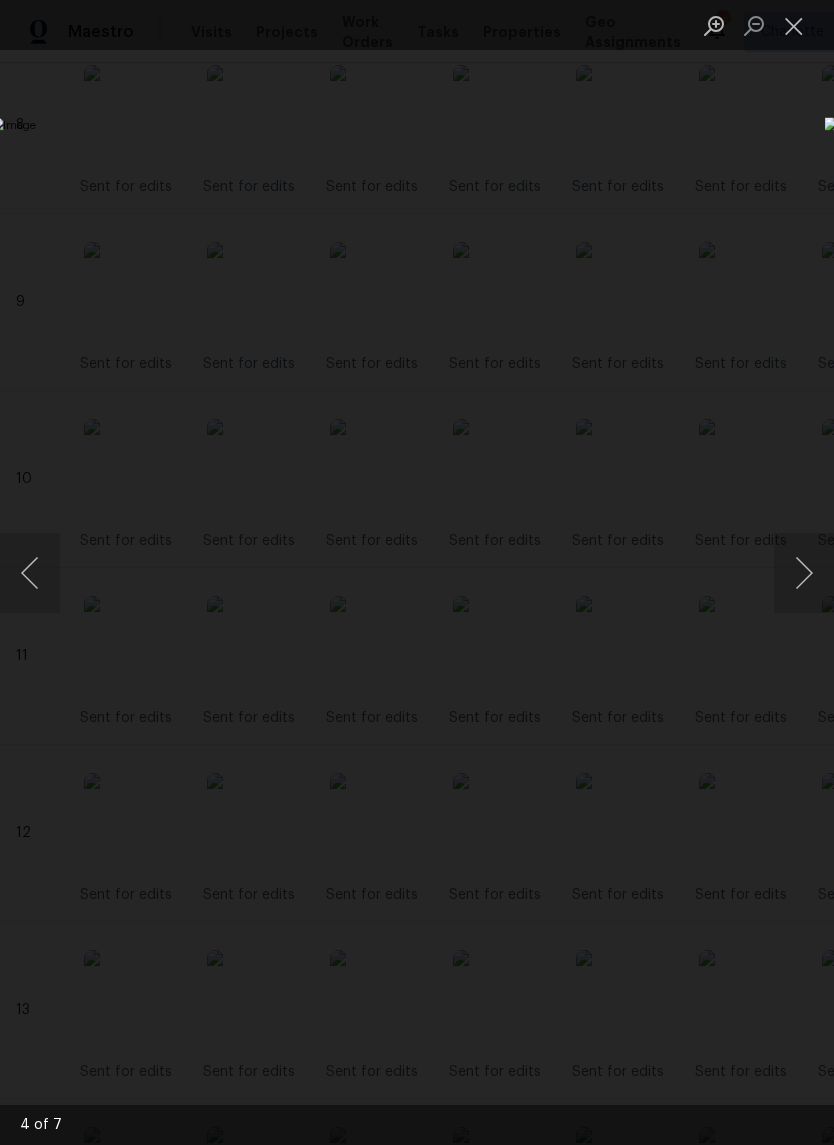 click at bounding box center (794, 25) 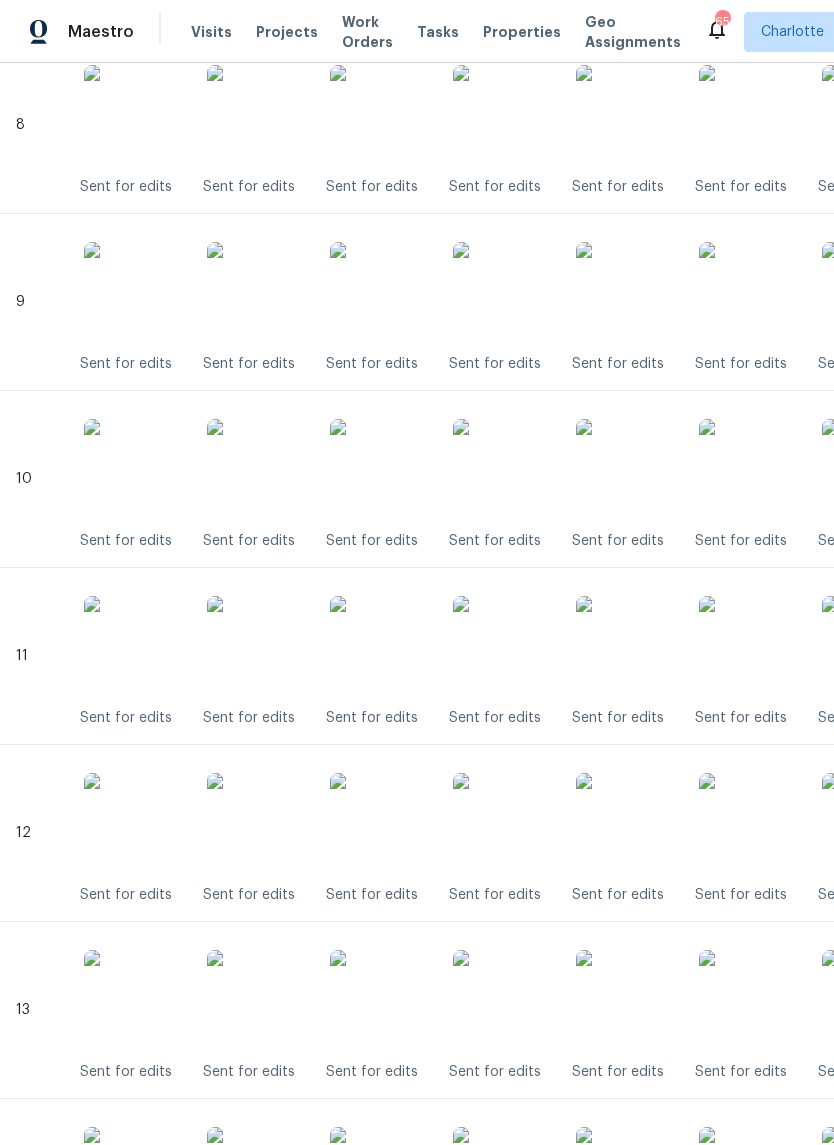 click at bounding box center (503, 646) 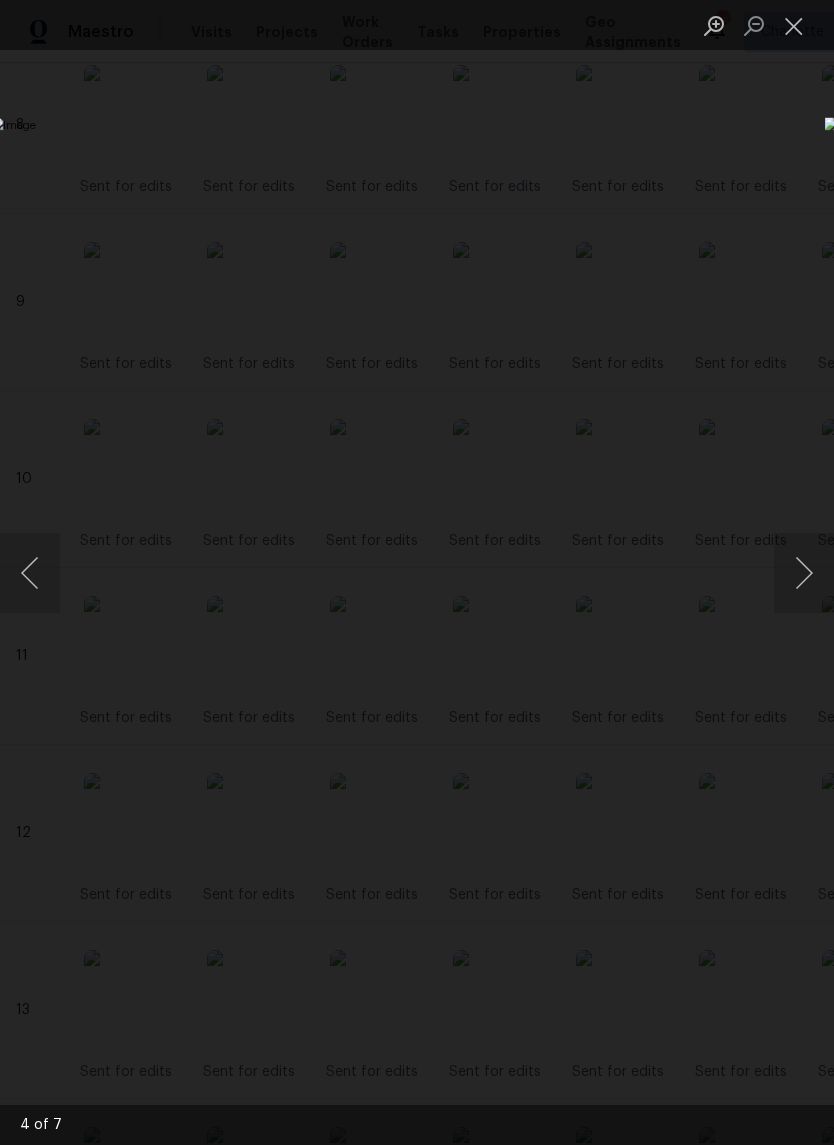 click at bounding box center [794, 25] 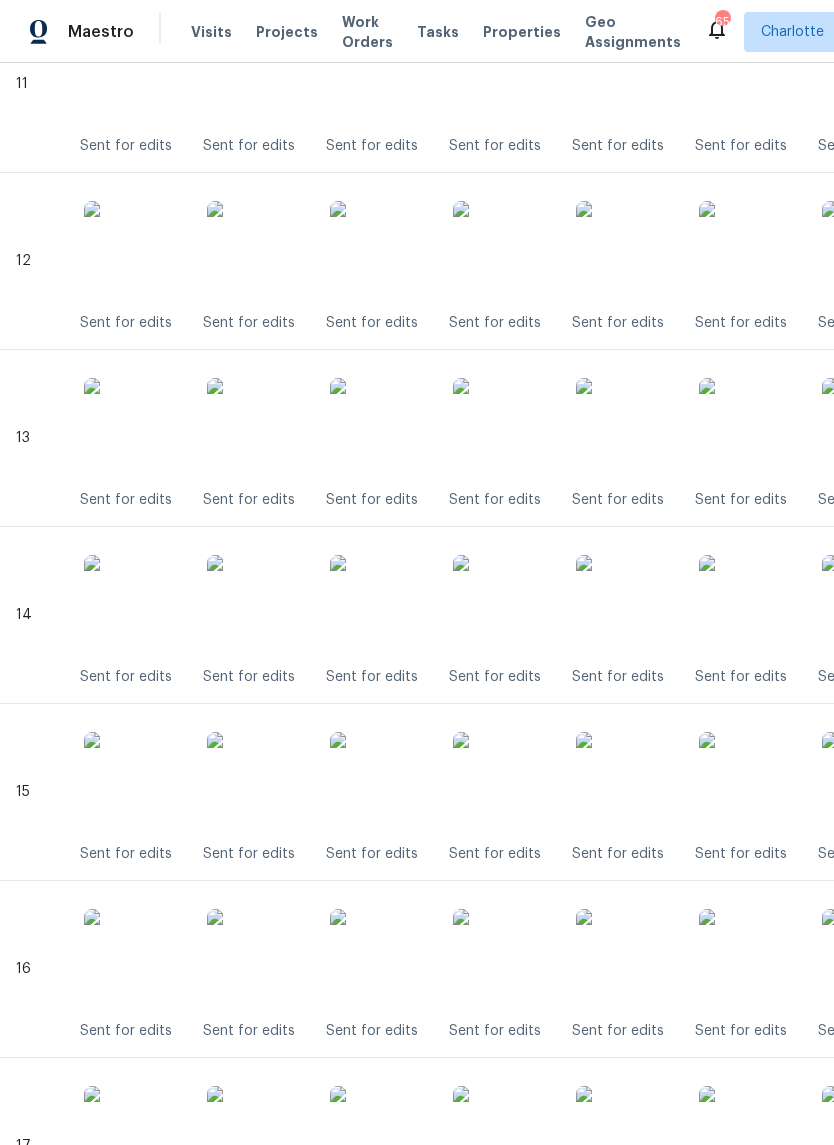 scroll, scrollTop: 2520, scrollLeft: 0, axis: vertical 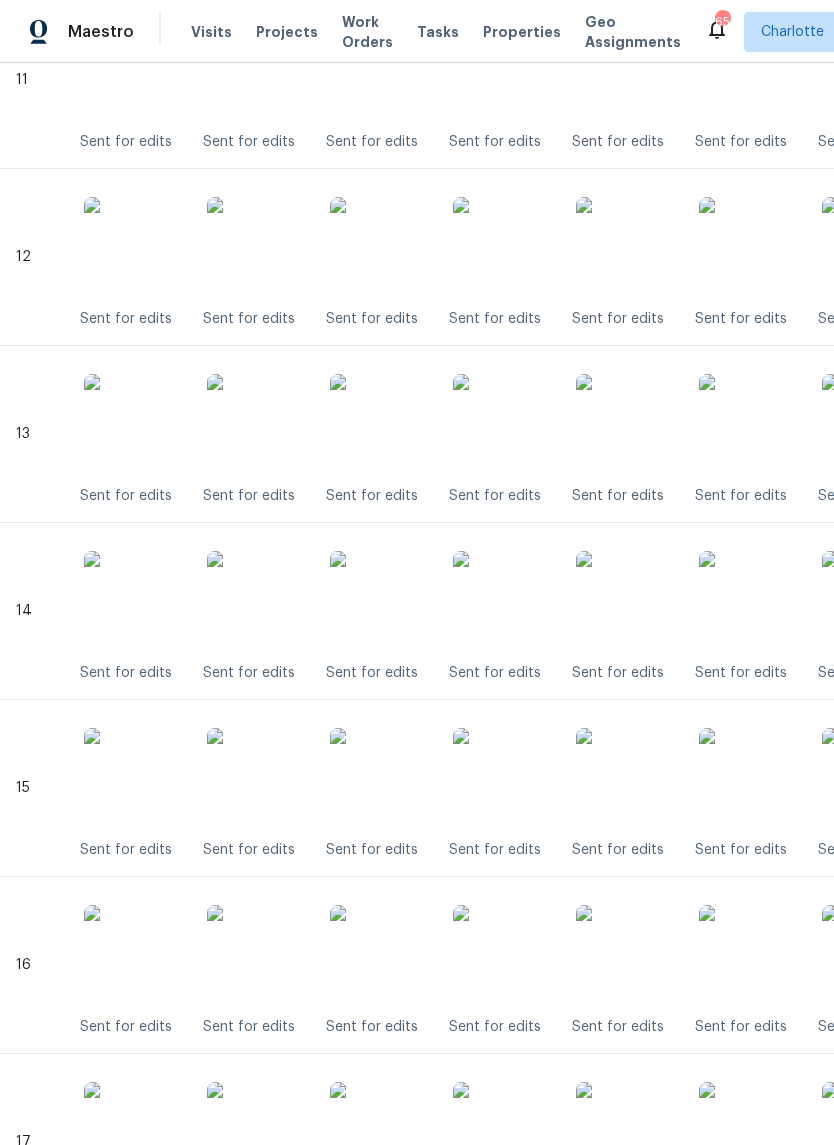 click at bounding box center [503, 247] 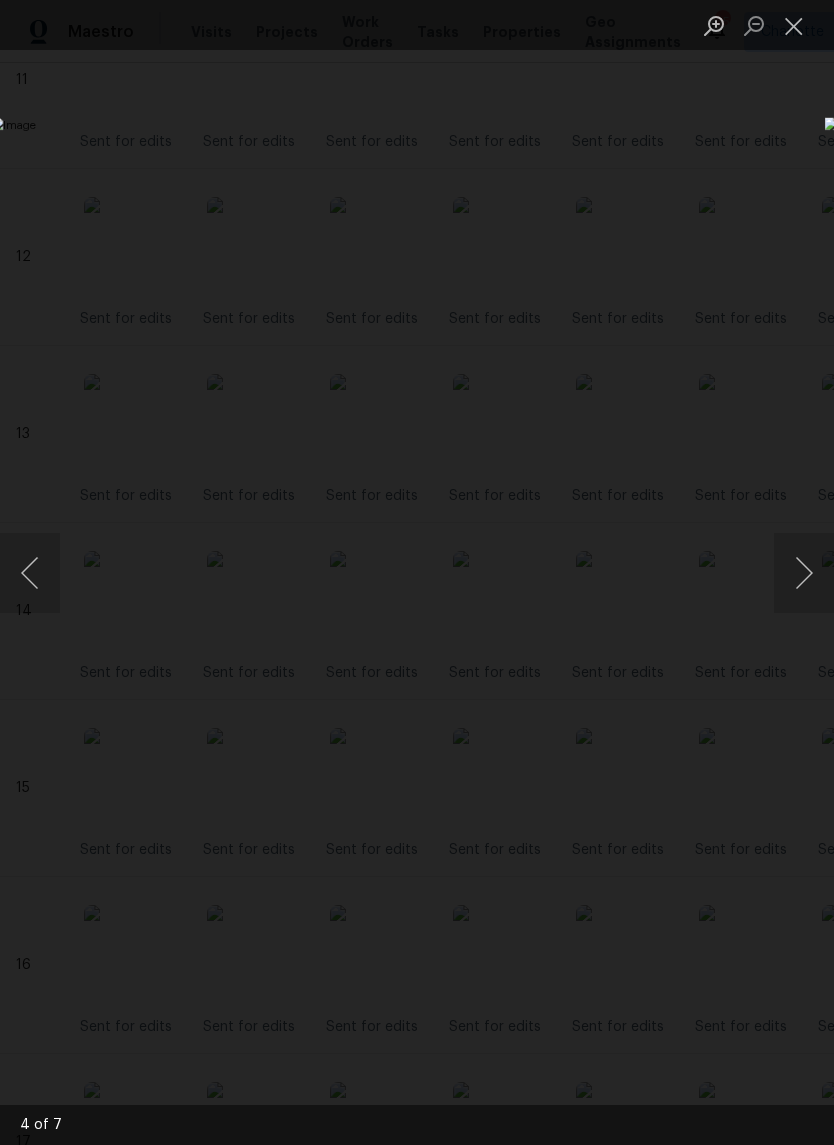 click at bounding box center (794, 25) 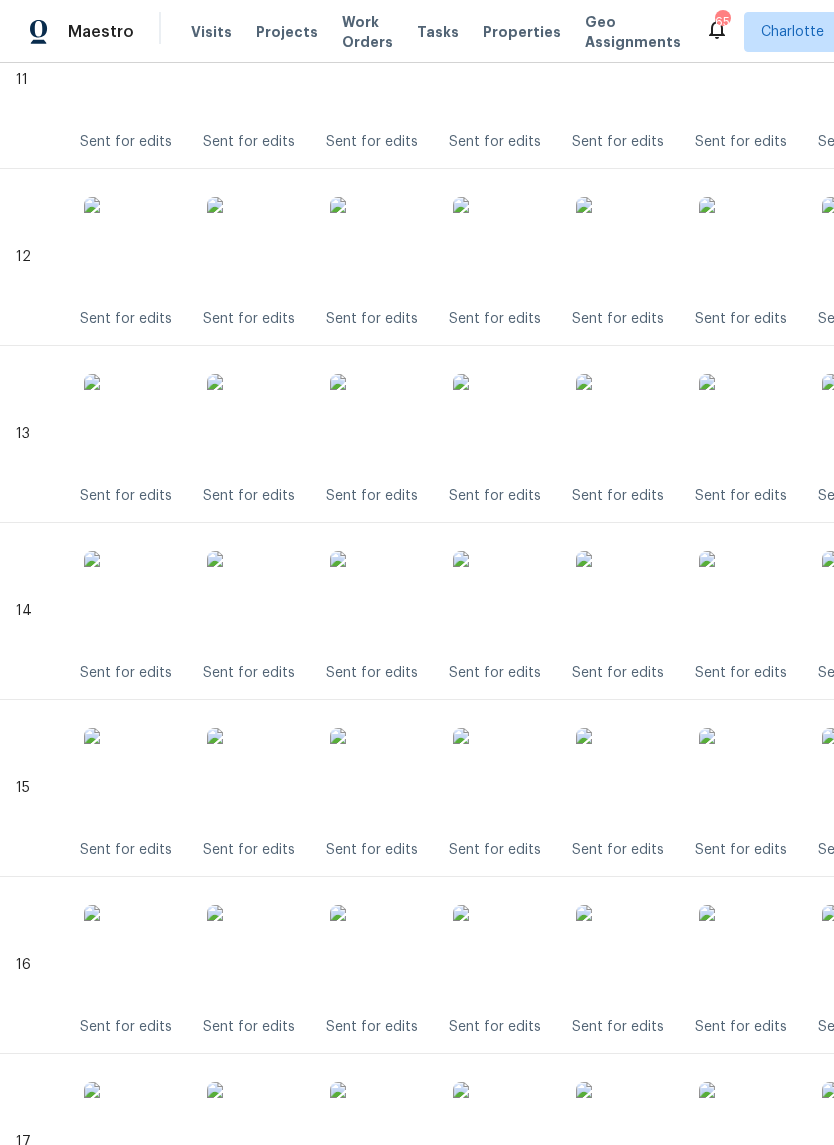 click at bounding box center [503, 601] 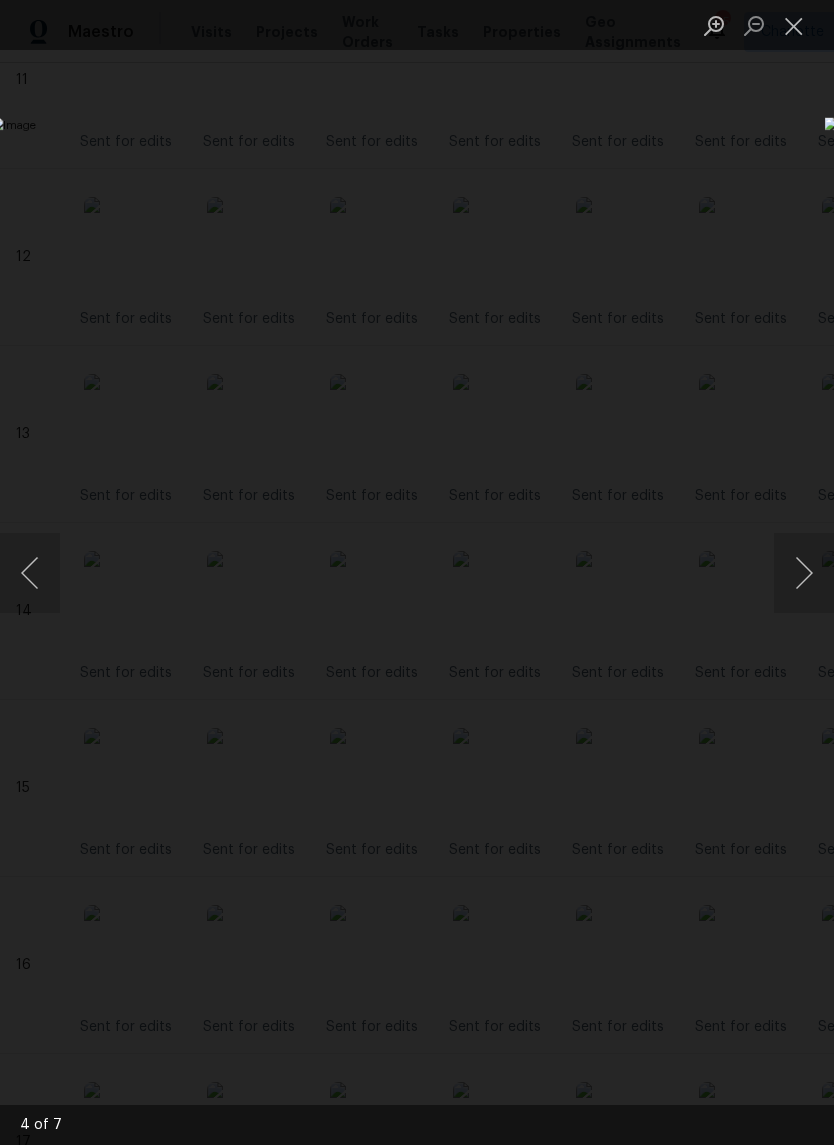 click at bounding box center [794, 25] 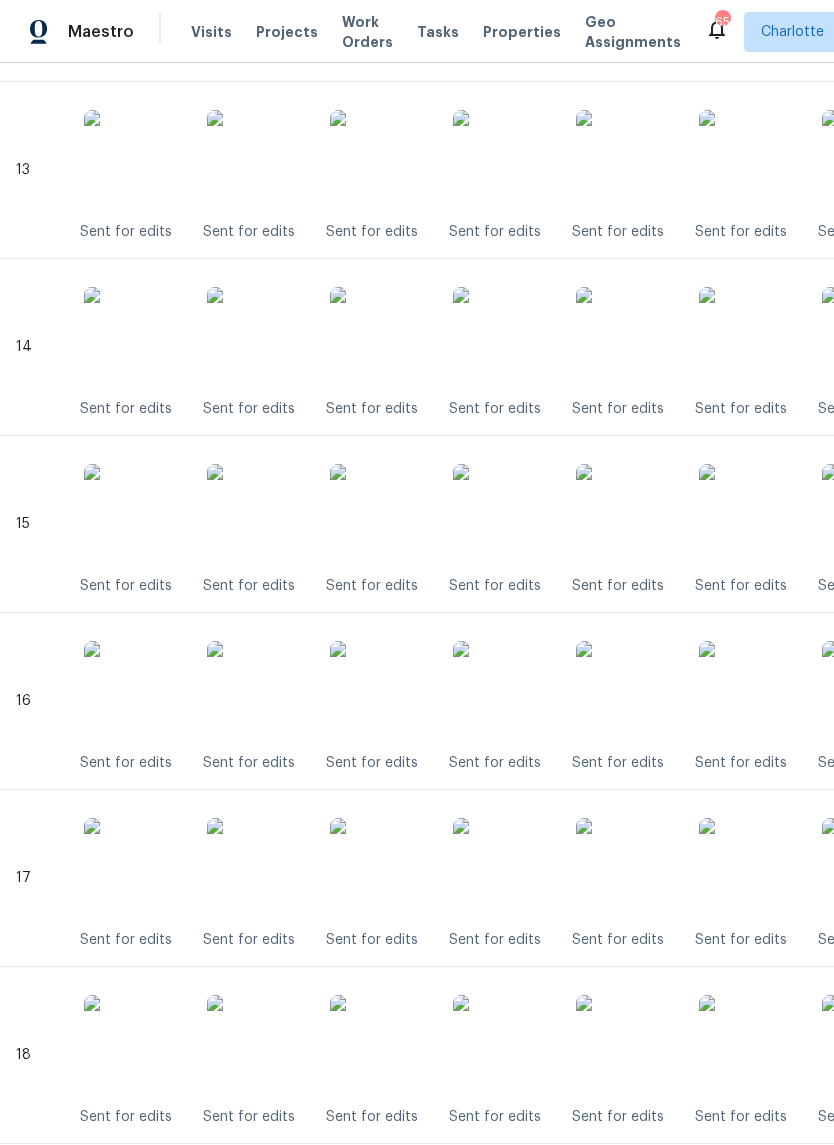 scroll, scrollTop: 2784, scrollLeft: 0, axis: vertical 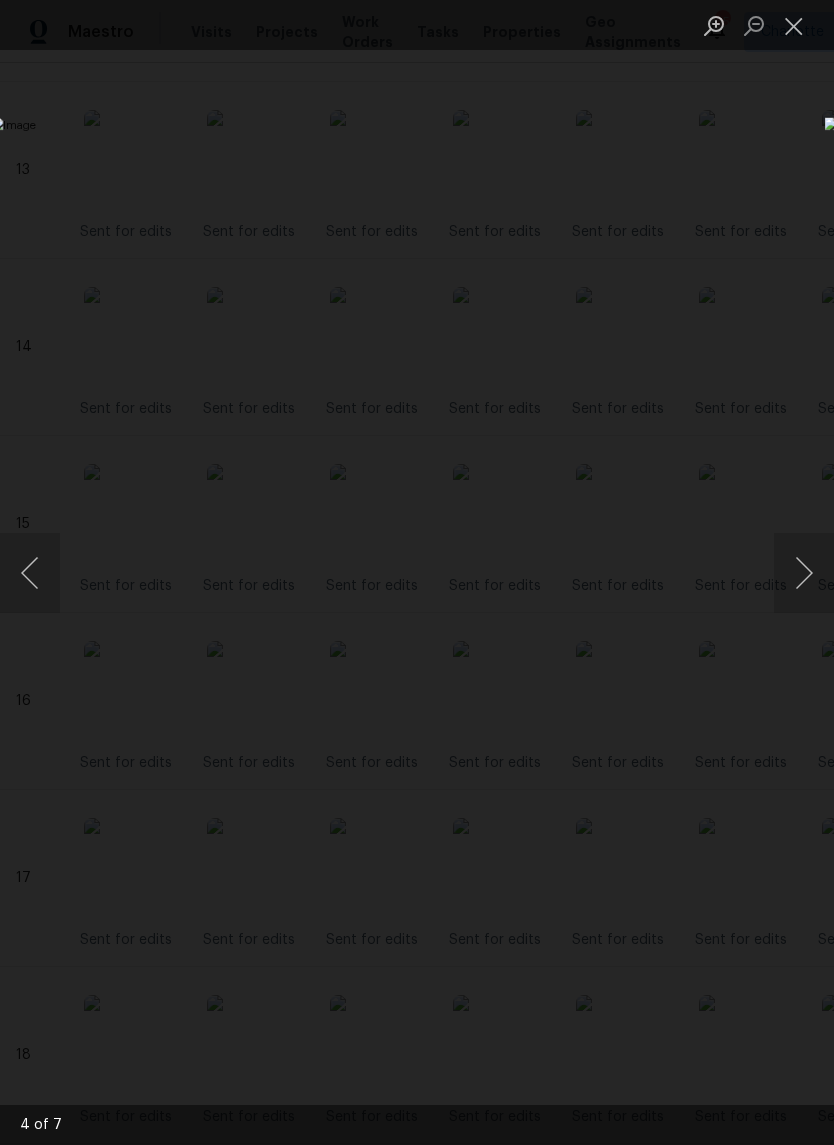 click at bounding box center [794, 25] 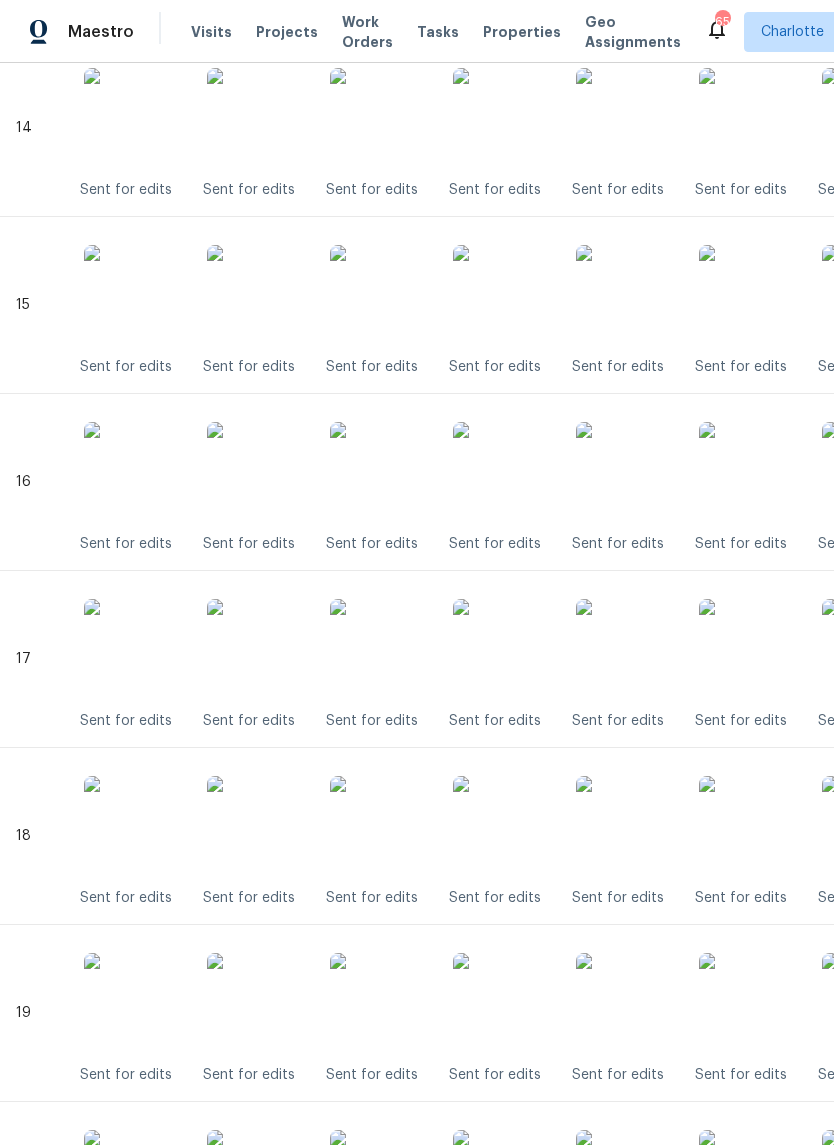 scroll, scrollTop: 3004, scrollLeft: 0, axis: vertical 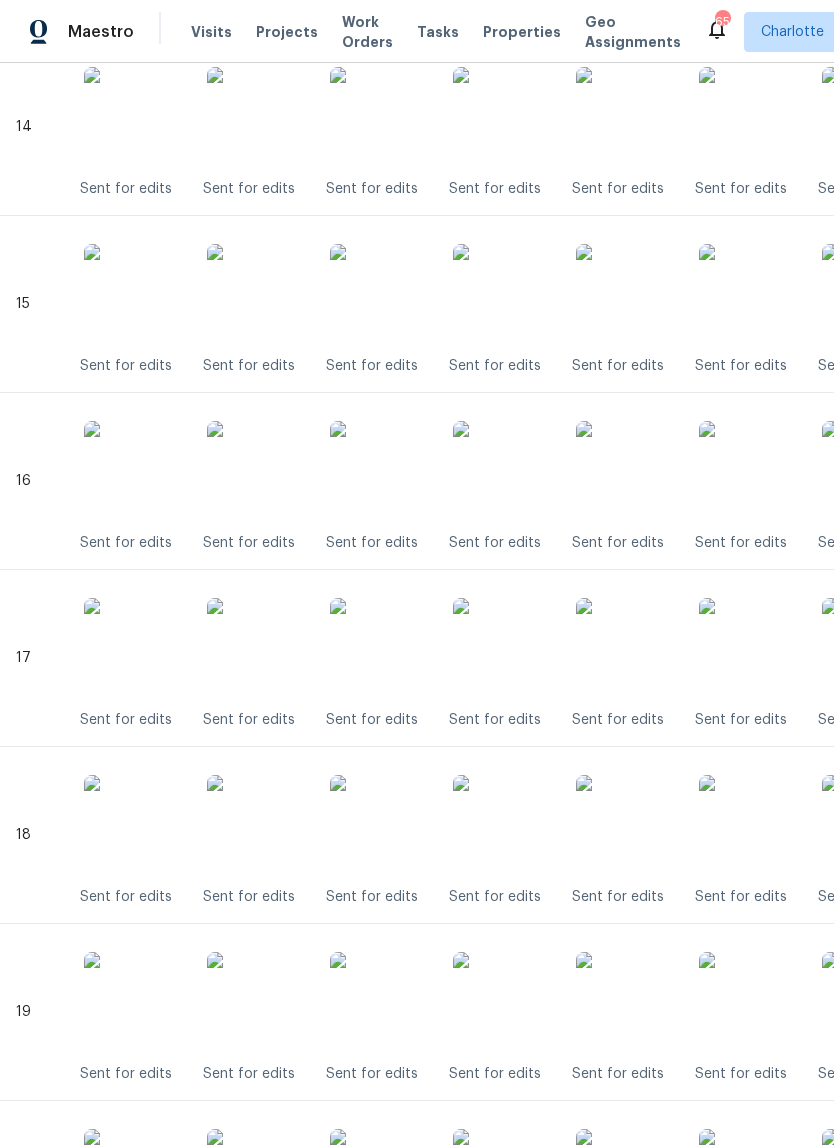 click at bounding box center (503, 648) 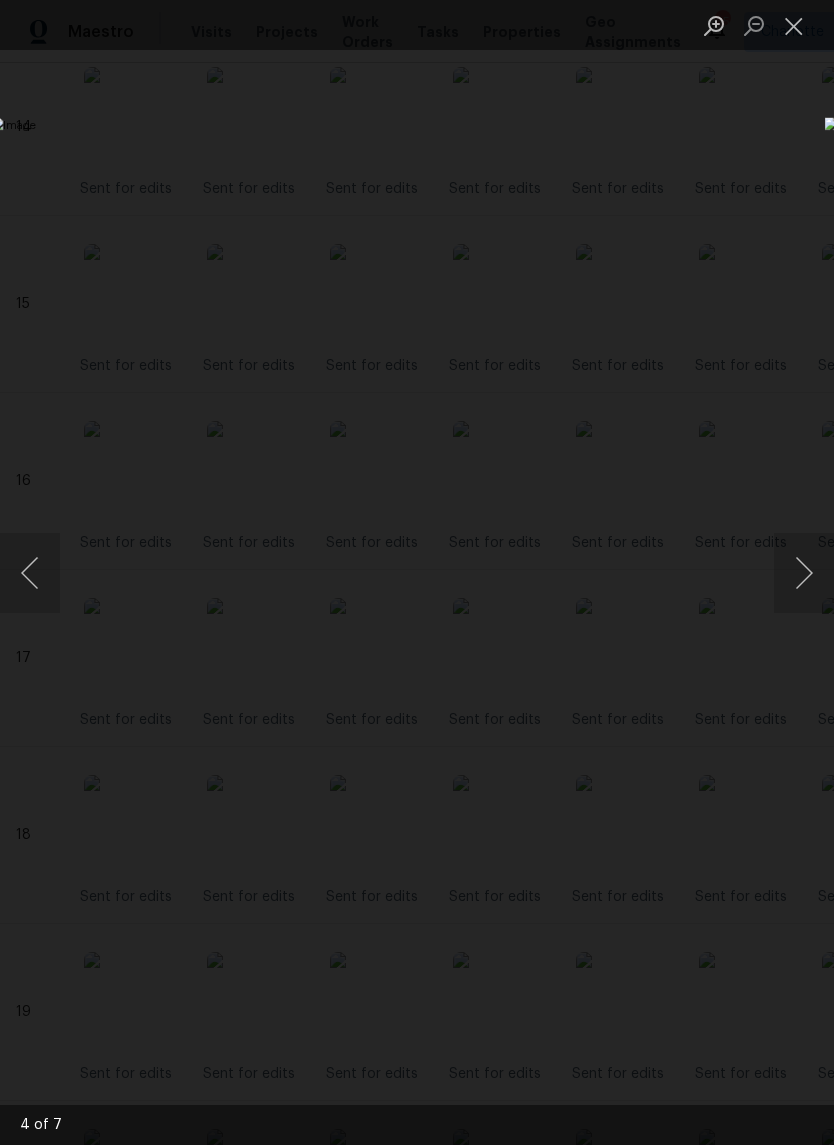 click at bounding box center (794, 25) 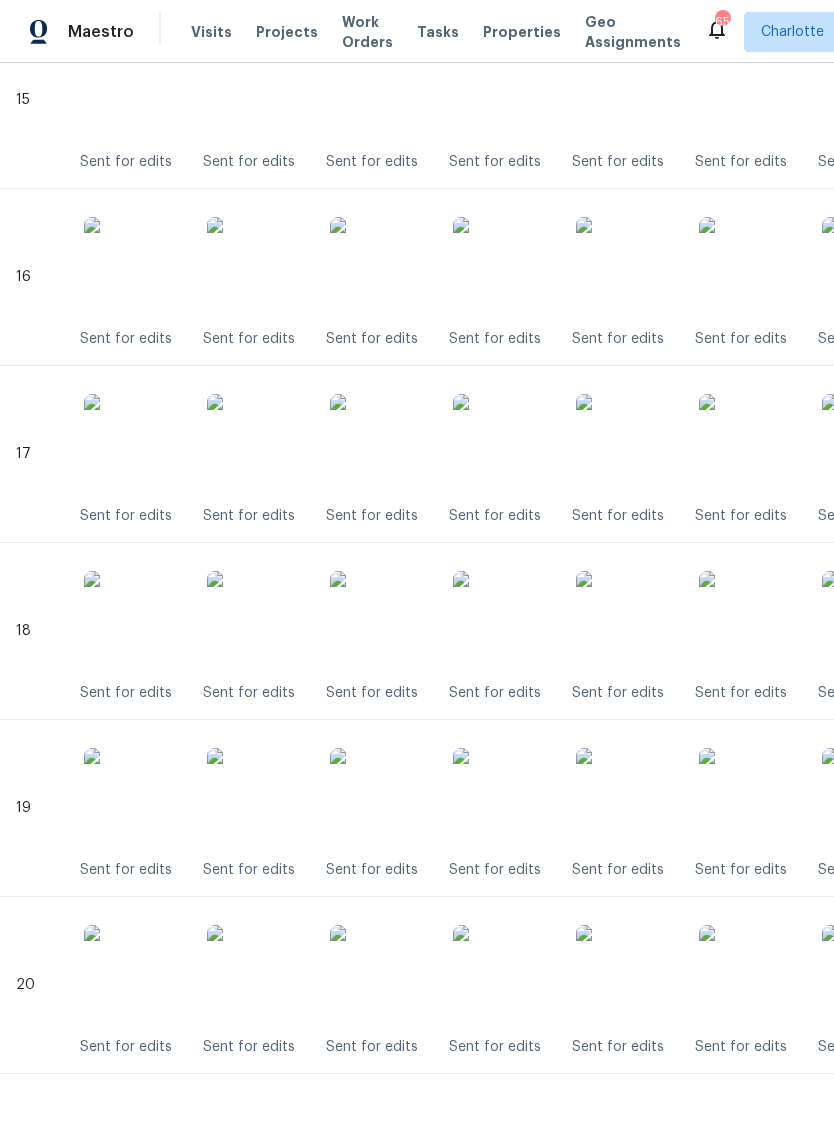 scroll, scrollTop: 3207, scrollLeft: 0, axis: vertical 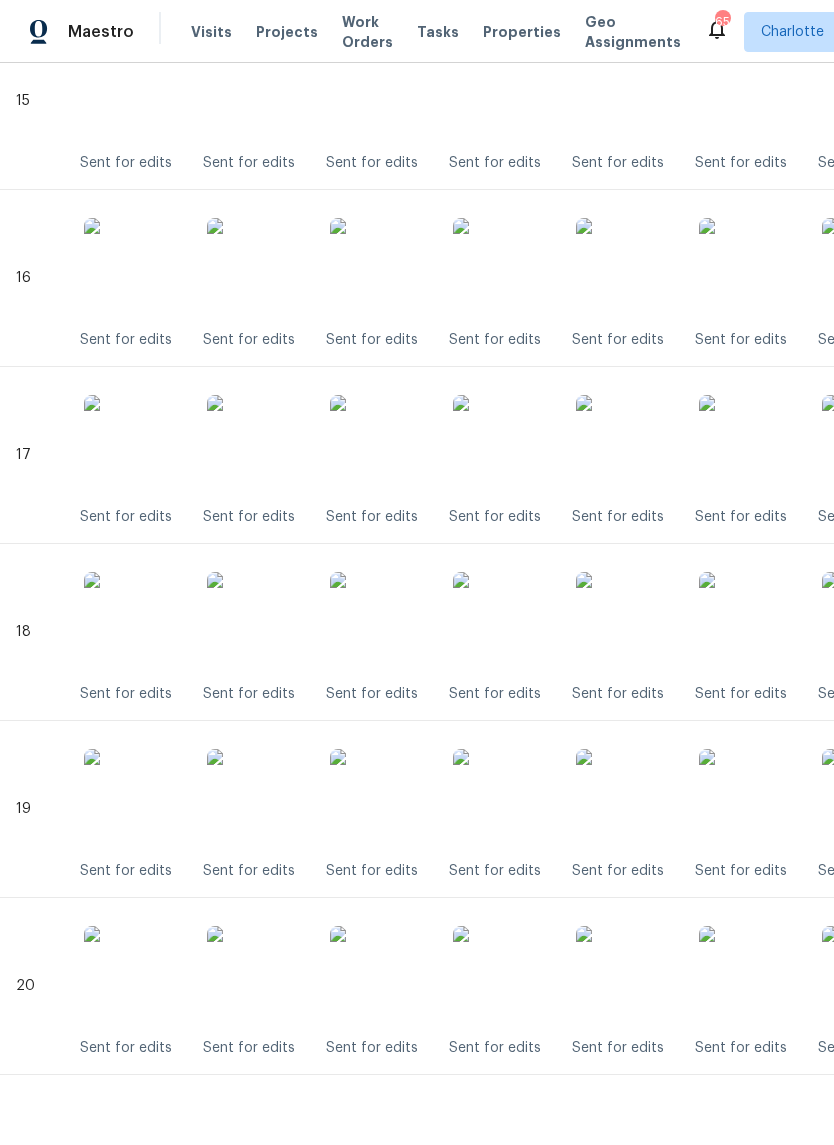 click at bounding box center (503, 622) 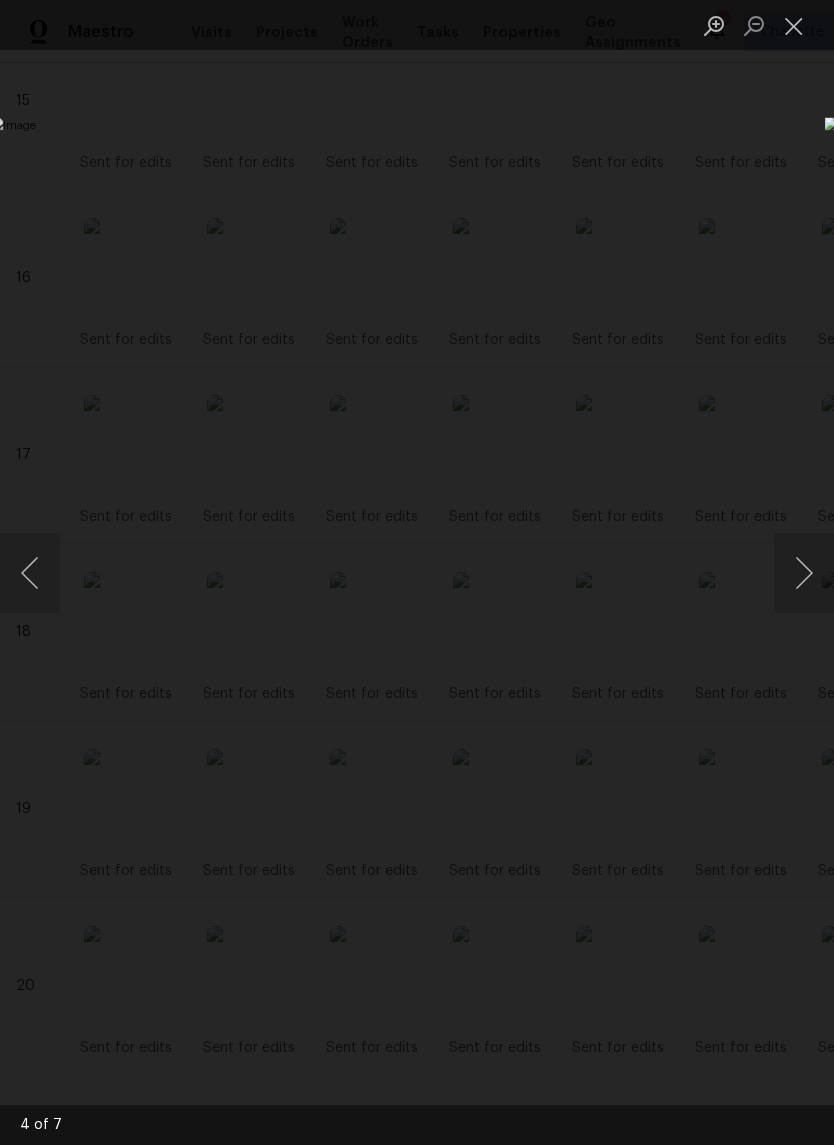 click at bounding box center [794, 25] 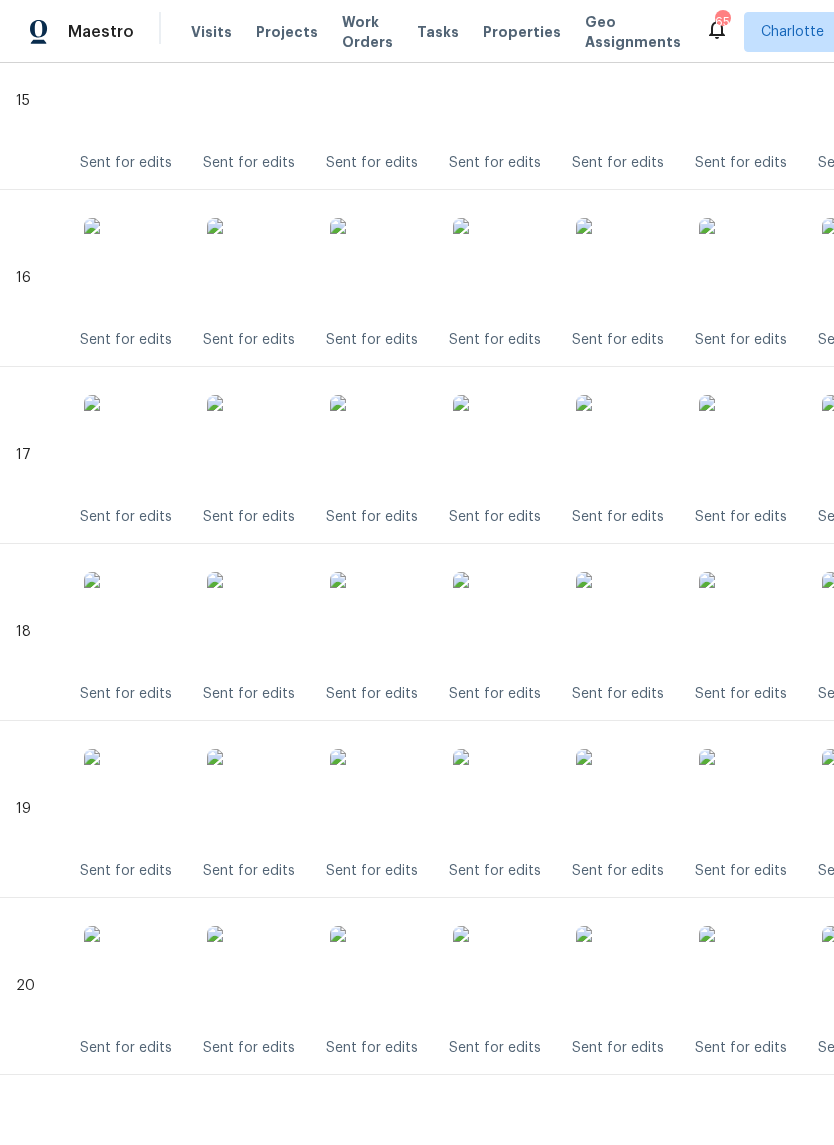 click at bounding box center (503, 799) 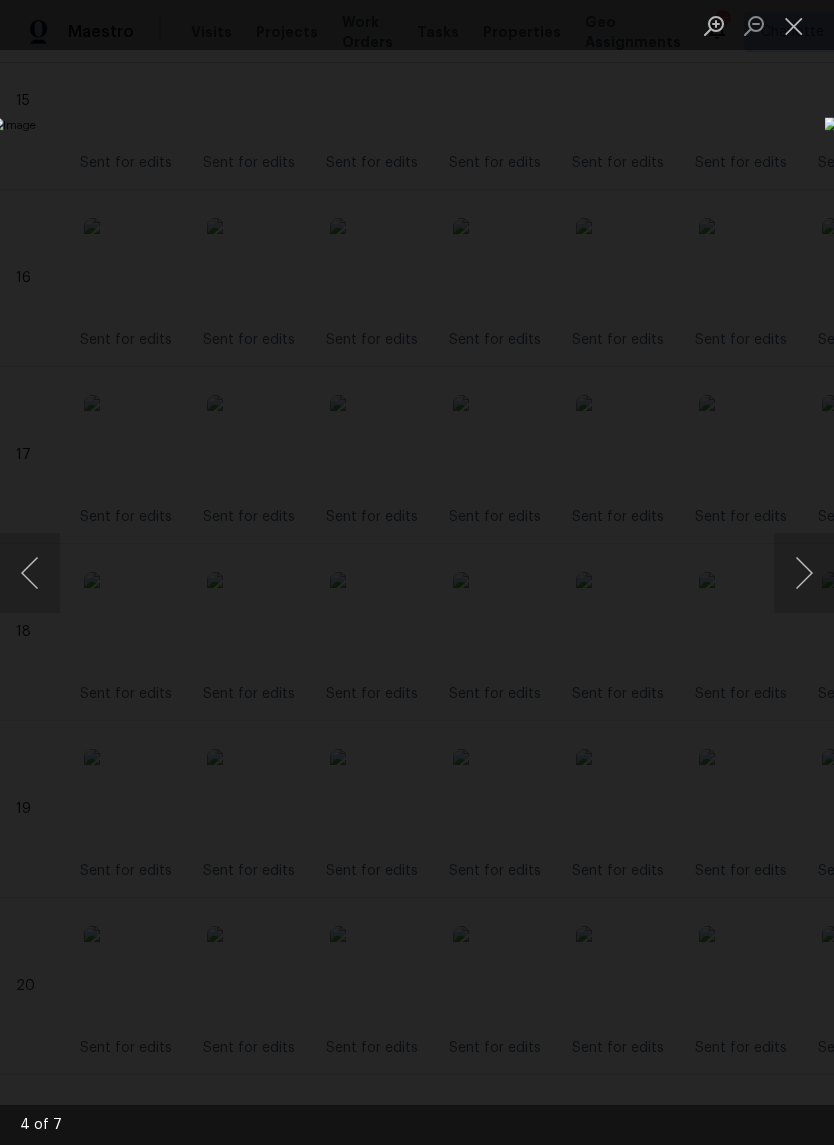 click at bounding box center [417, 572] 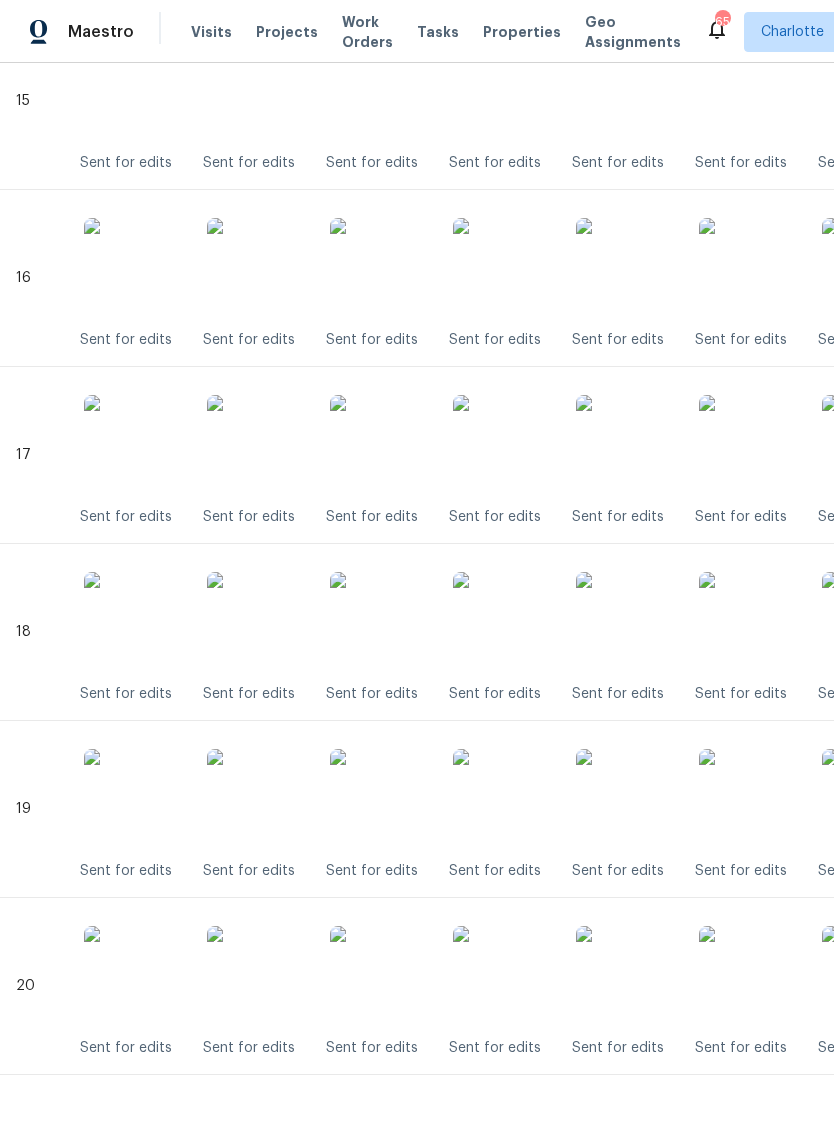 click at bounding box center [503, 976] 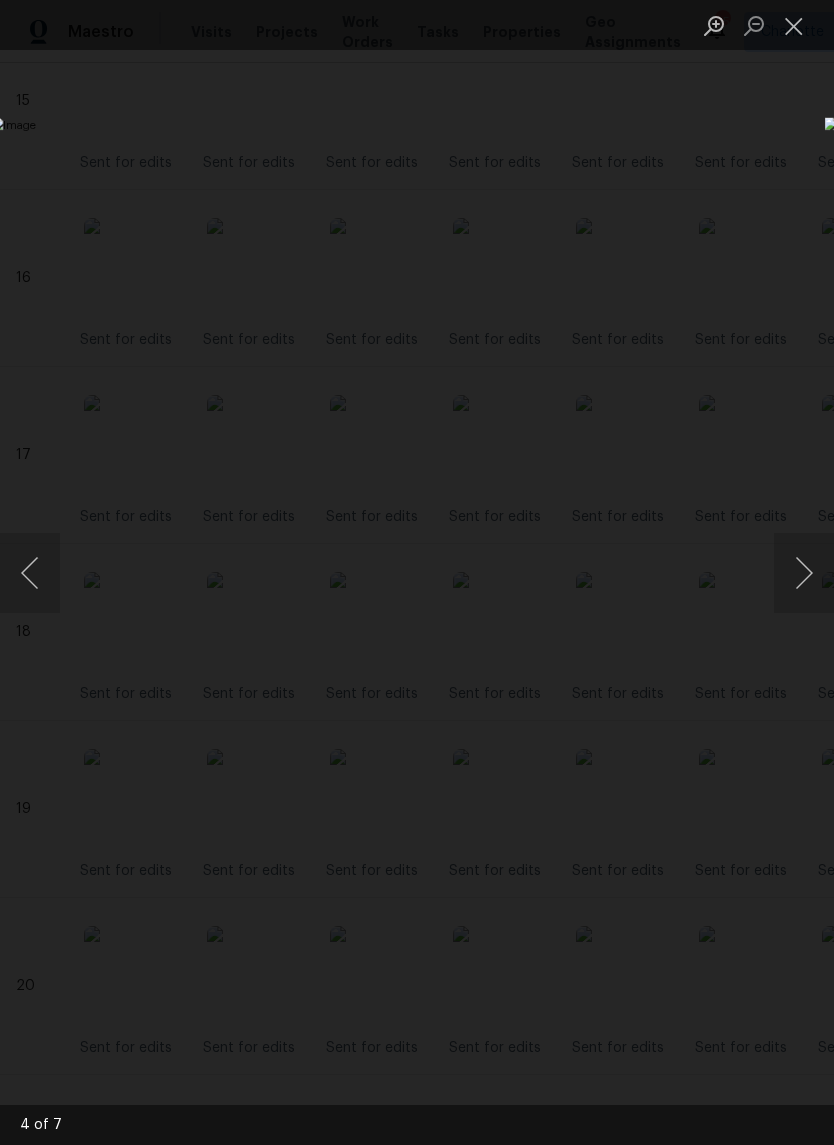 click at bounding box center (794, 25) 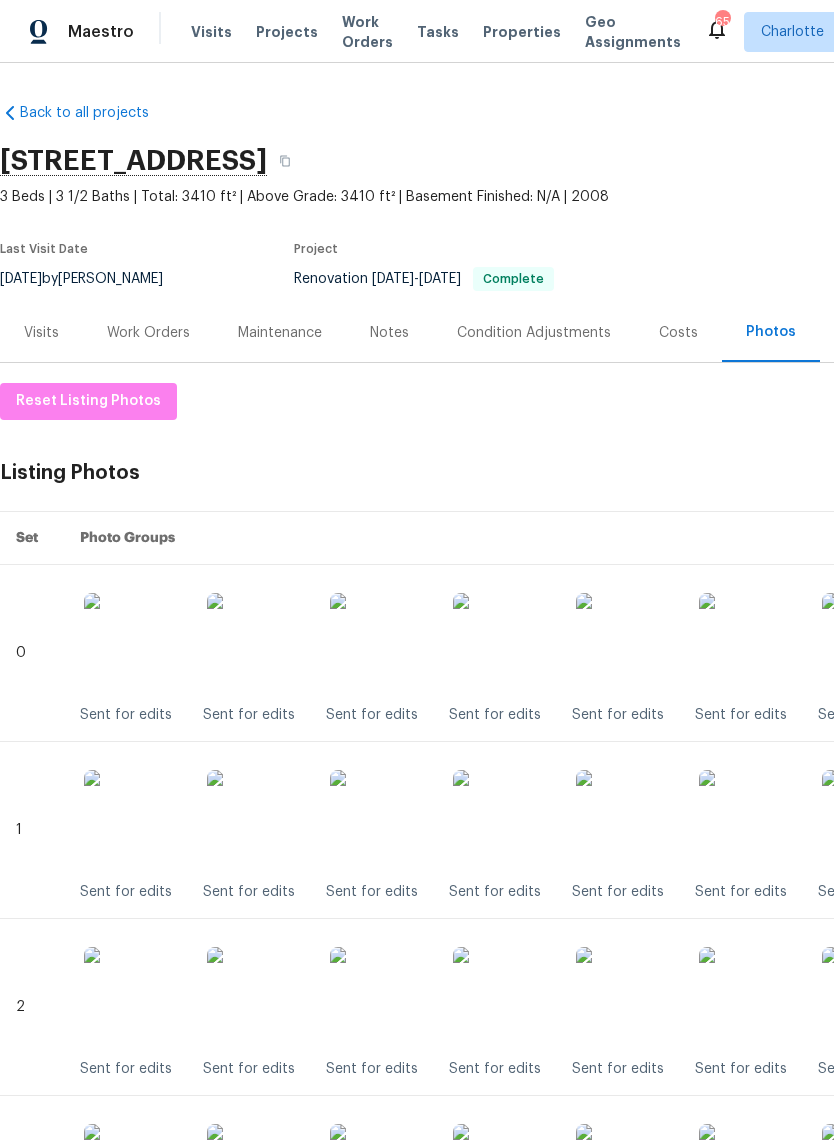 scroll, scrollTop: 0, scrollLeft: 0, axis: both 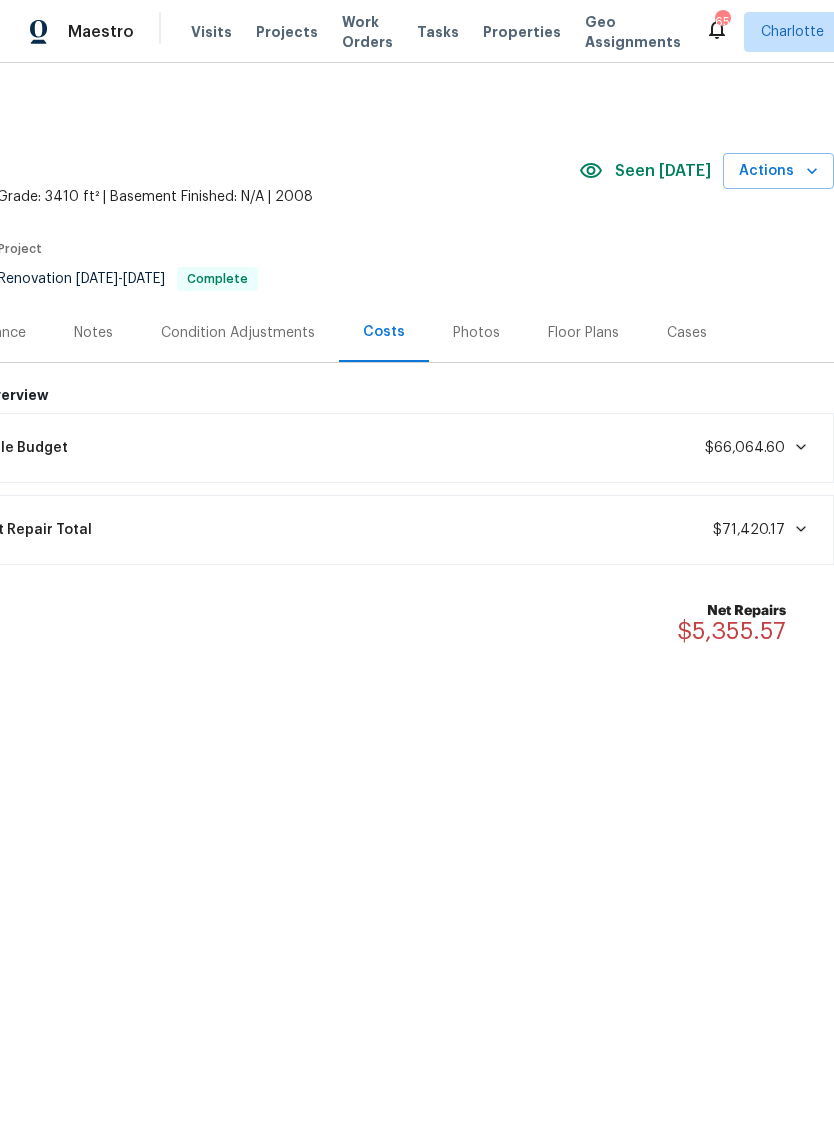click on "Maestro Visits Projects Work Orders Tasks Properties Geo Assignments 65 Charlotte Ryan Craven Back to all projects 1915 Birchbrook Ct, Harrisburg, NC 28075 3 Beds | 3 1/2 Baths | Total: 3410 ft² | Above Grade: 3410 ft² | Basement Finished: N/A | 2008 Seen today Actions Last Visit Date 7/18/2025  by  Ryan Craven   Project Renovation   6/27/2025  -  7/14/2025 Complete Visits Work Orders Maintenance Notes Condition Adjustments Costs Photos Floor Plans Cases Home Value $588,031.79 Expected Resale Value $423,724.40 Acquisition Cost $588,031.79 After Renovation Value Budget Overview Lifecycle Budget $66,064.60 Current Repair Total $71,420.17 Net Repairs $5,355.57" at bounding box center (417, 411) 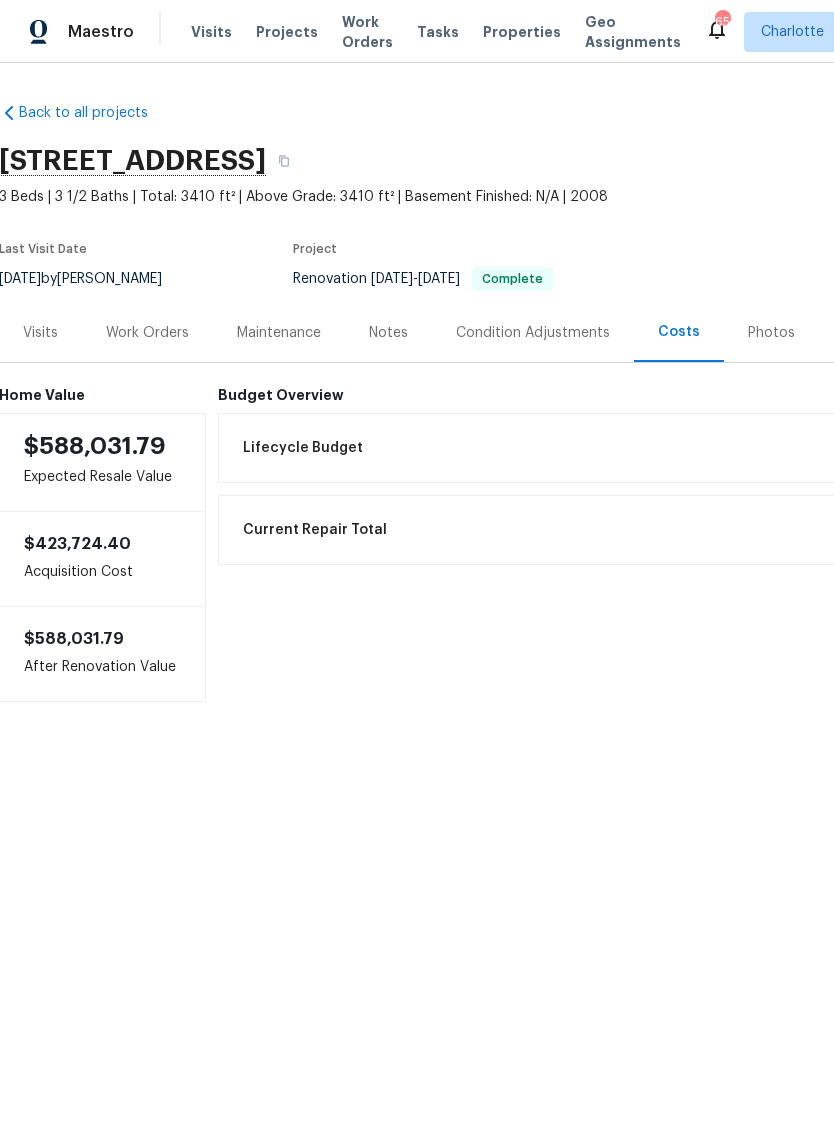 click on "Maestro Visits Projects Work Orders Tasks Properties Geo Assignments 65 Charlotte Ryan Craven Back to all projects 1915 Birchbrook Ct, Harrisburg, NC 28075 3 Beds | 3 1/2 Baths | Total: 3410 ft² | Above Grade: 3410 ft² | Basement Finished: N/A | 2008 Seen today Actions Last Visit Date 7/18/2025  by  Ryan Craven   Project Renovation   6/27/2025  -  7/14/2025 Complete Visits Work Orders Maintenance Notes Condition Adjustments Costs Photos Floor Plans Cases Home Value $588,031.79 Expected Resale Value $423,724.40 Acquisition Cost $588,031.79 After Renovation Value Budget Overview Lifecycle Budget $66,064.60 Current Repair Total $71,420.17 Net Repairs $5,355.57" at bounding box center (417, 411) 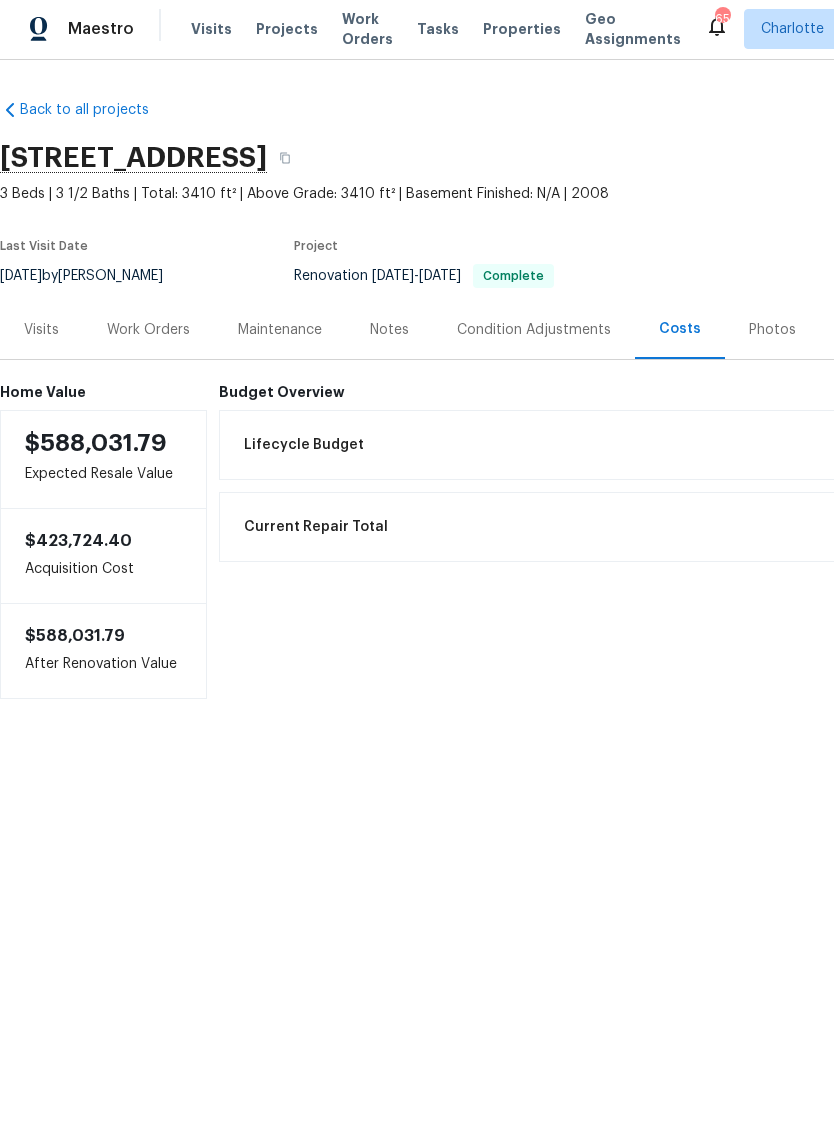 scroll, scrollTop: 0, scrollLeft: 0, axis: both 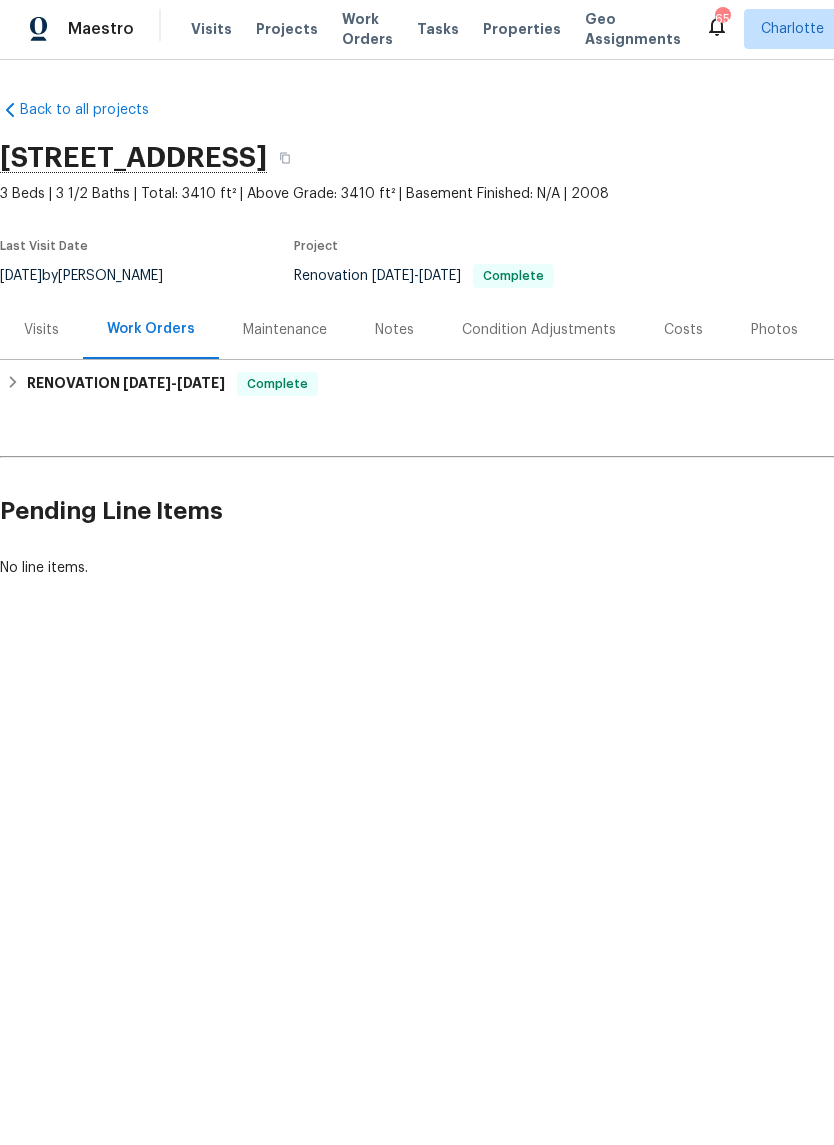 click on "Visits" at bounding box center (41, 332) 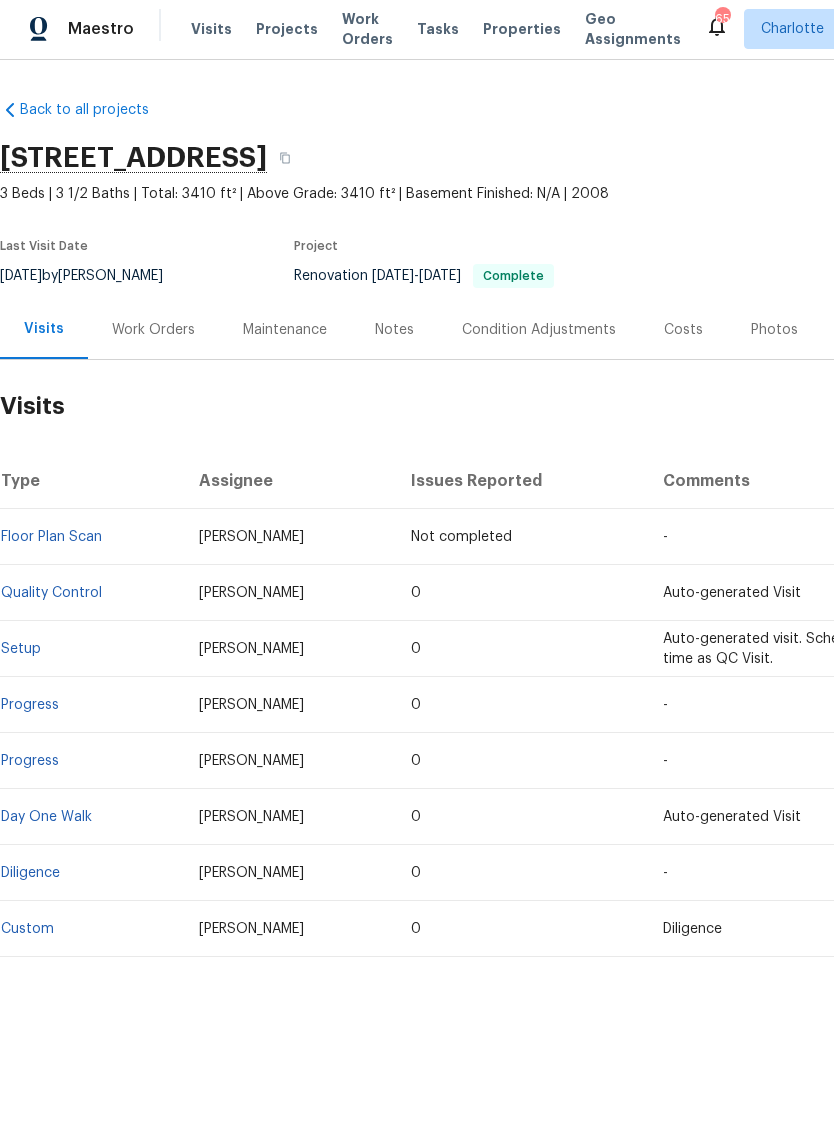 click on "Costs" at bounding box center [683, 333] 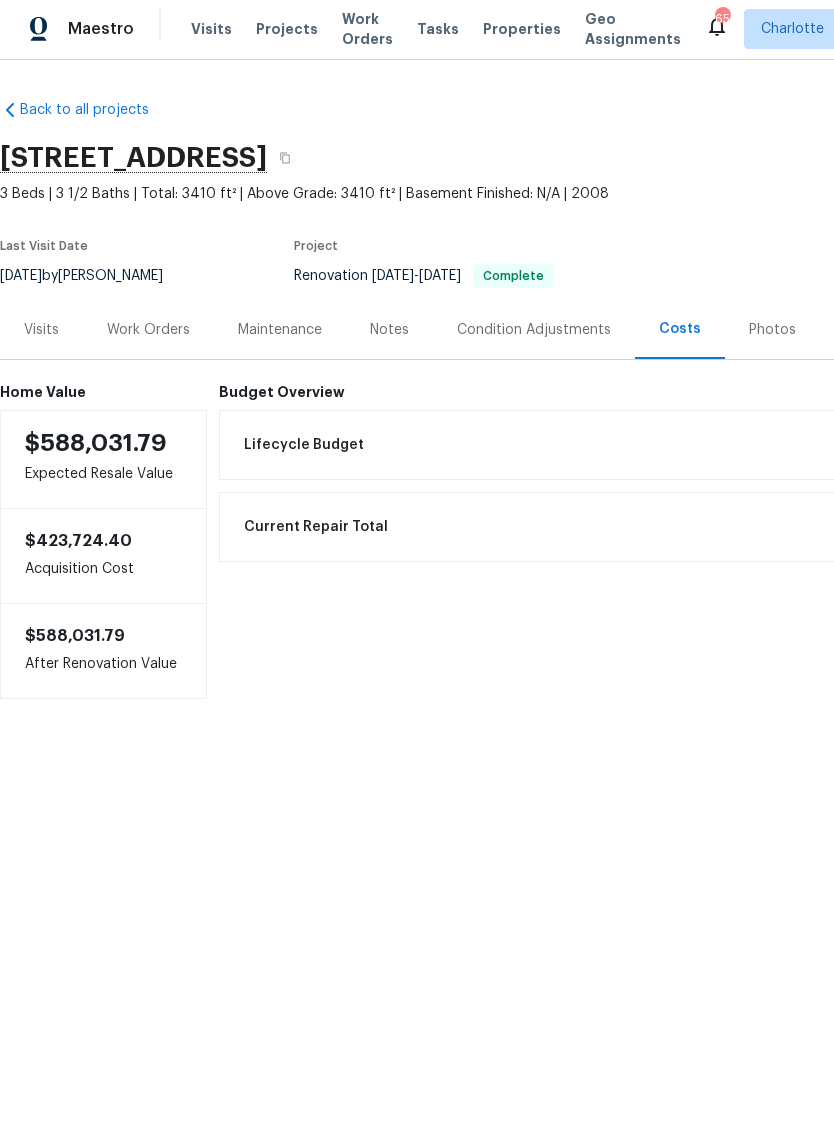 click on "Work Orders" at bounding box center (148, 332) 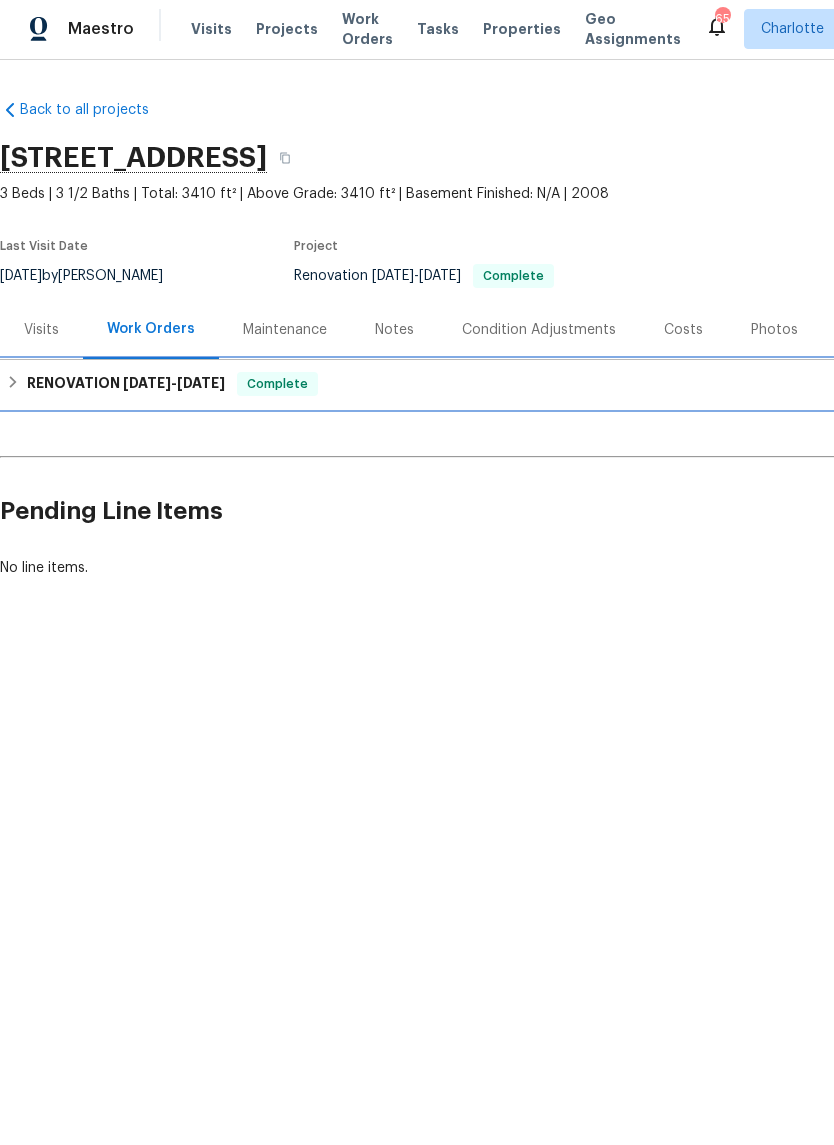 click on "RENOVATION   6/27/25  -  7/14/25 Complete" at bounding box center [565, 387] 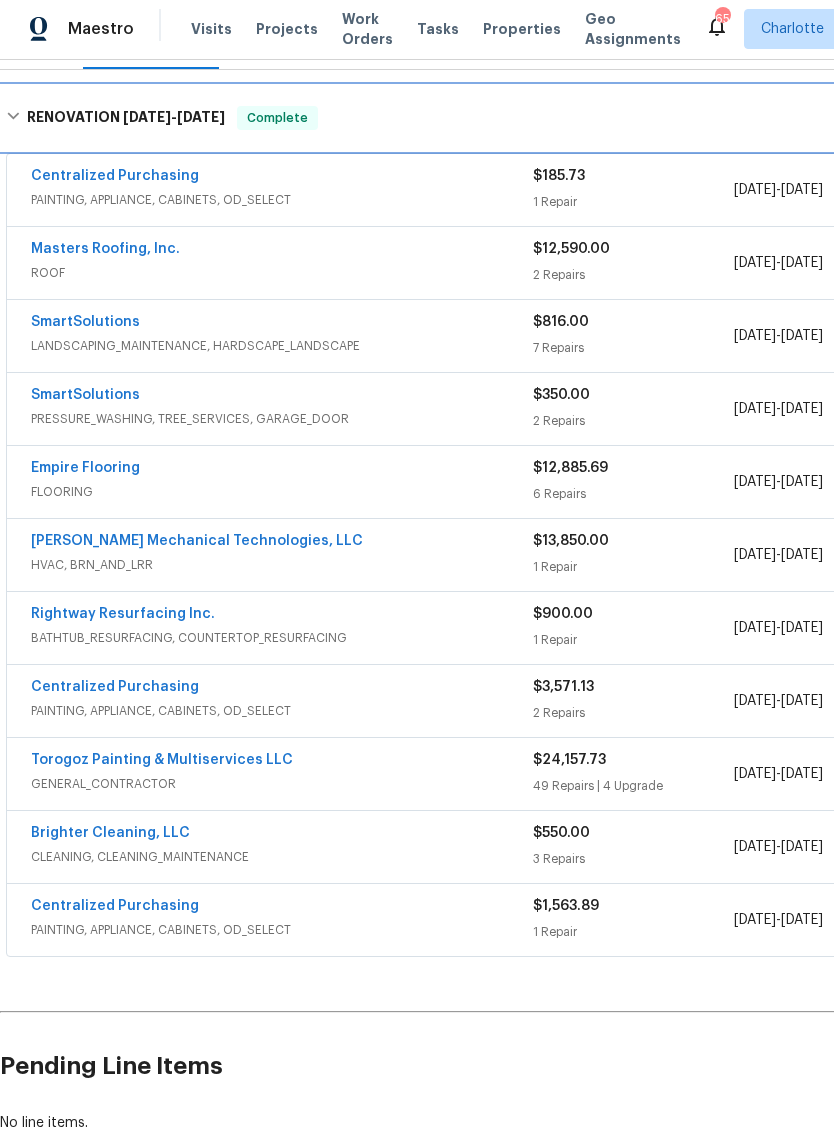 scroll, scrollTop: 290, scrollLeft: 0, axis: vertical 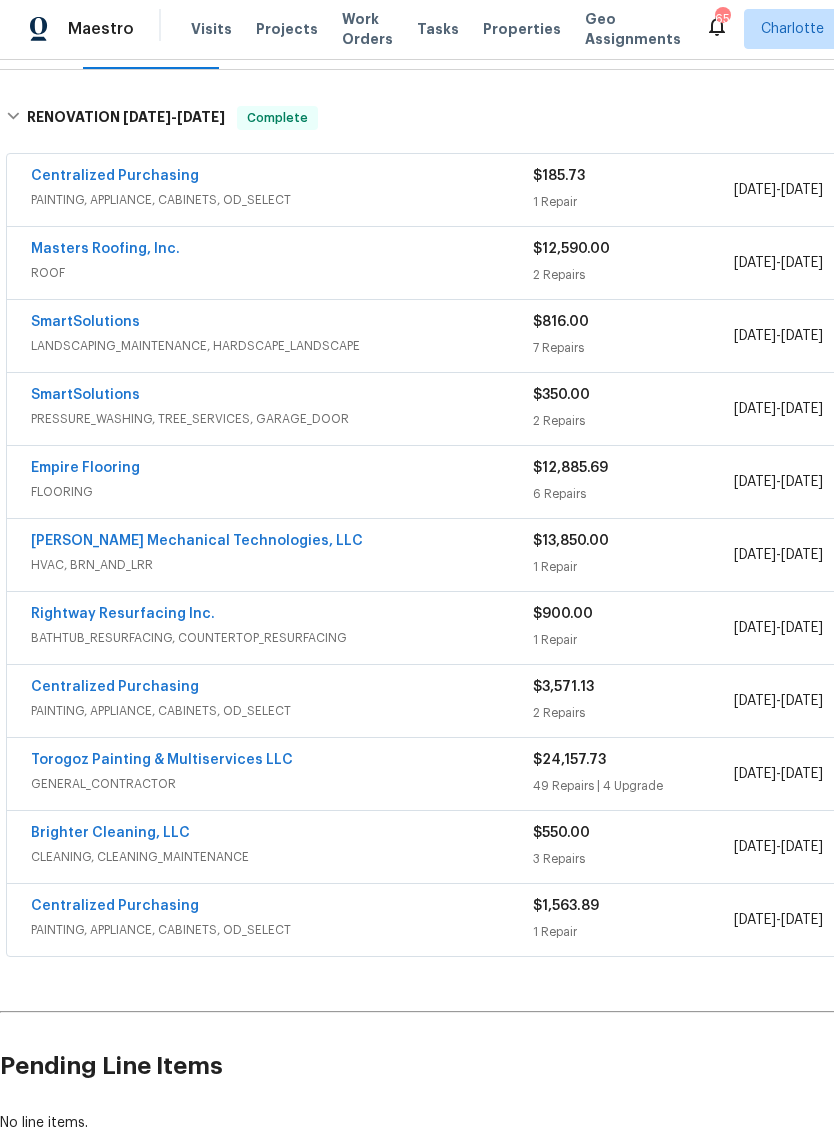 click on "Masters Roofing, Inc." at bounding box center (105, 252) 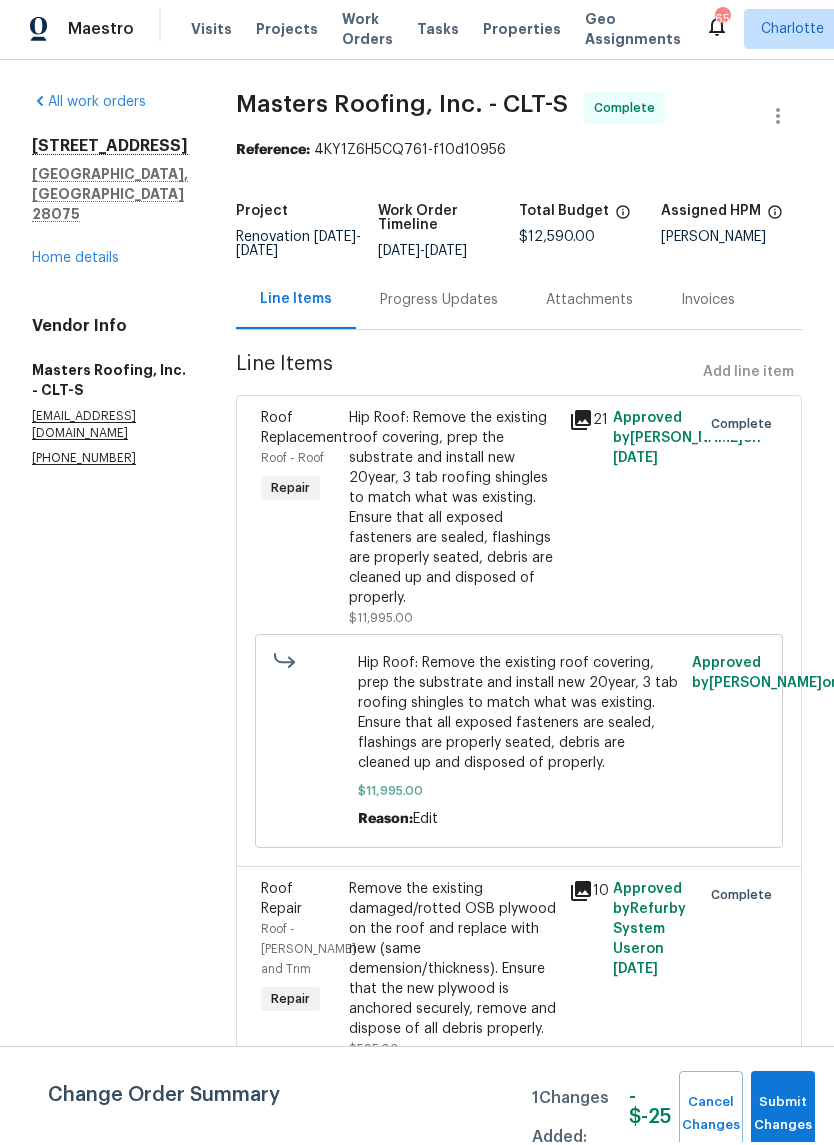 click on "Hip Roof: Remove the existing roof covering, prep the substrate and install new 20year, 3 tab roofing shingles to match what was existing. Ensure that all exposed fasteners are sealed, flashings are properly seated, debris are cleaned up and disposed of properly." at bounding box center [453, 511] 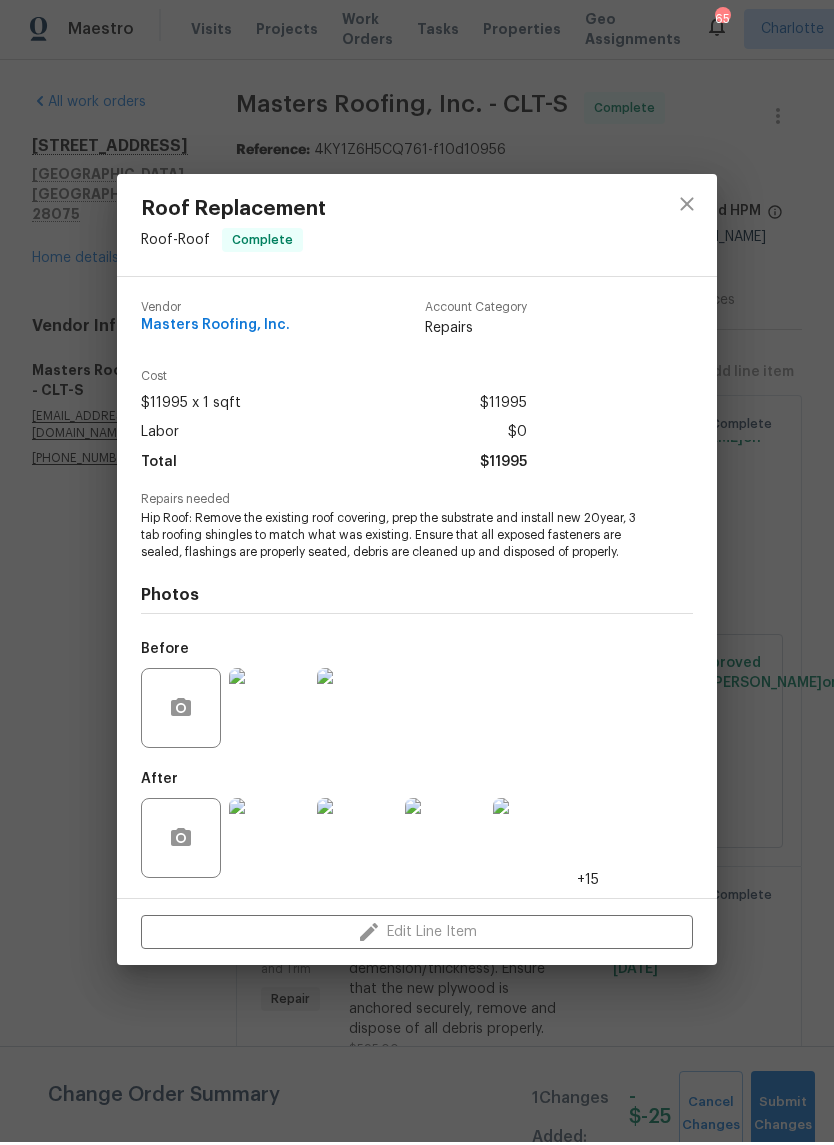 click at bounding box center (269, 711) 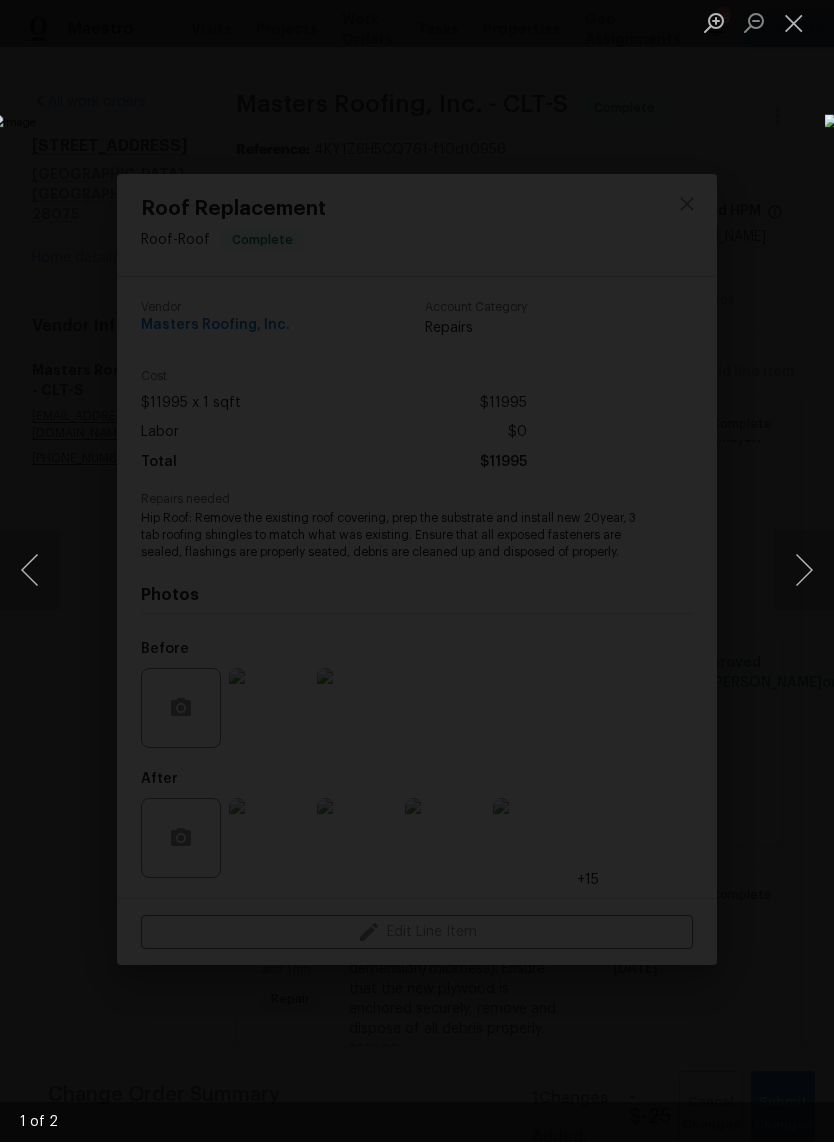 click at bounding box center (804, 573) 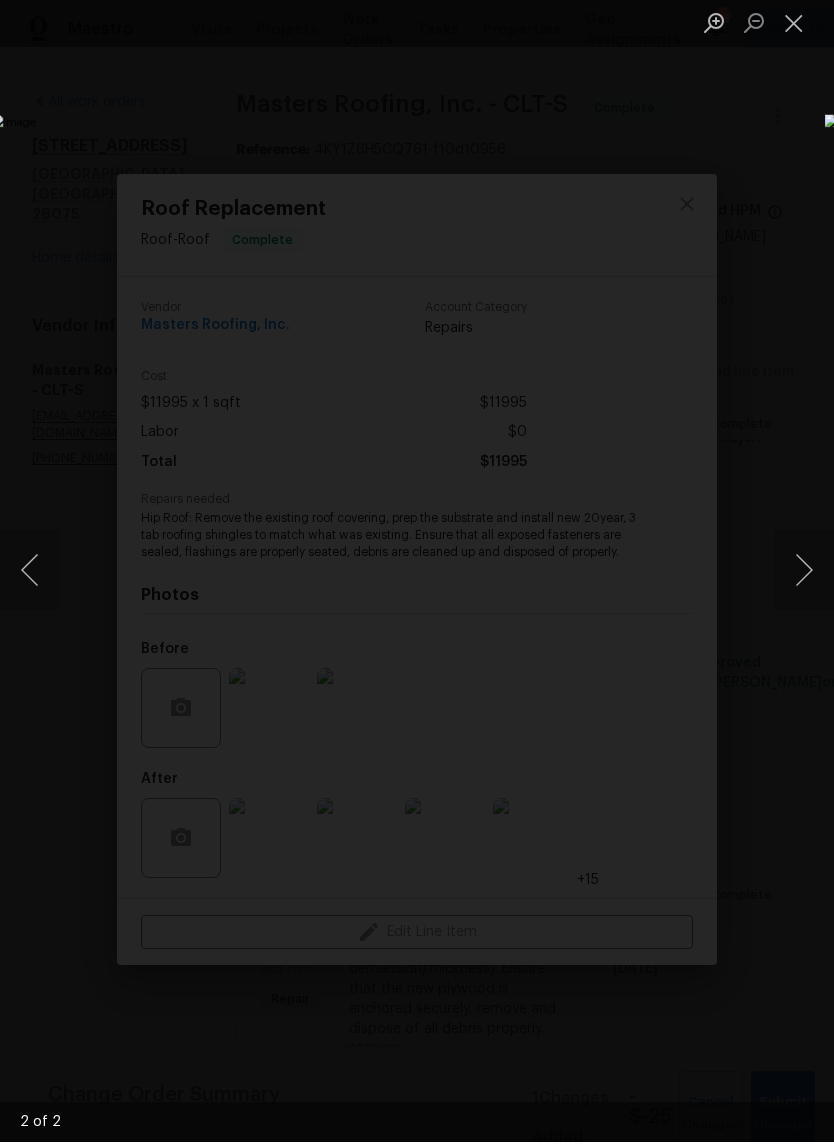 click at bounding box center (30, 573) 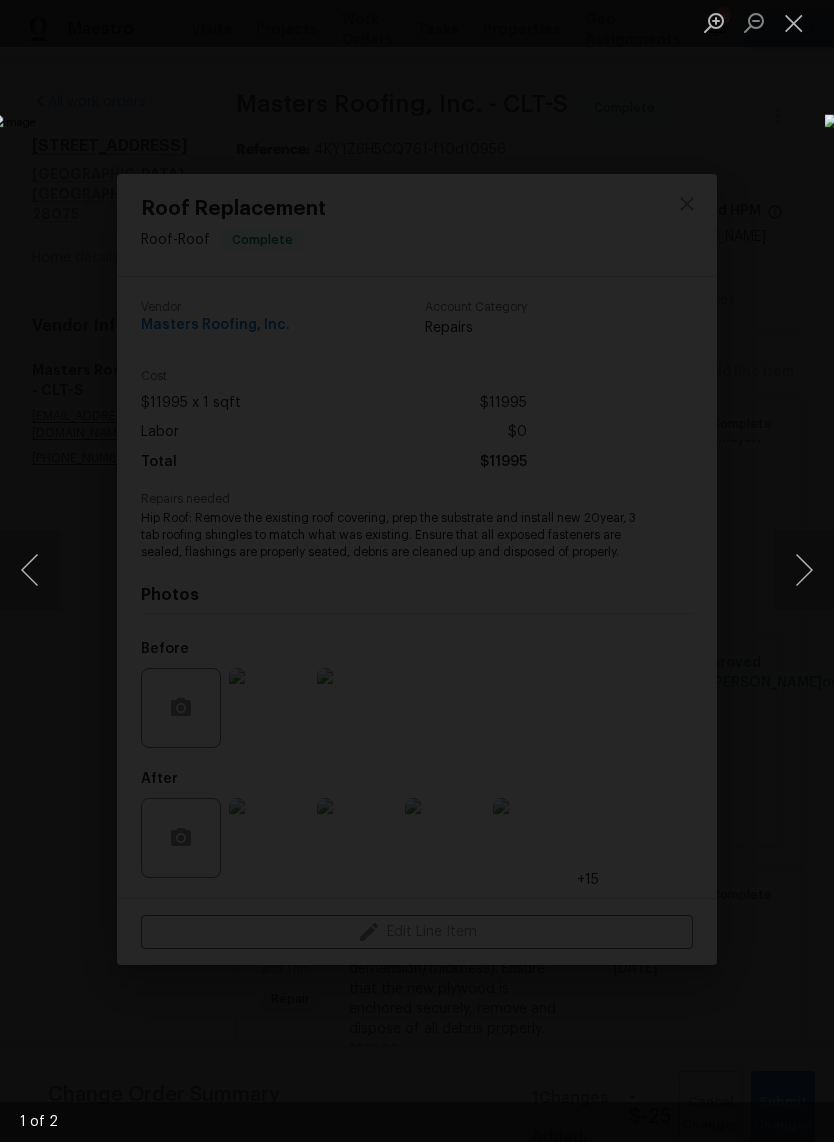 click at bounding box center [804, 573] 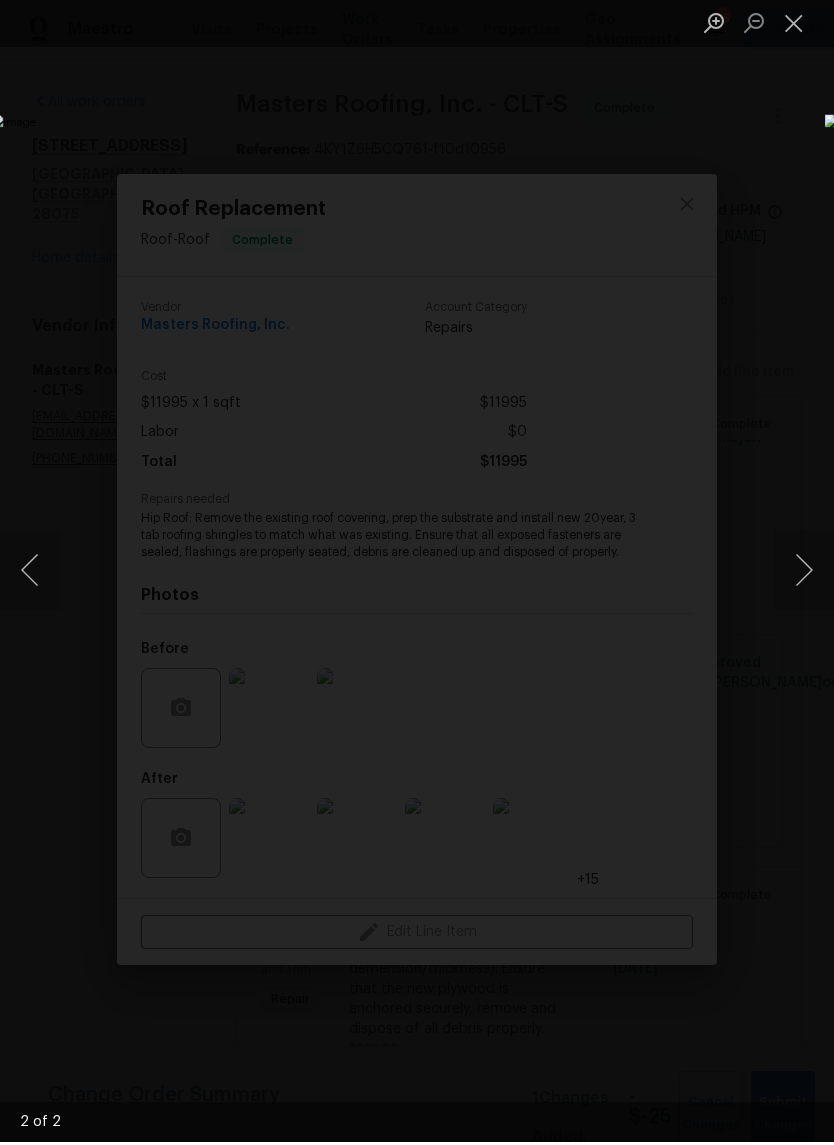 click at bounding box center (30, 573) 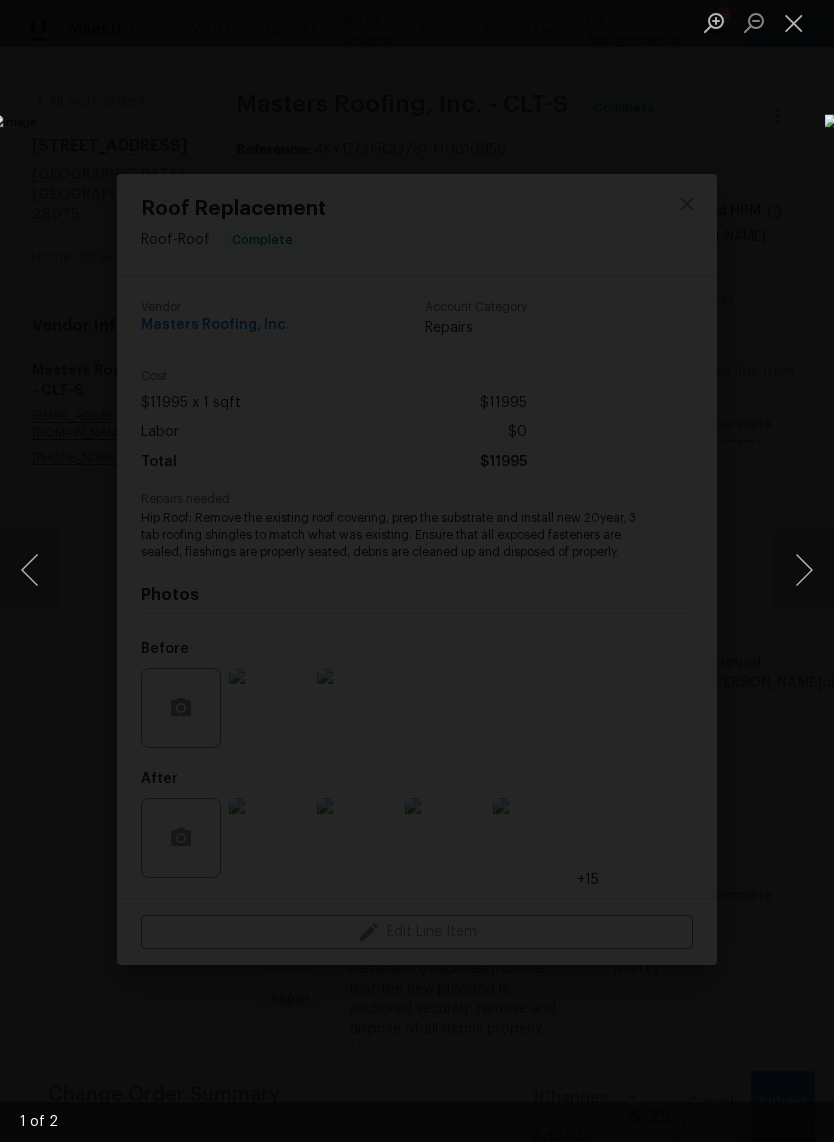 click at bounding box center [417, 572] 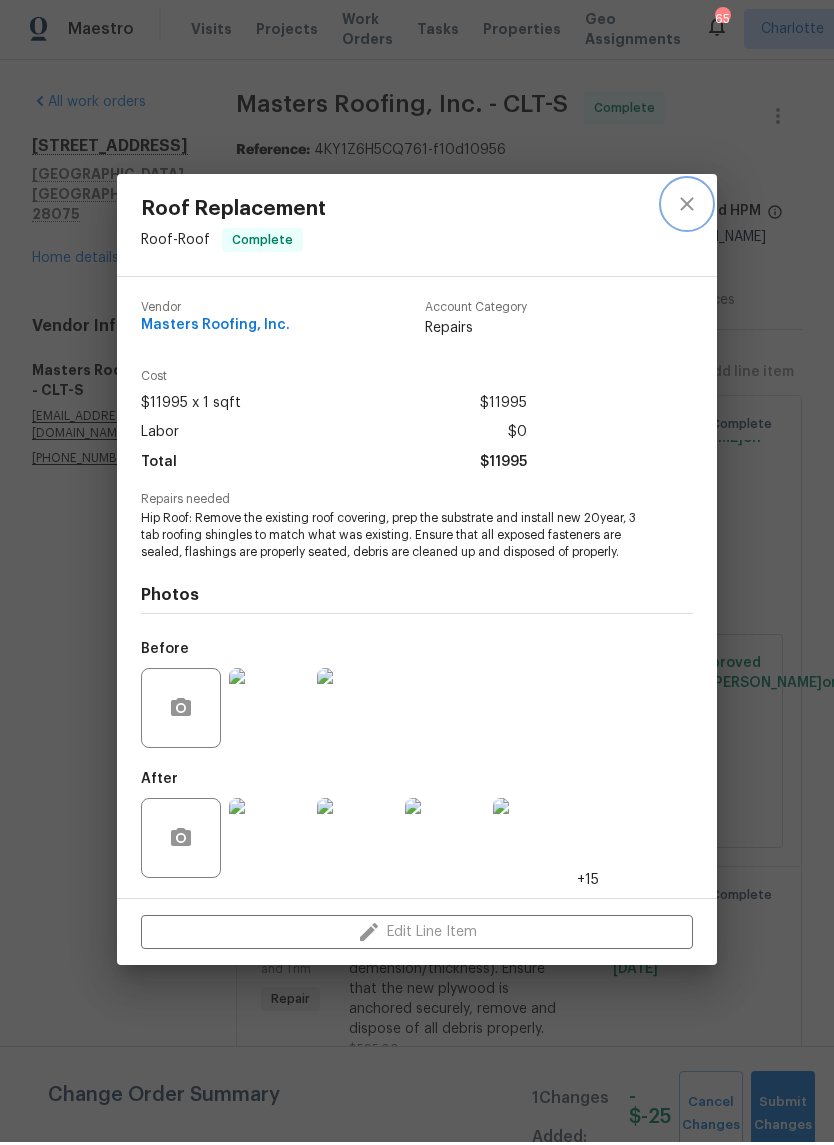 click at bounding box center (687, 207) 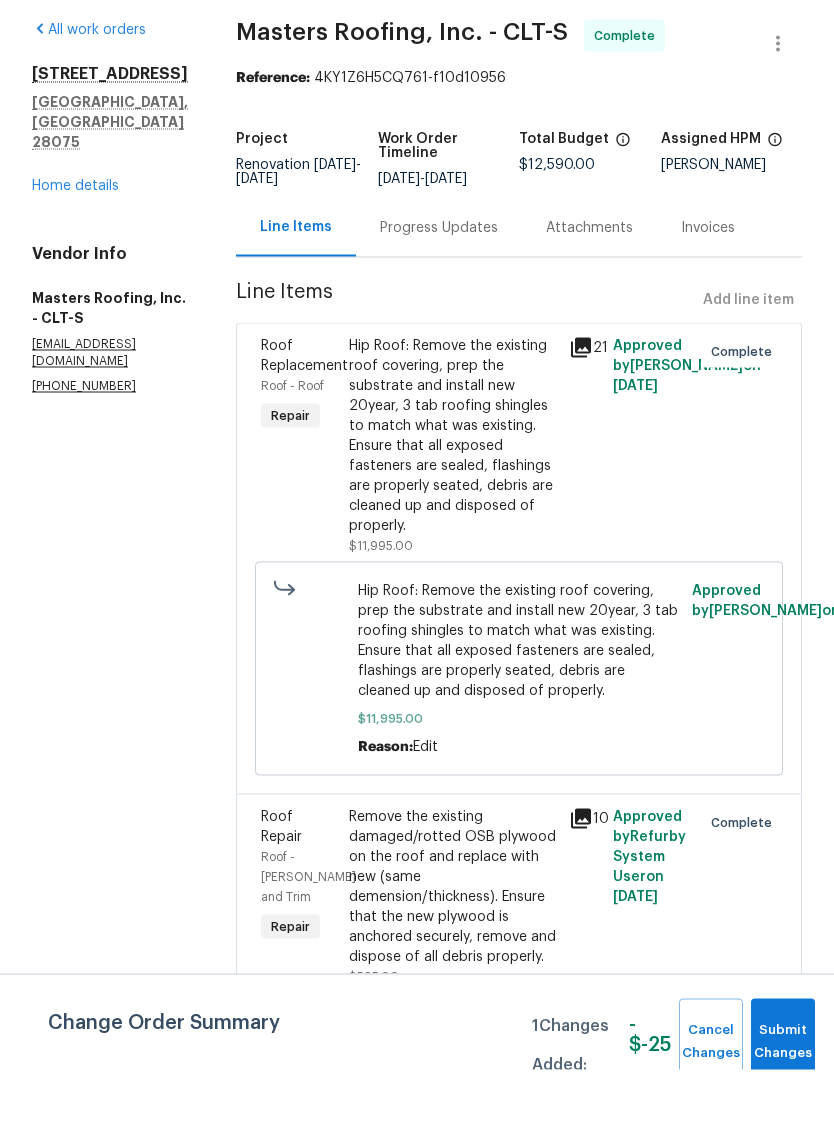 scroll, scrollTop: 47, scrollLeft: 0, axis: vertical 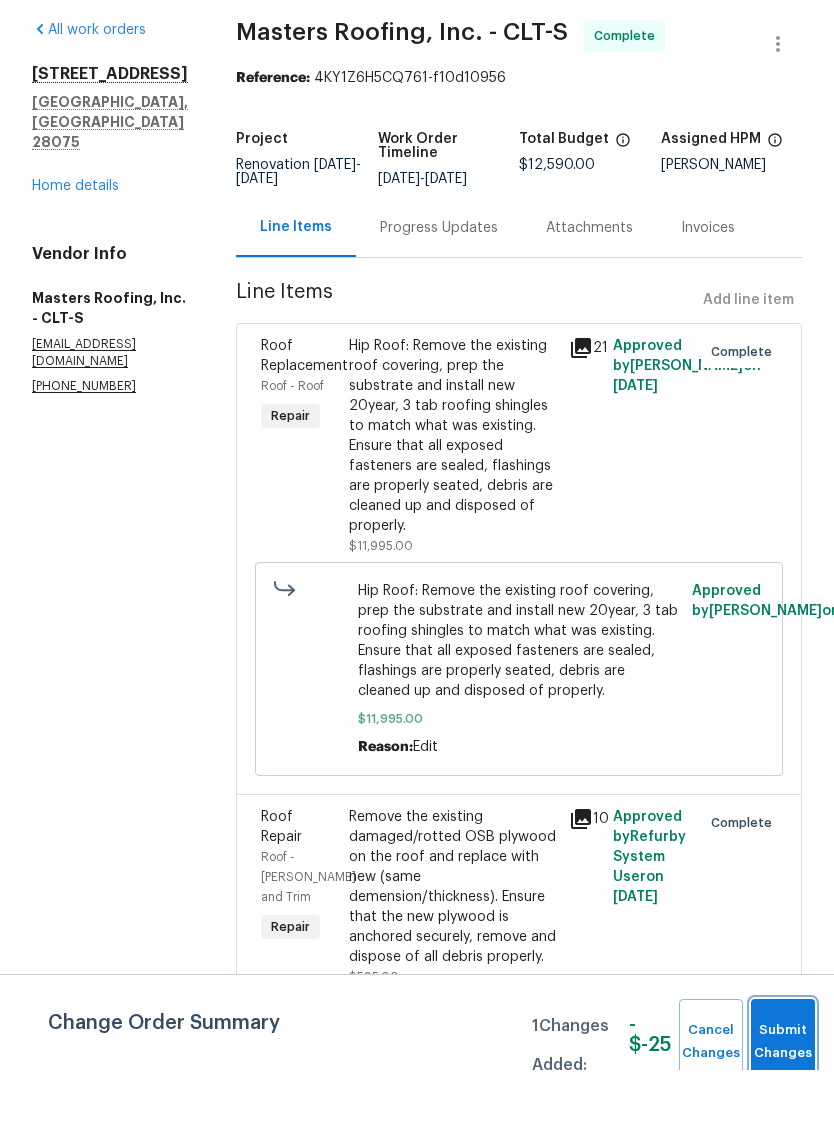 click on "Submit Changes" at bounding box center [783, 1117] 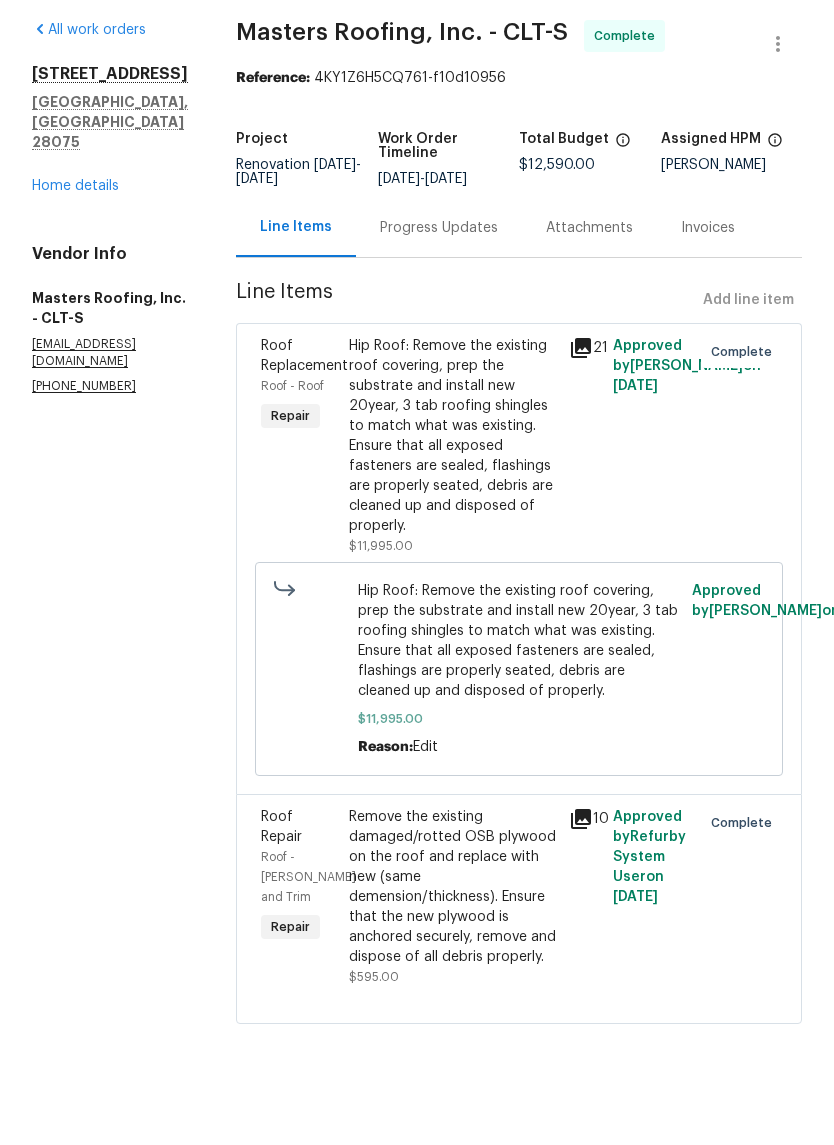 click on "Remove the existing damaged/rotted OSB plywood on the roof and replace with new (same demension/thickness). Ensure that the new plywood is anchored securely, remove and dispose of all debris properly." at bounding box center (453, 962) 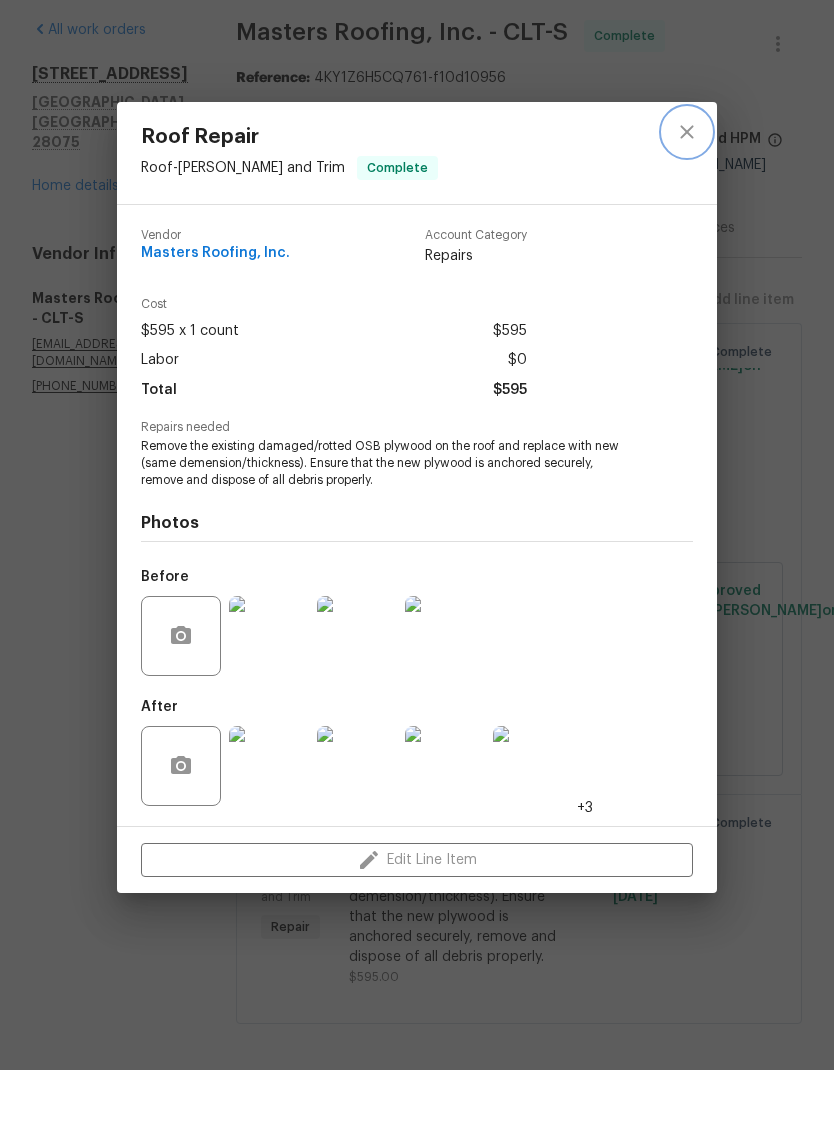 click at bounding box center (687, 207) 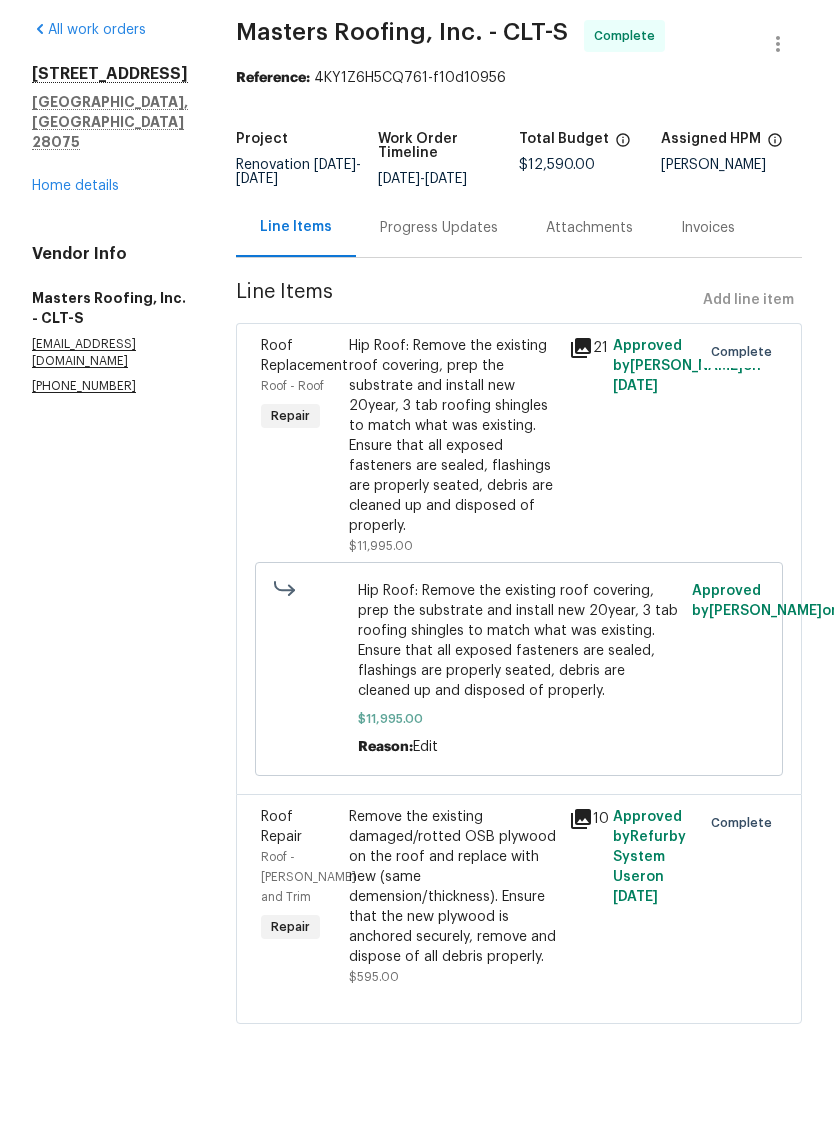 click on "Home details" at bounding box center [75, 261] 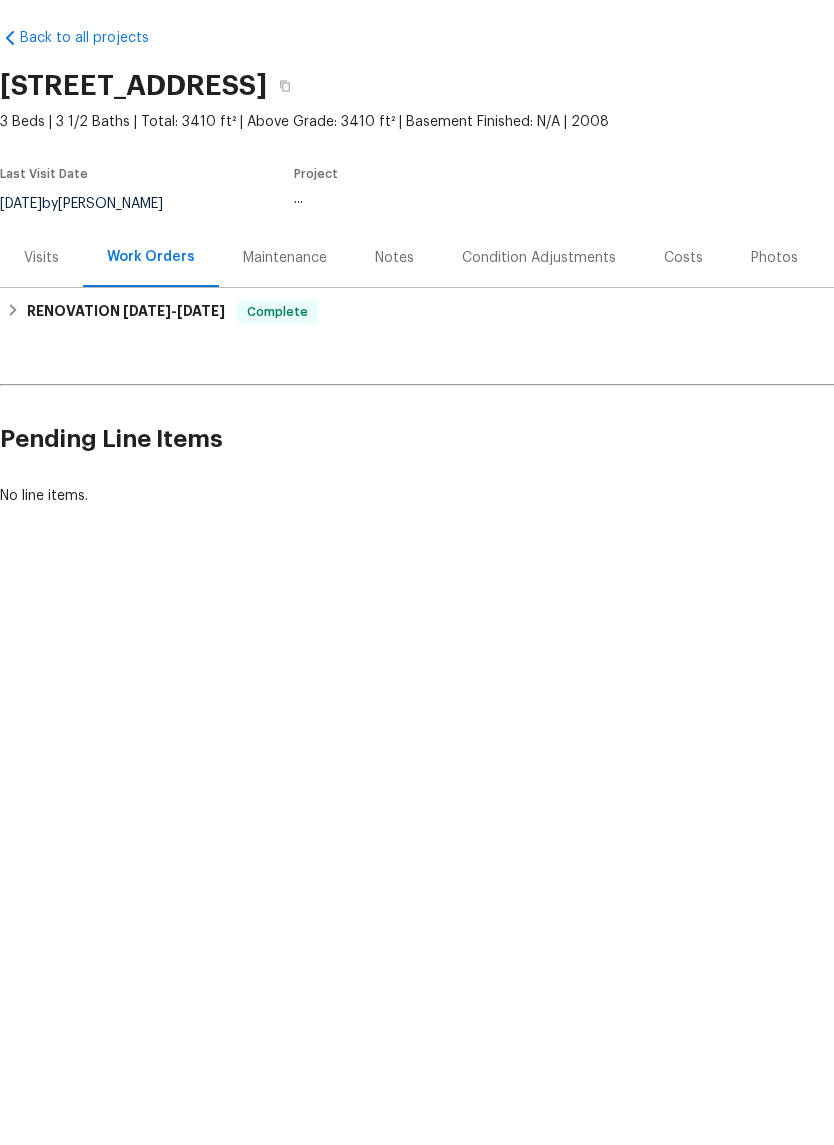scroll, scrollTop: 0, scrollLeft: 0, axis: both 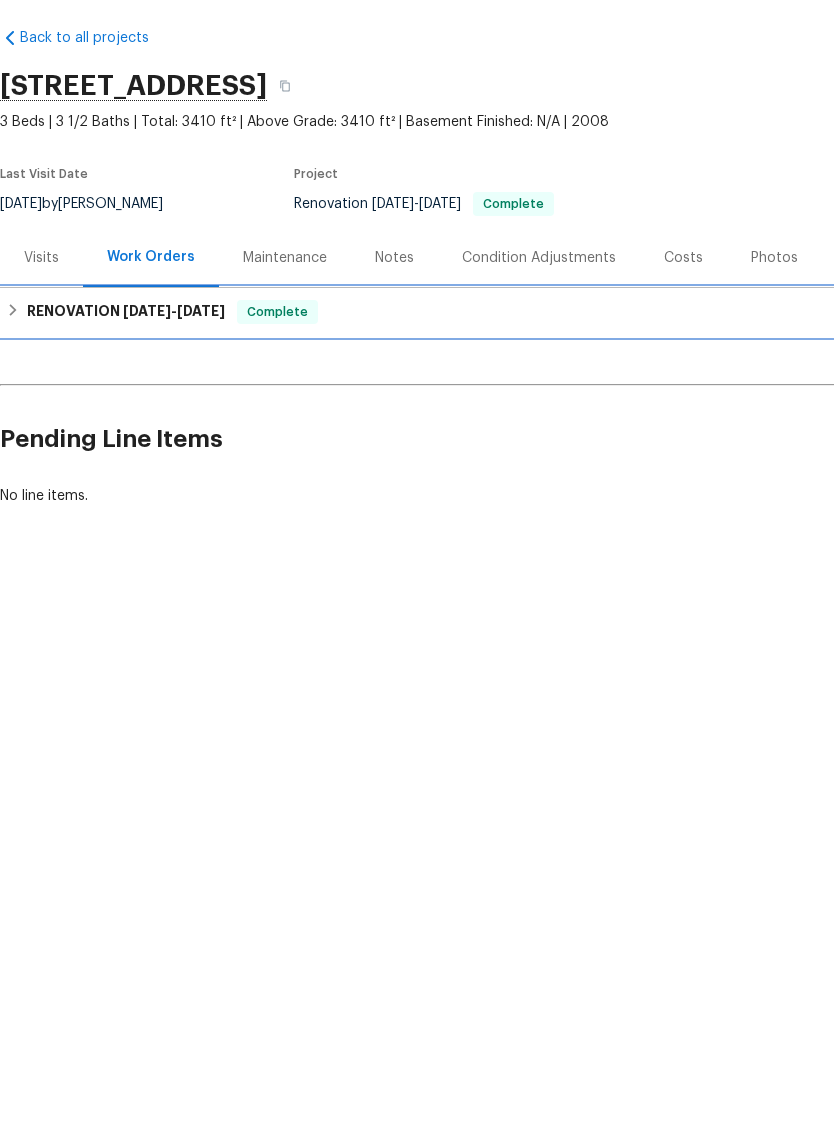 click on "RENOVATION   6/27/25  -  7/14/25 Complete" at bounding box center (565, 387) 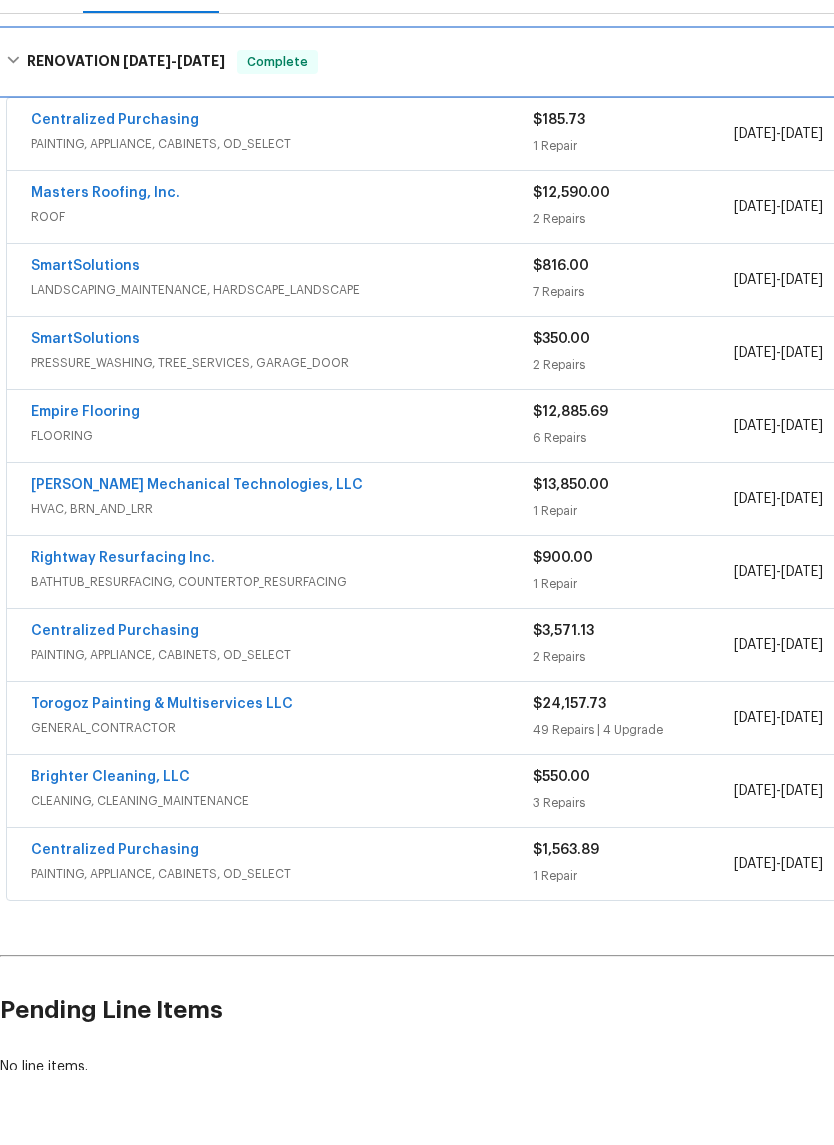 scroll, scrollTop: 273, scrollLeft: 0, axis: vertical 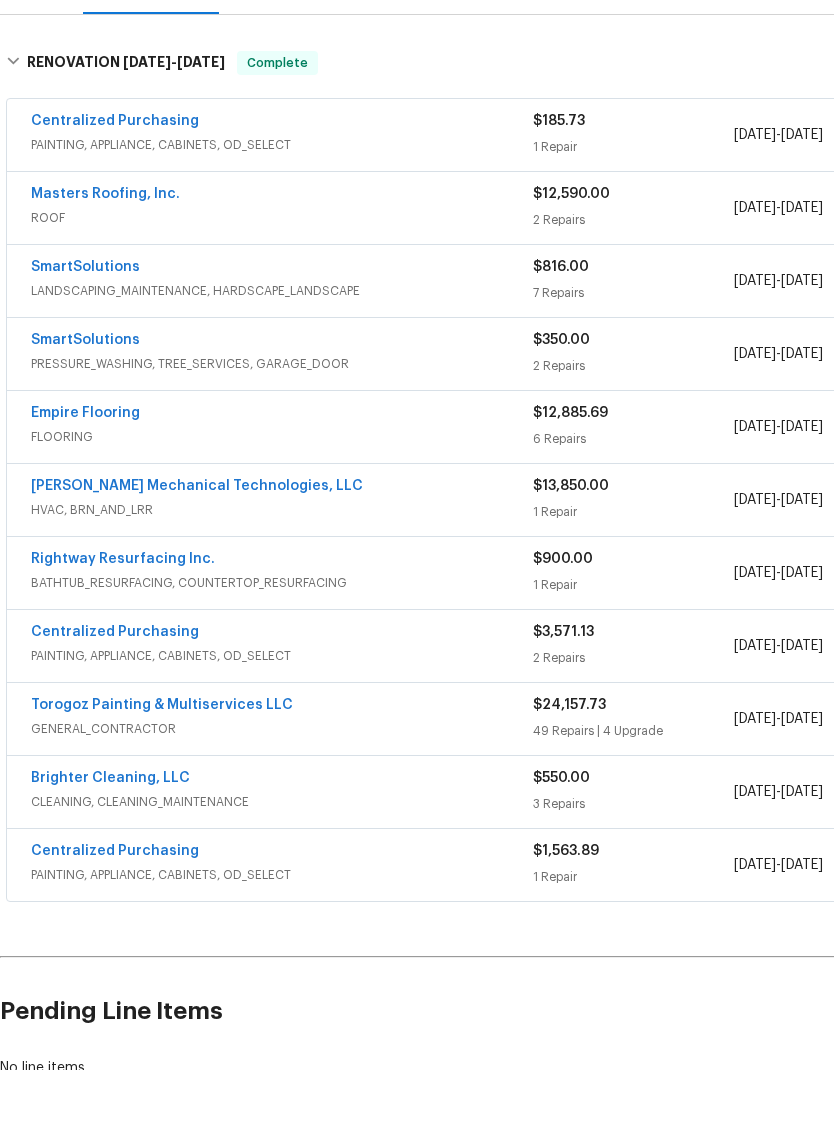 click on "Empire Flooring" at bounding box center [85, 488] 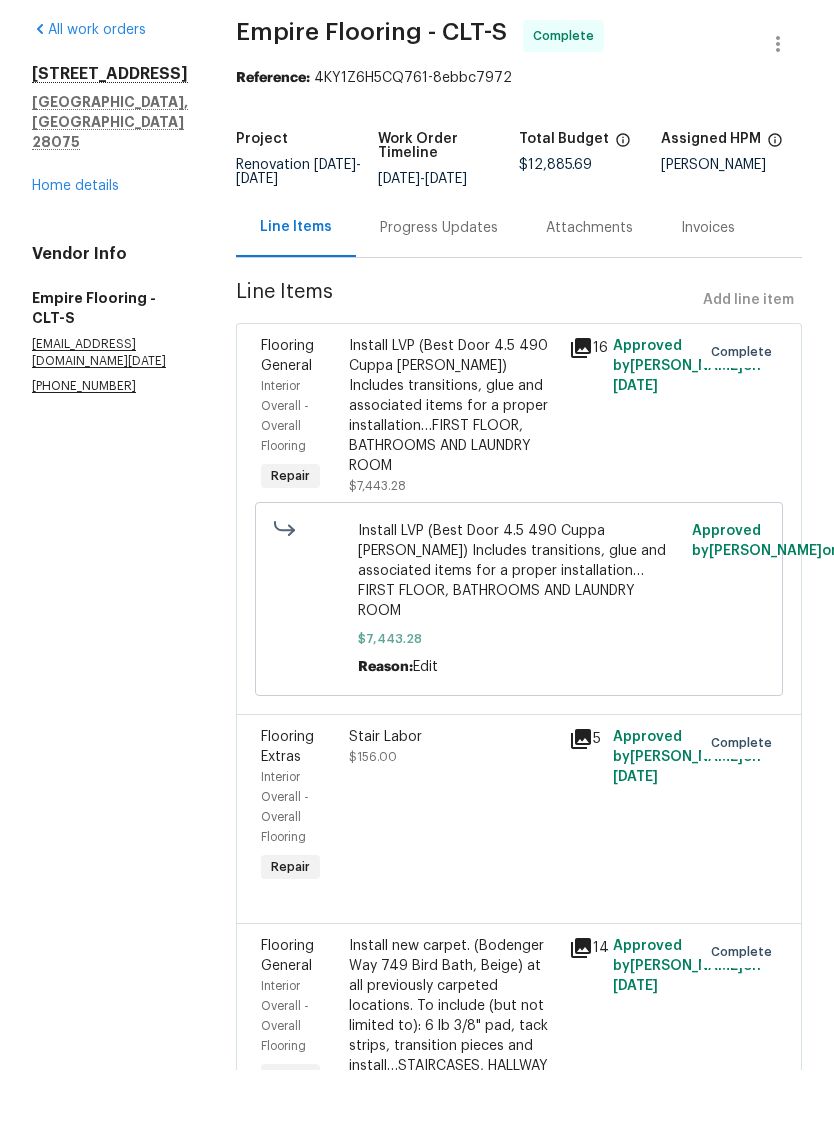 click on "Install LVP (Best Door 4.5 490 Cuppa Joe) Includes transitions, glue and associated items for a proper installation…FIRST FLOOR, BATHROOMS AND LAUNDRY ROOM" at bounding box center (453, 481) 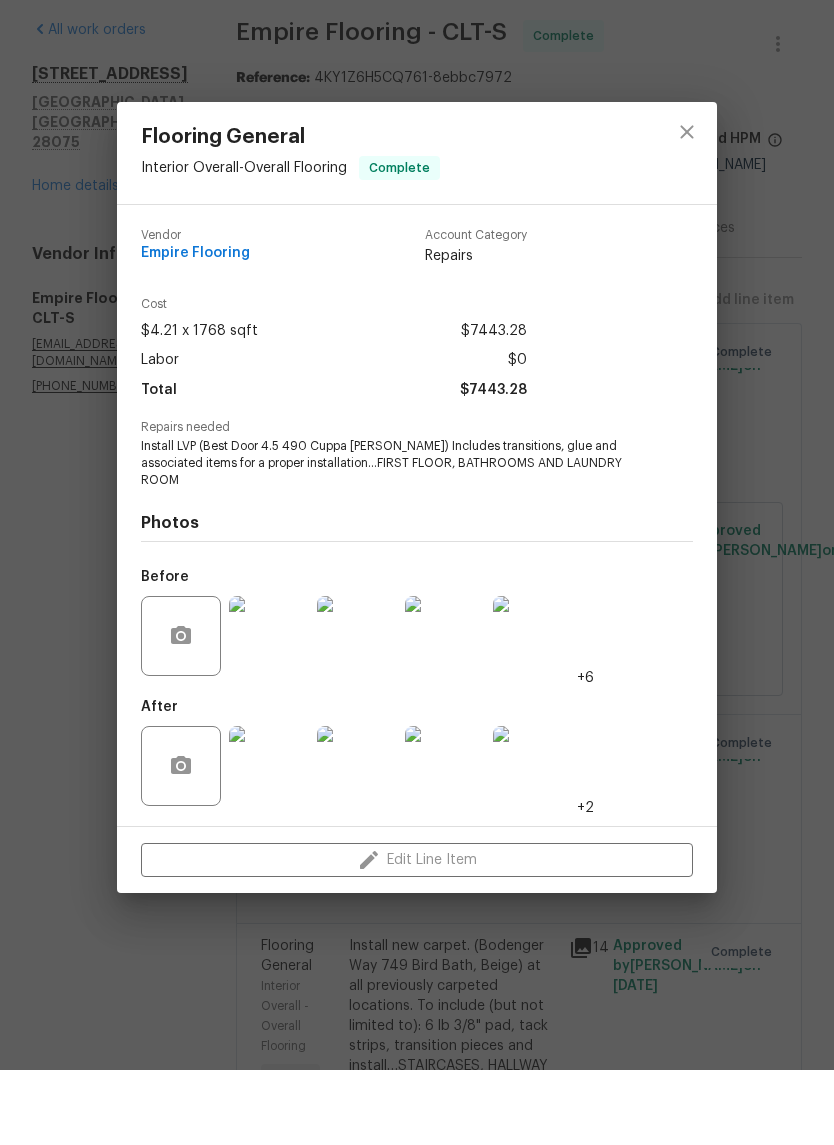 click at bounding box center (269, 711) 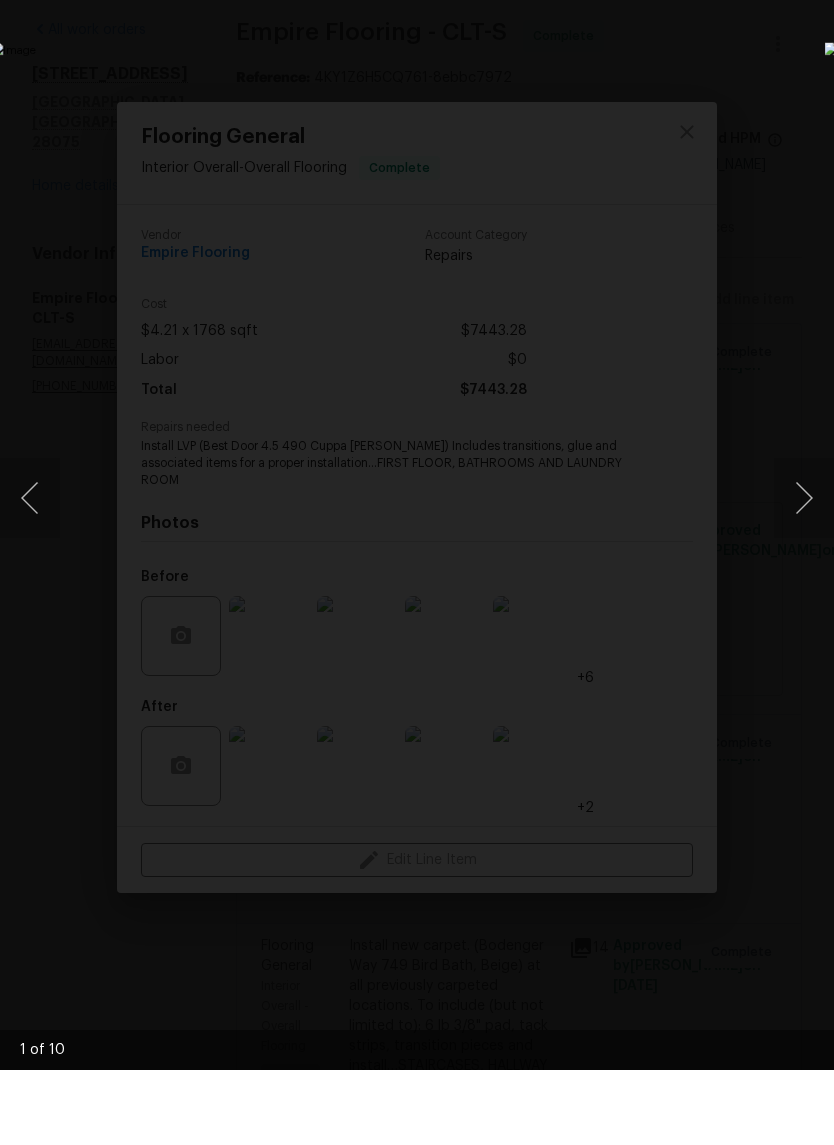 click at bounding box center [804, 573] 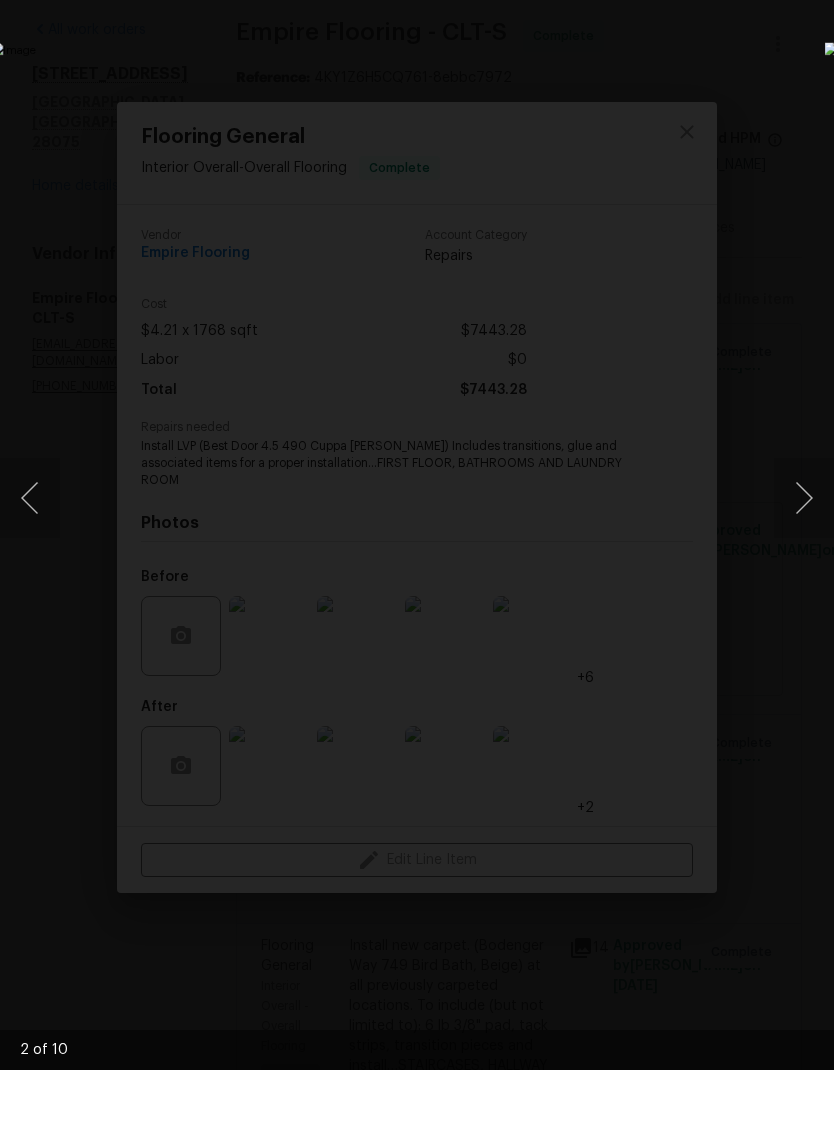 click at bounding box center (804, 573) 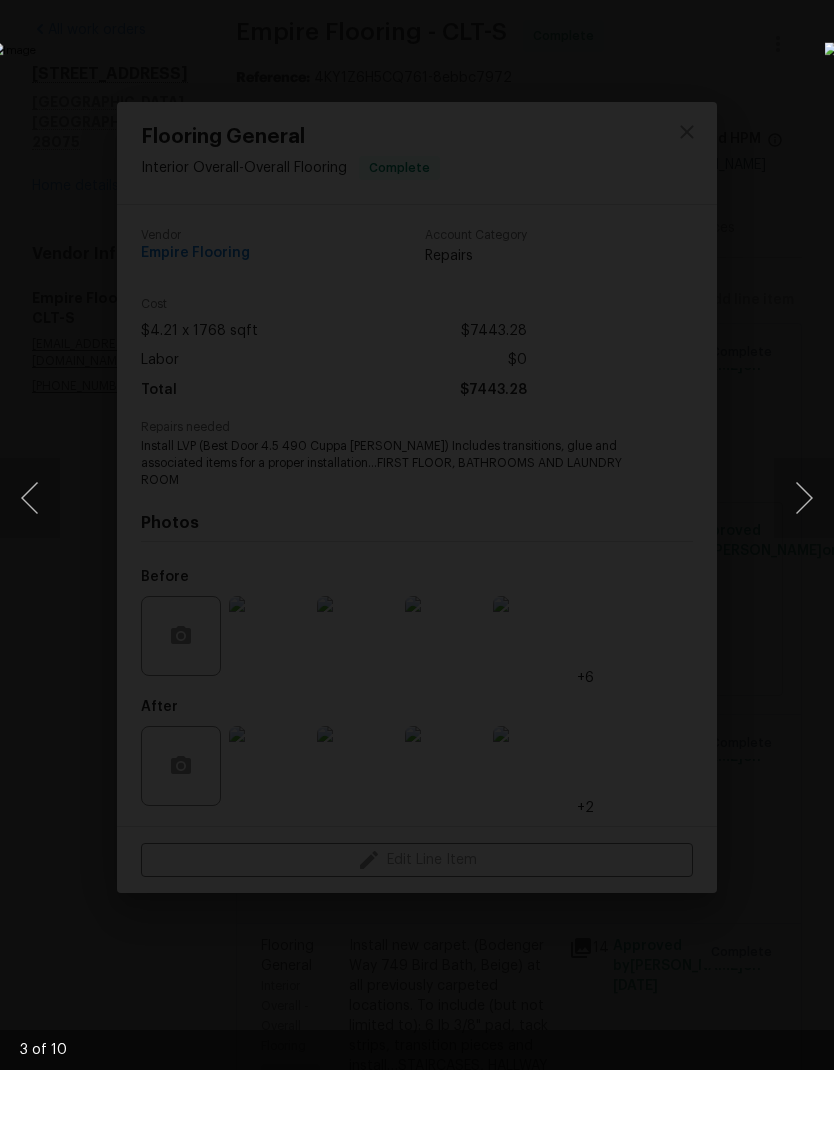 click at bounding box center [30, 573] 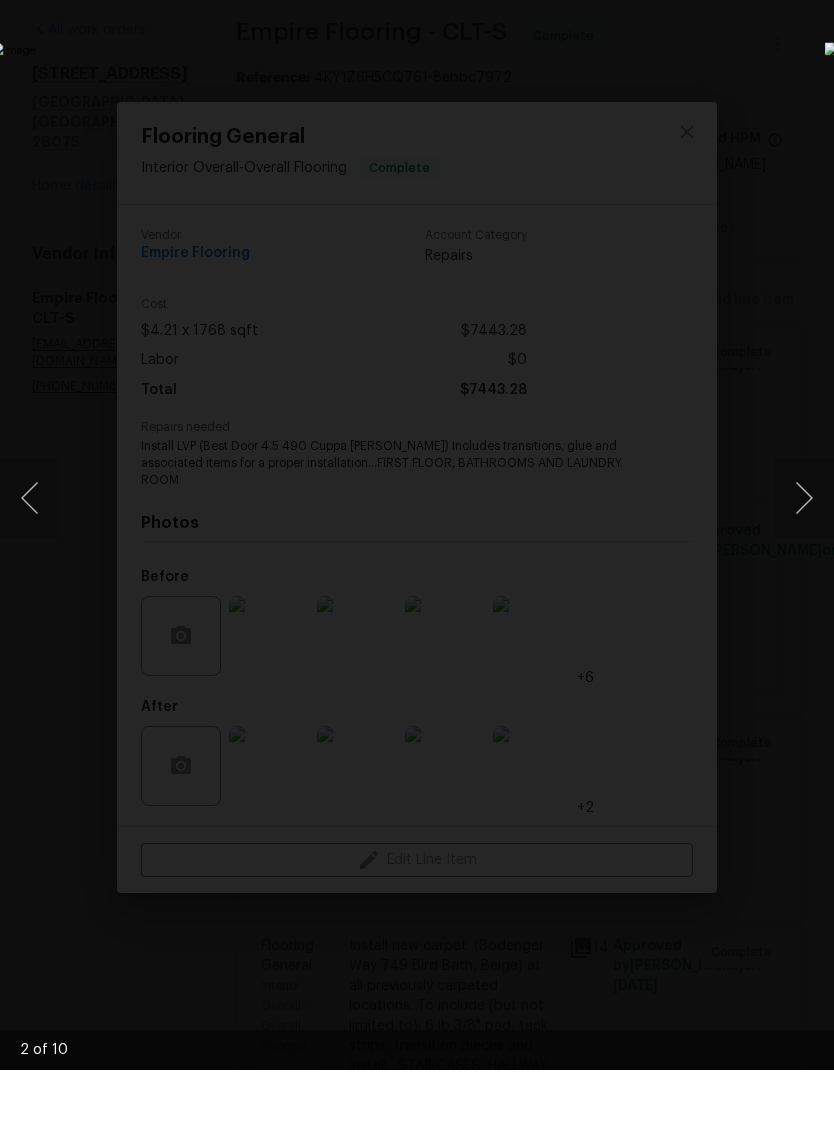click at bounding box center [30, 573] 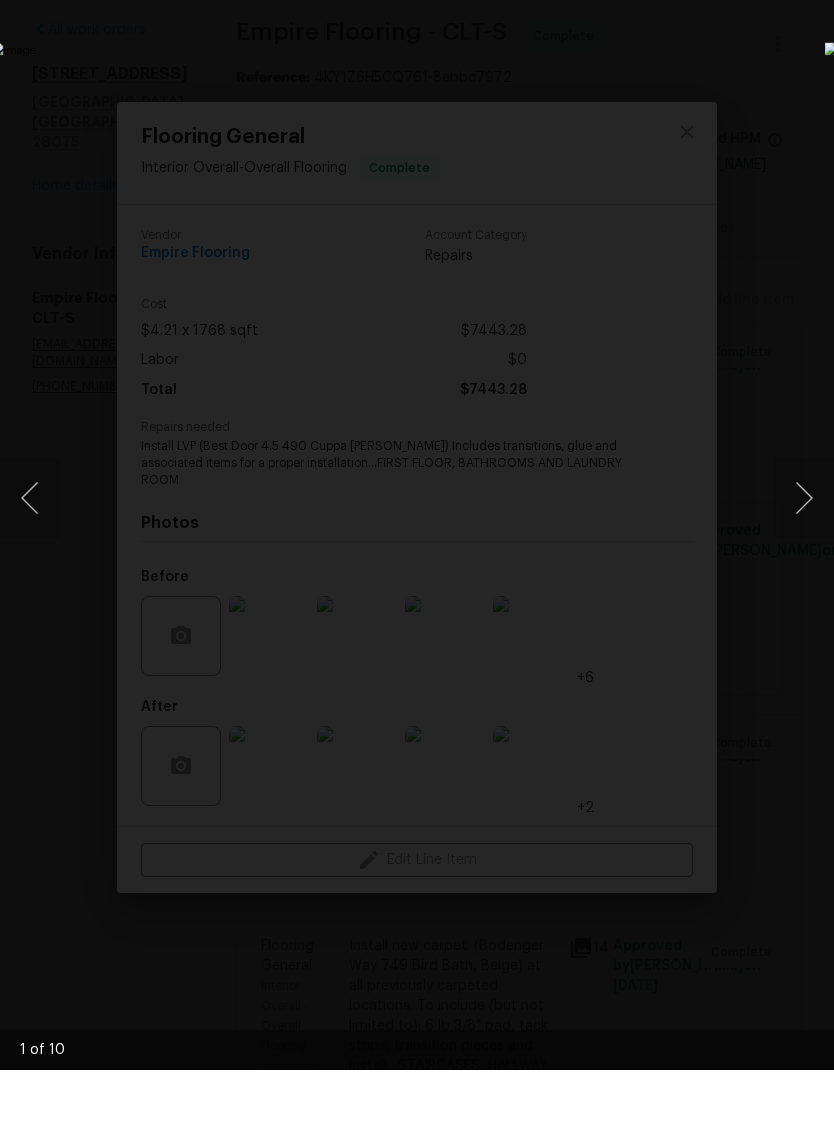 click at bounding box center (804, 573) 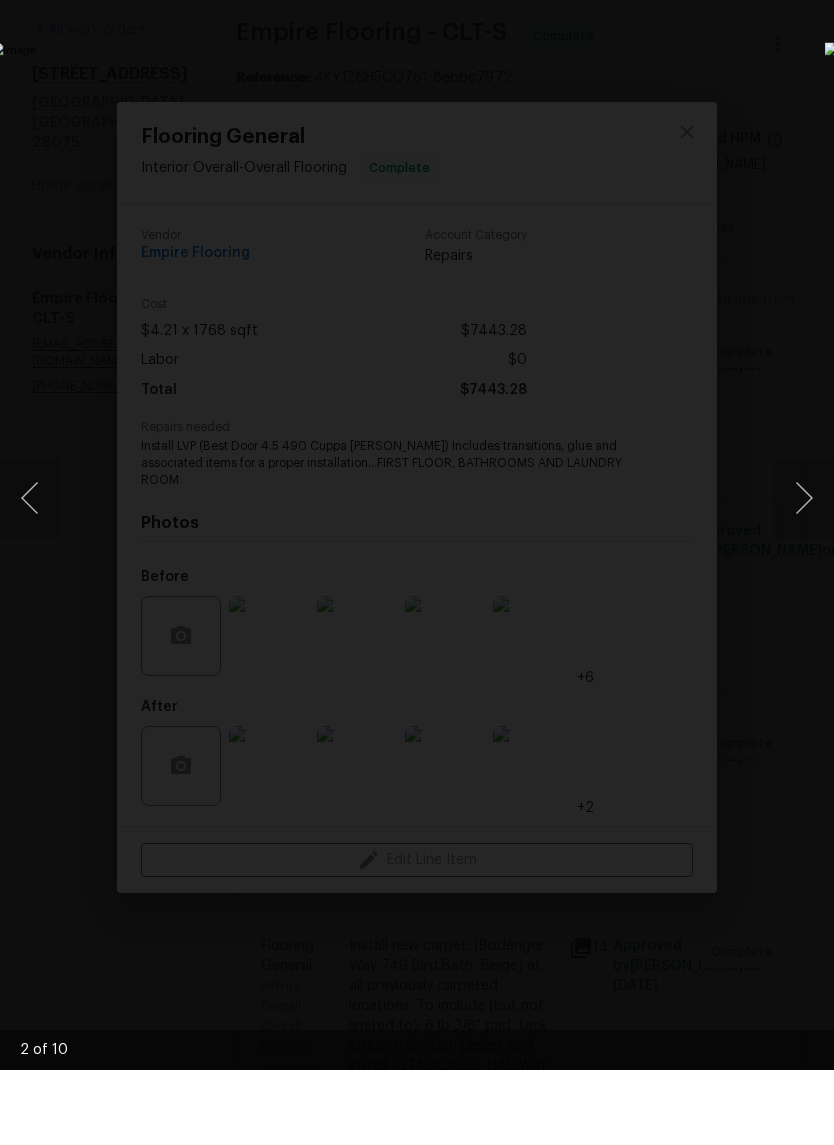 click at bounding box center [804, 573] 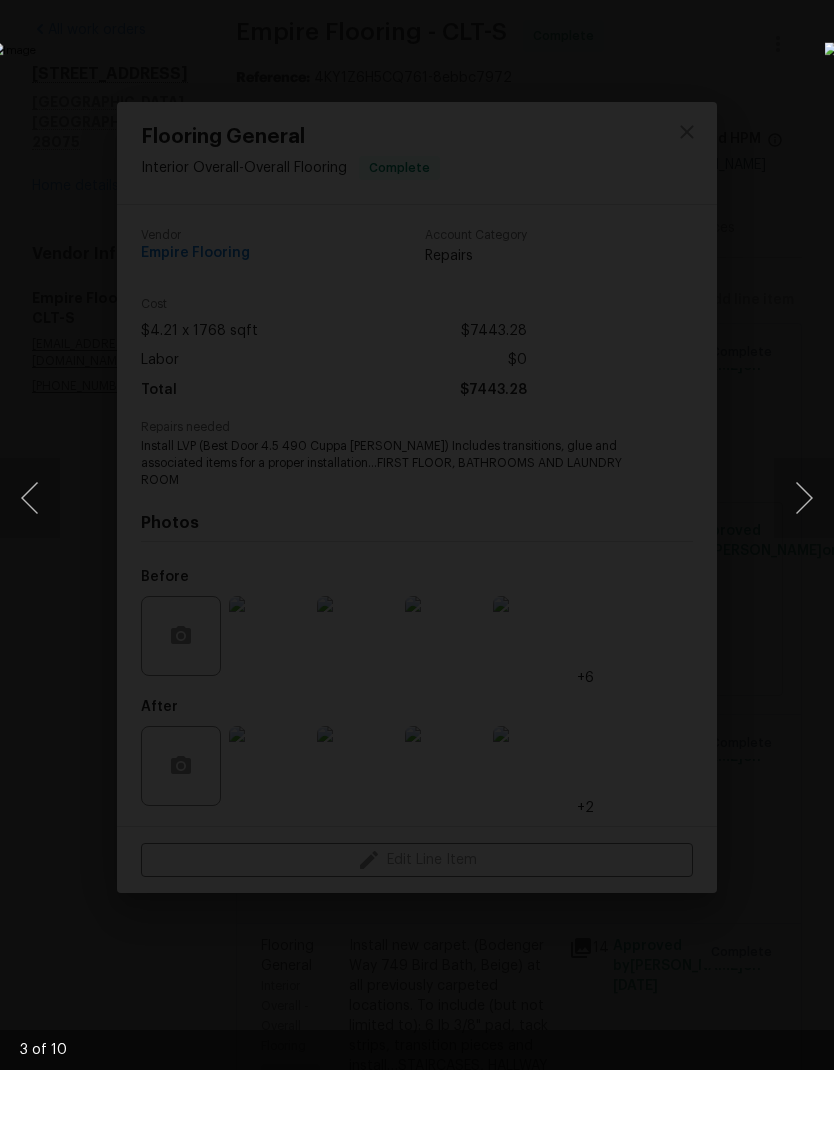 click at bounding box center (804, 573) 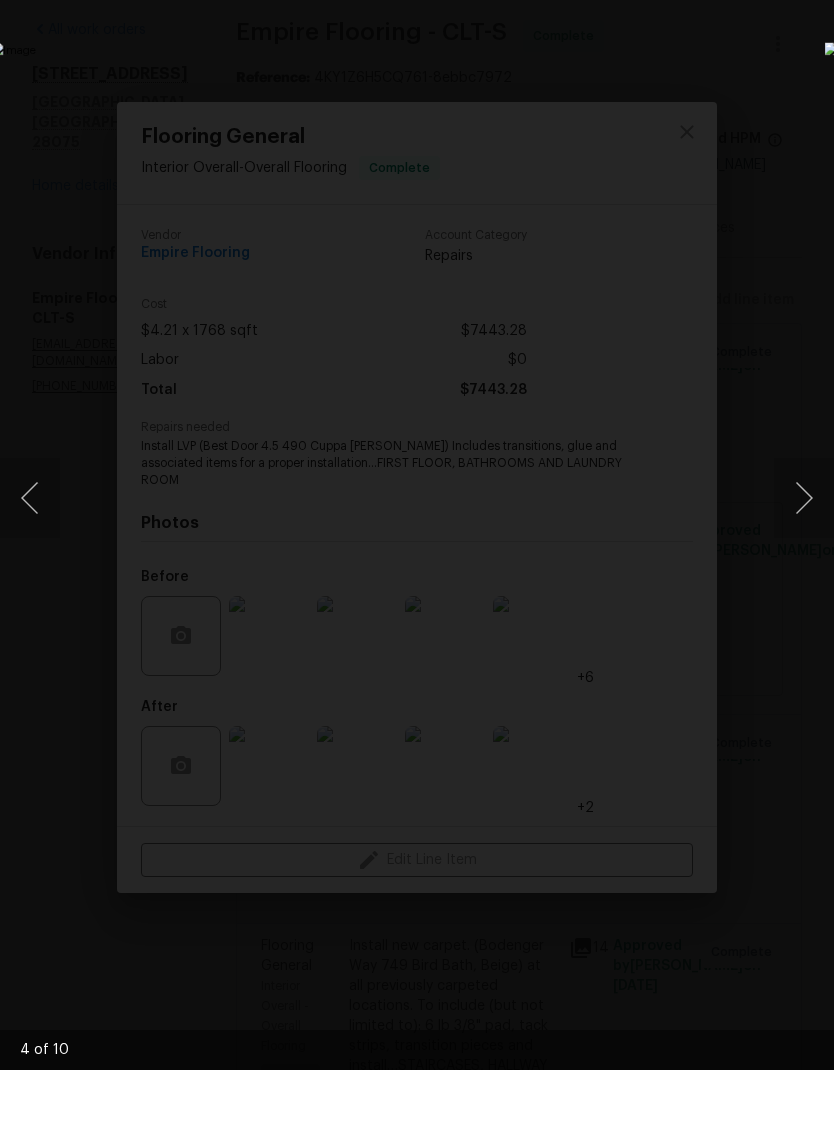click at bounding box center (804, 573) 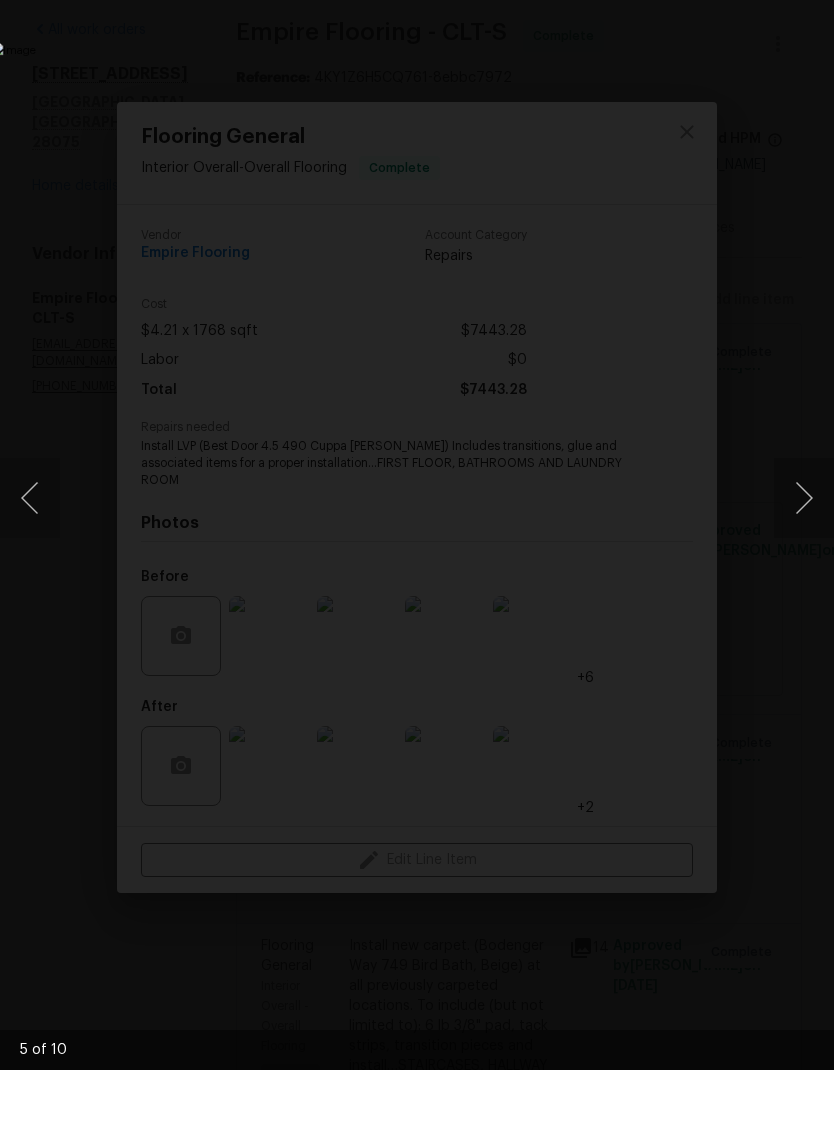 click at bounding box center (30, 573) 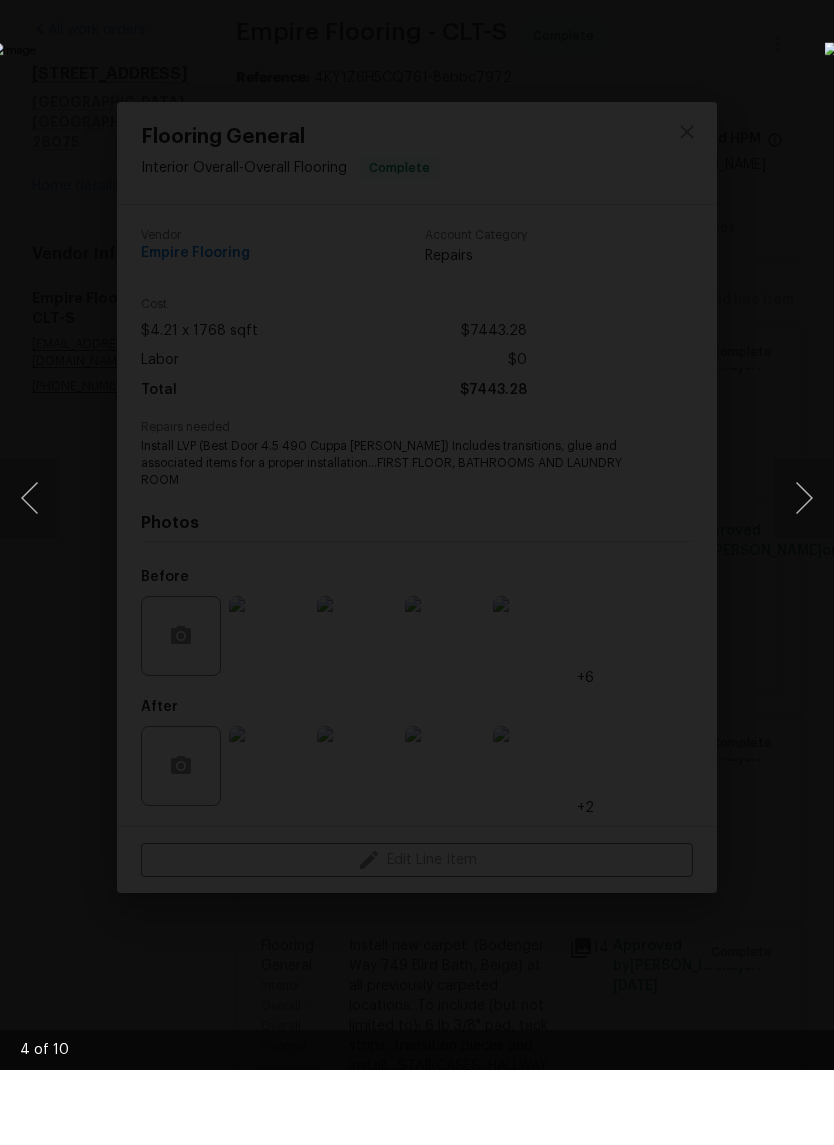 click at bounding box center (804, 573) 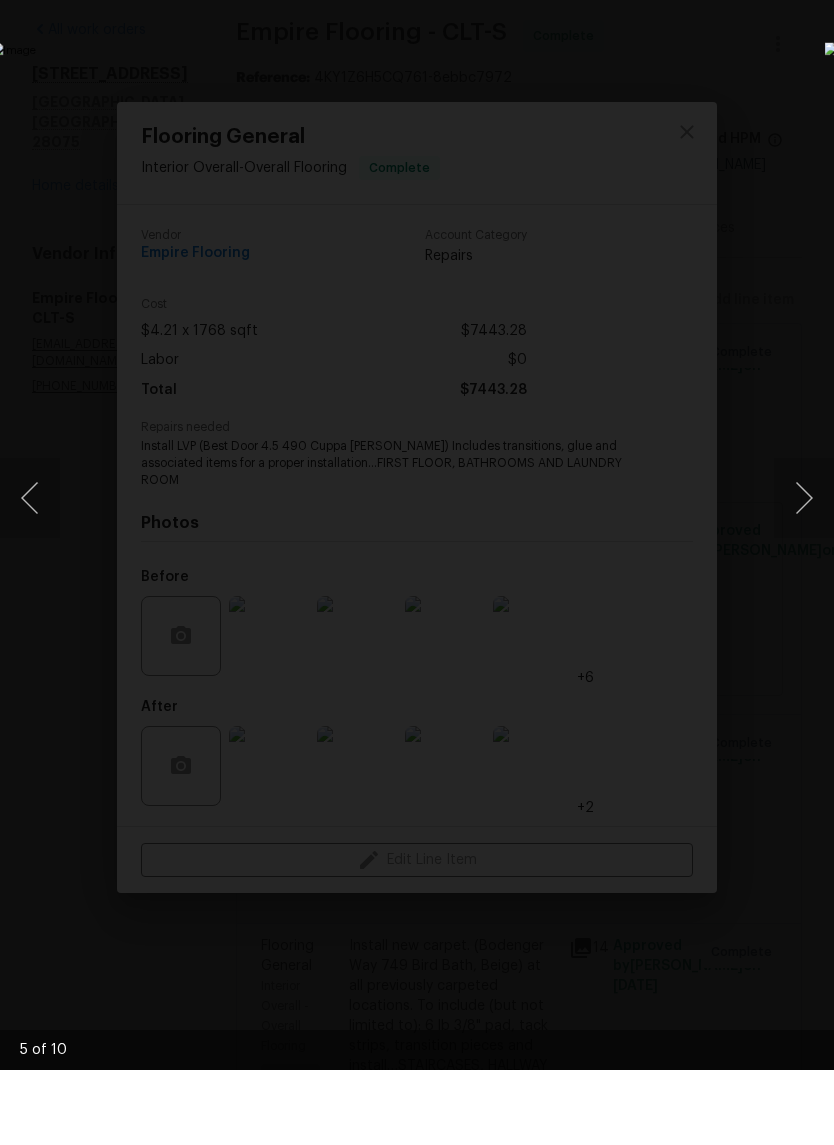 click at bounding box center [804, 573] 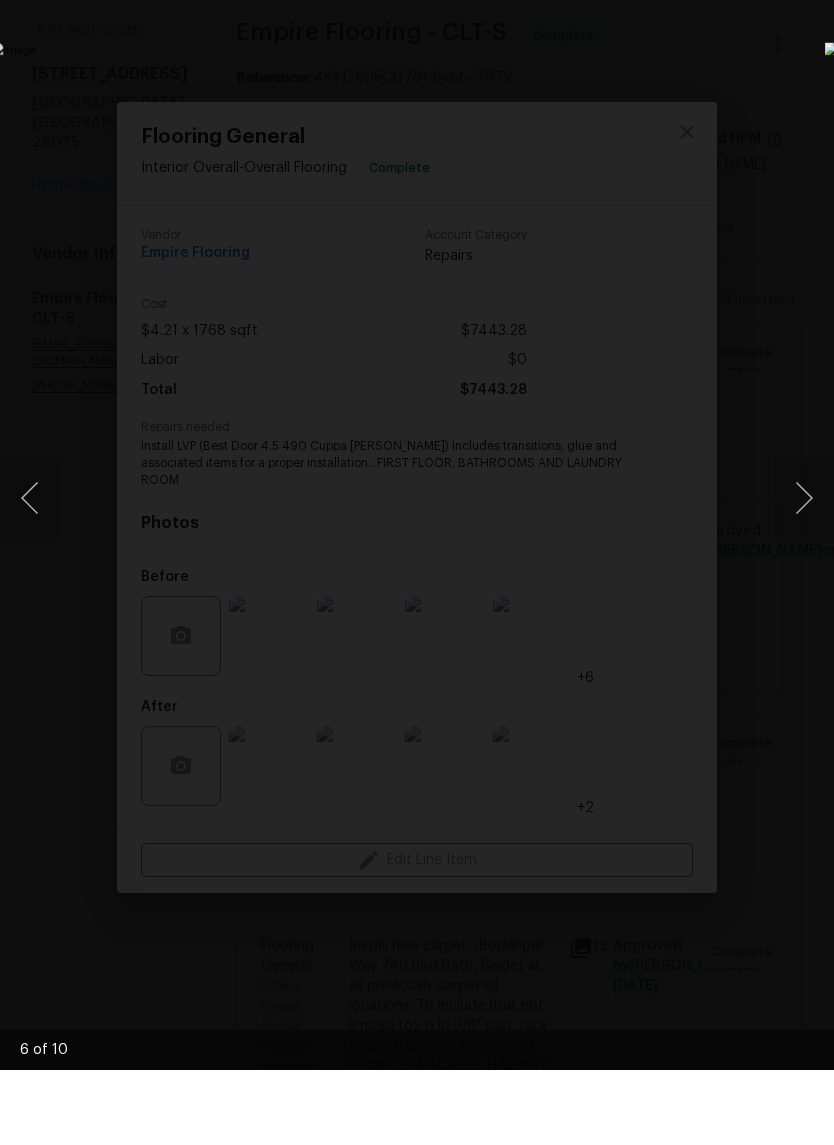 click at bounding box center [804, 573] 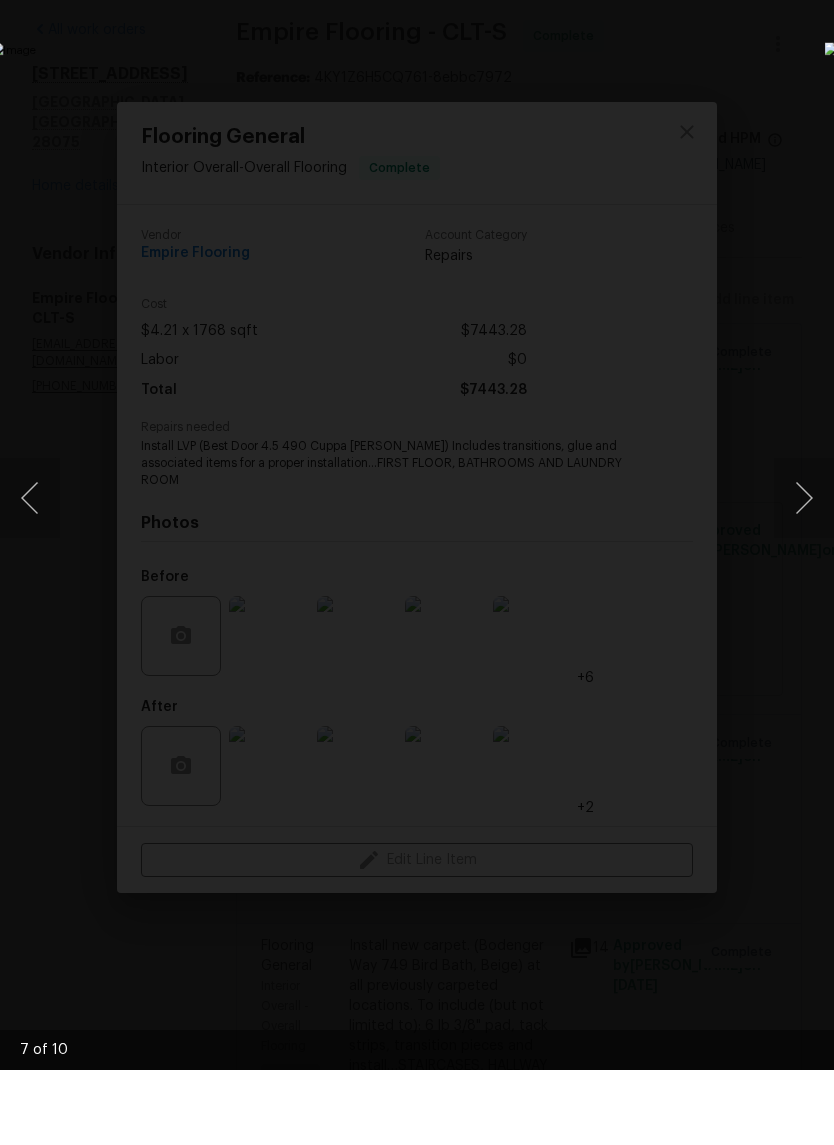 click at bounding box center [804, 573] 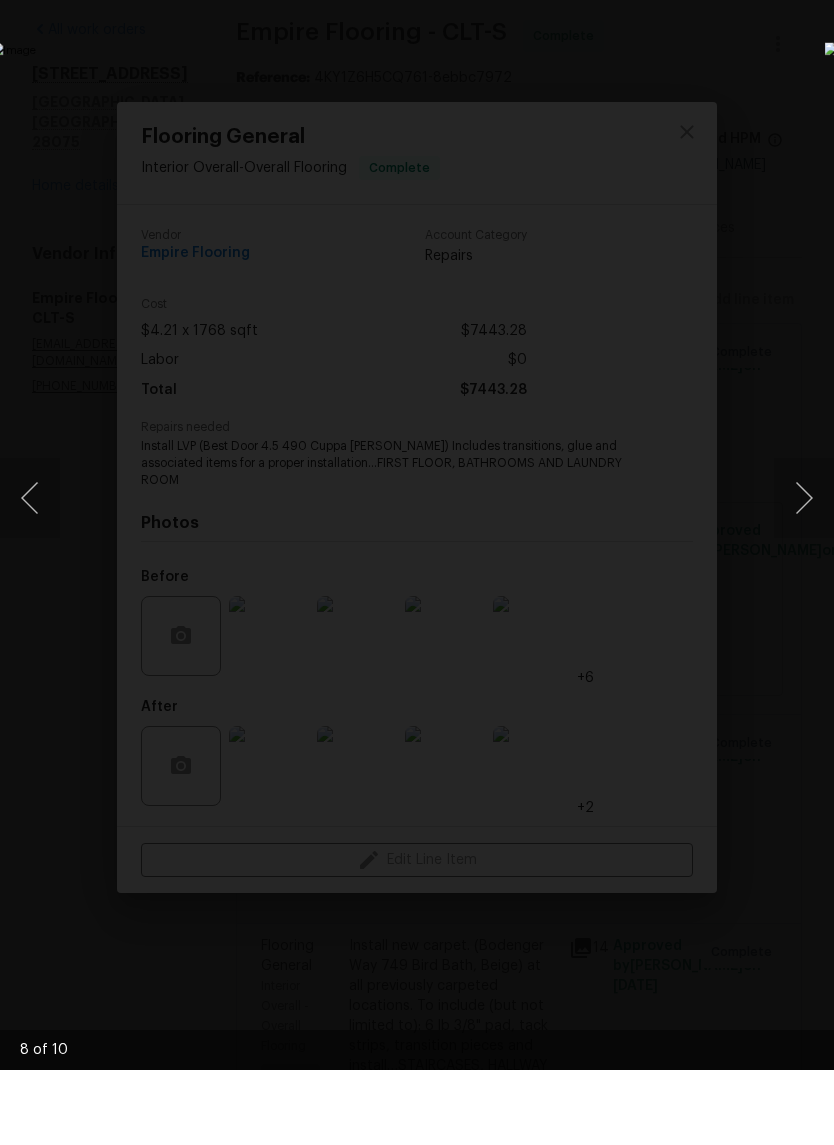 click at bounding box center [804, 573] 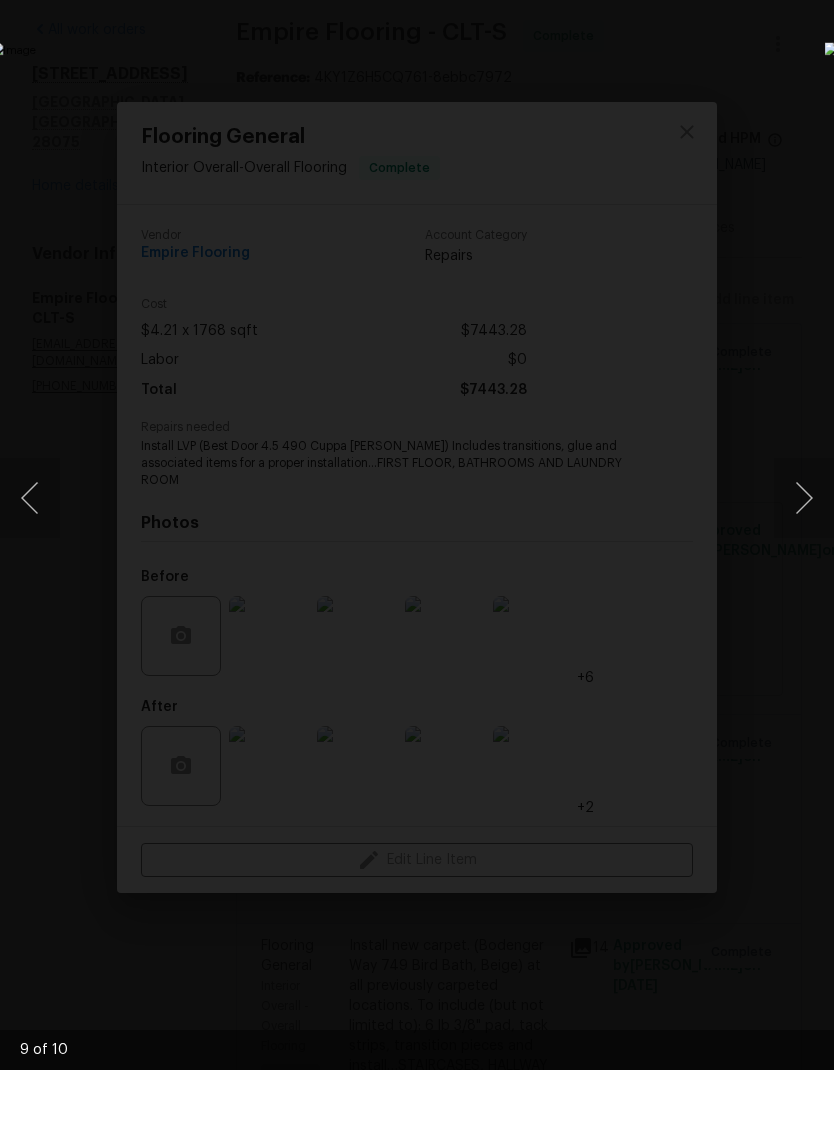 click at bounding box center [30, 573] 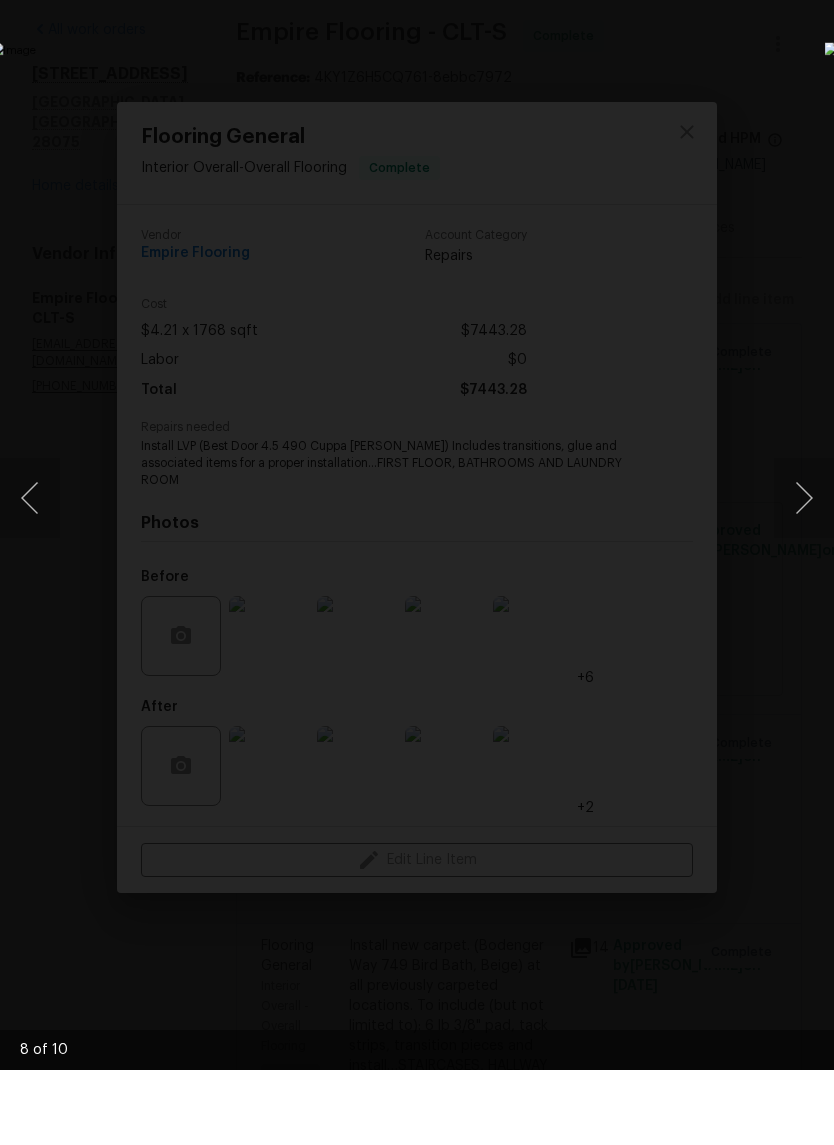 click at bounding box center [804, 573] 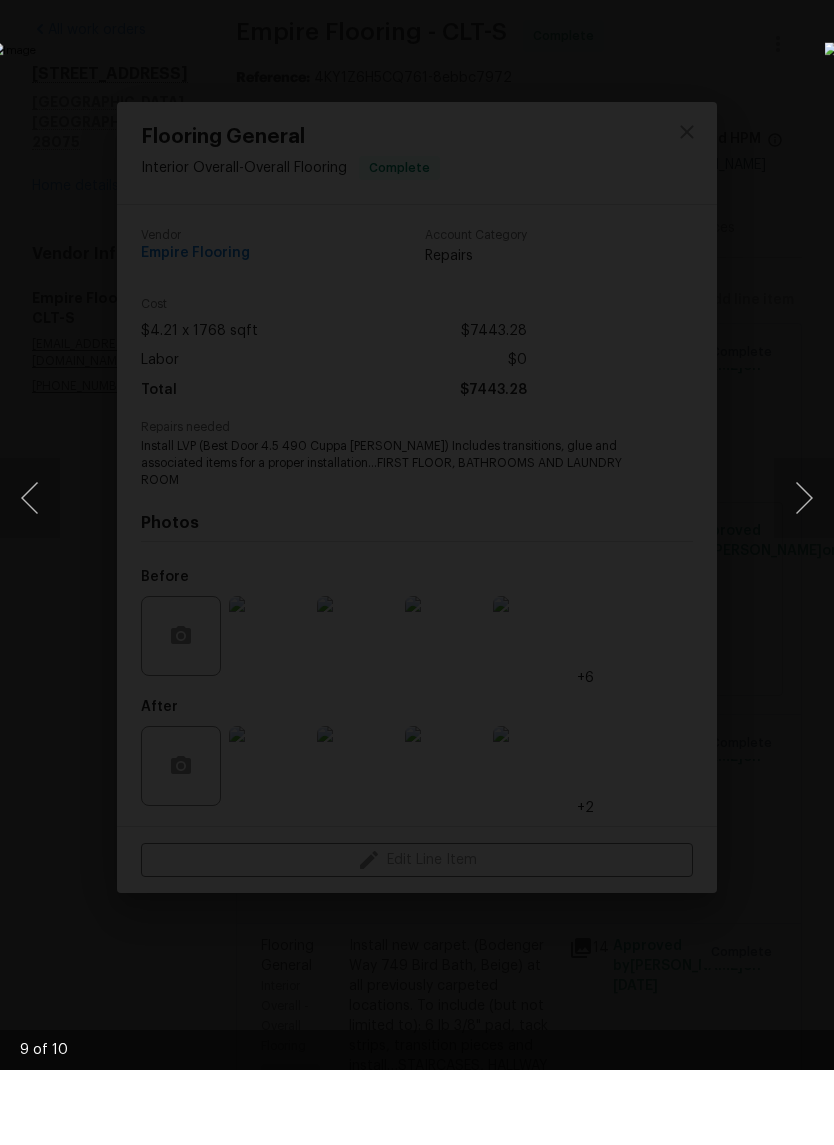 click at bounding box center (804, 573) 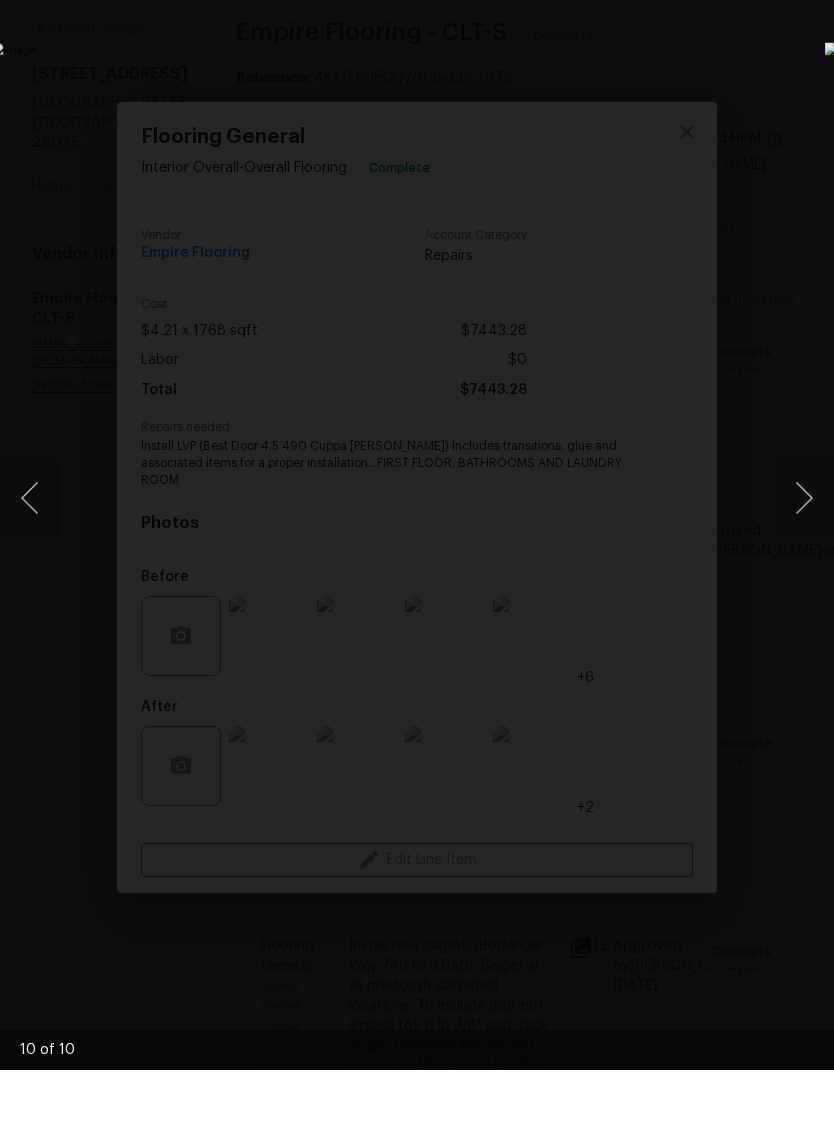click at bounding box center [804, 573] 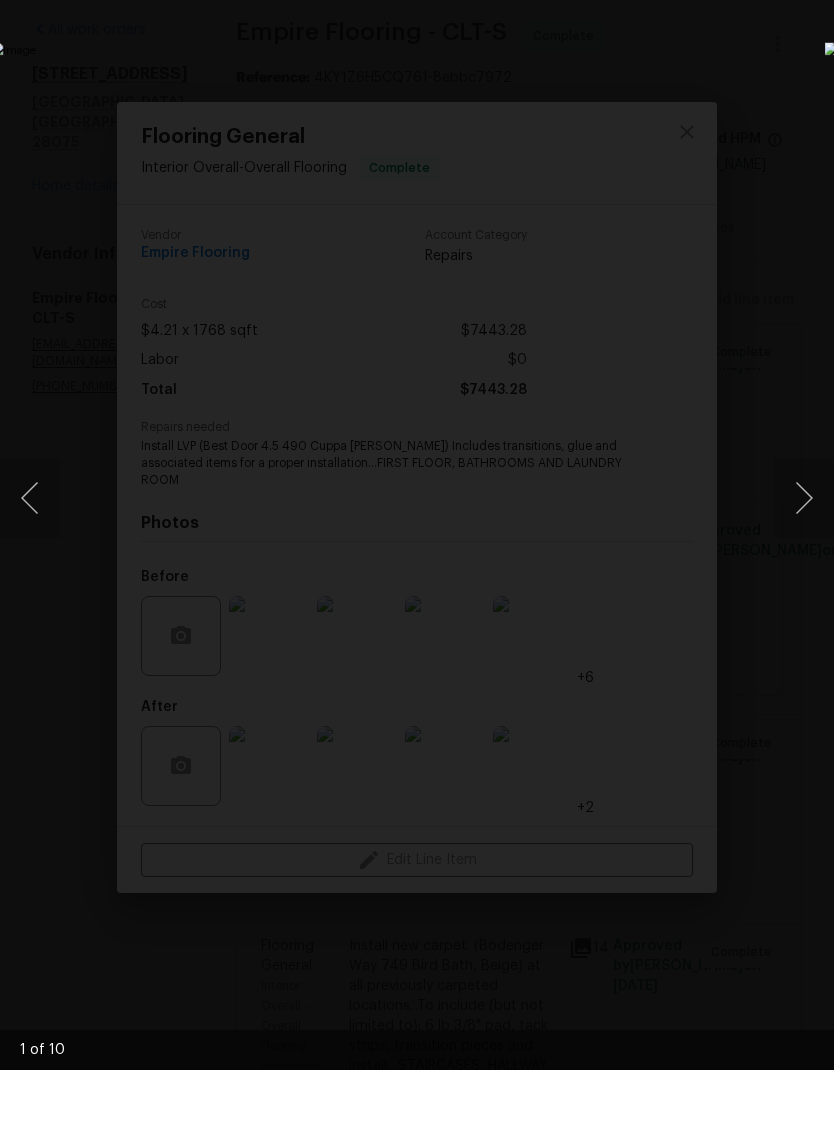 click at bounding box center (804, 573) 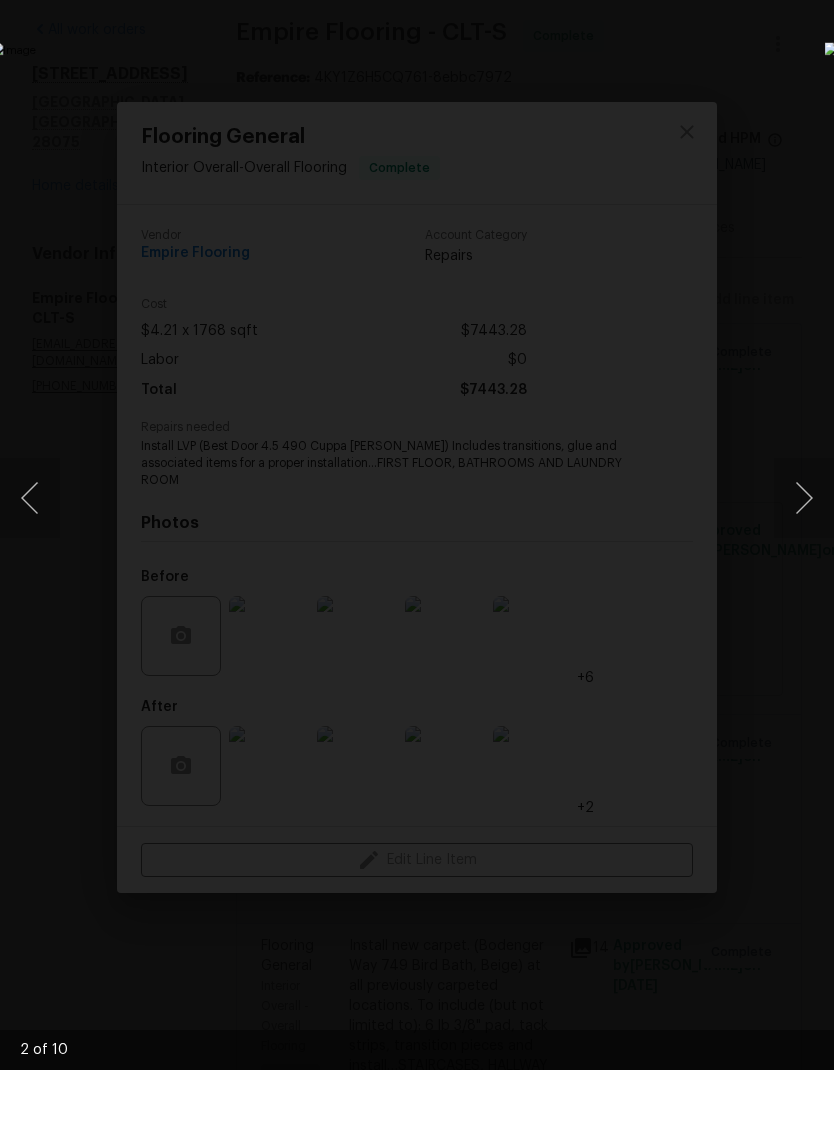 click at bounding box center [804, 573] 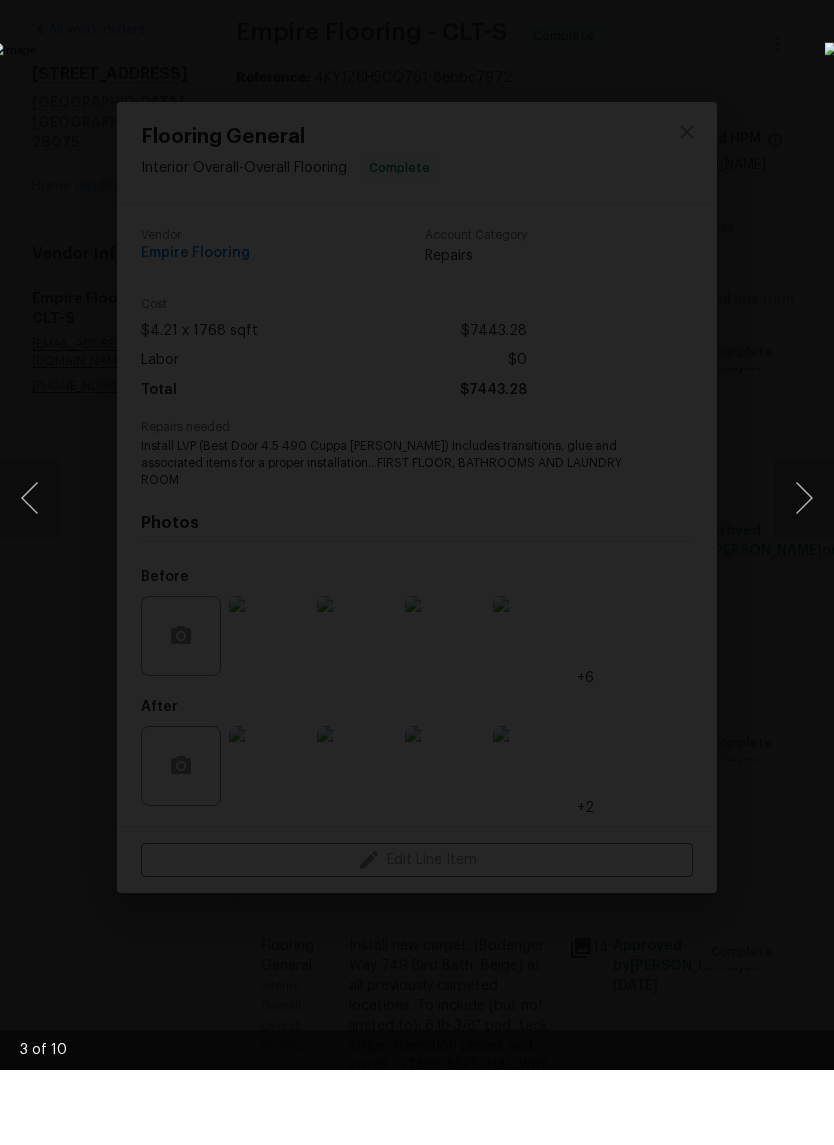 click at bounding box center [804, 573] 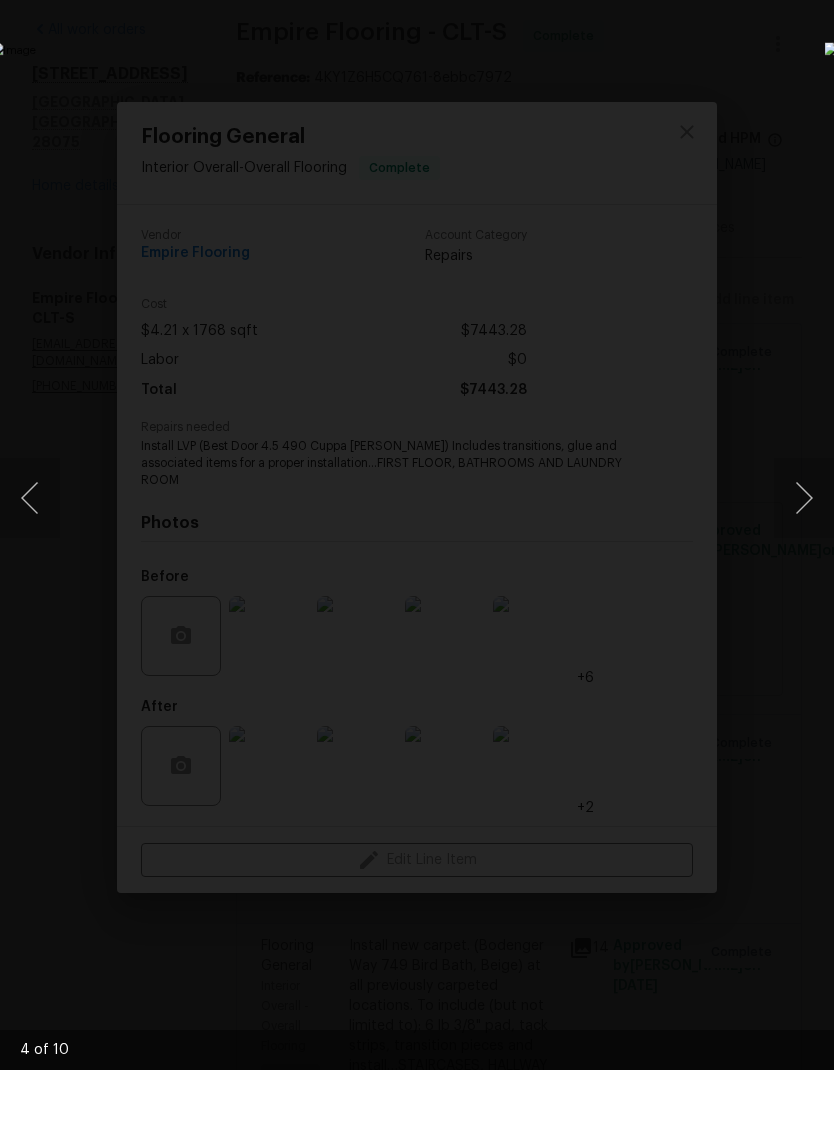 click at bounding box center (804, 573) 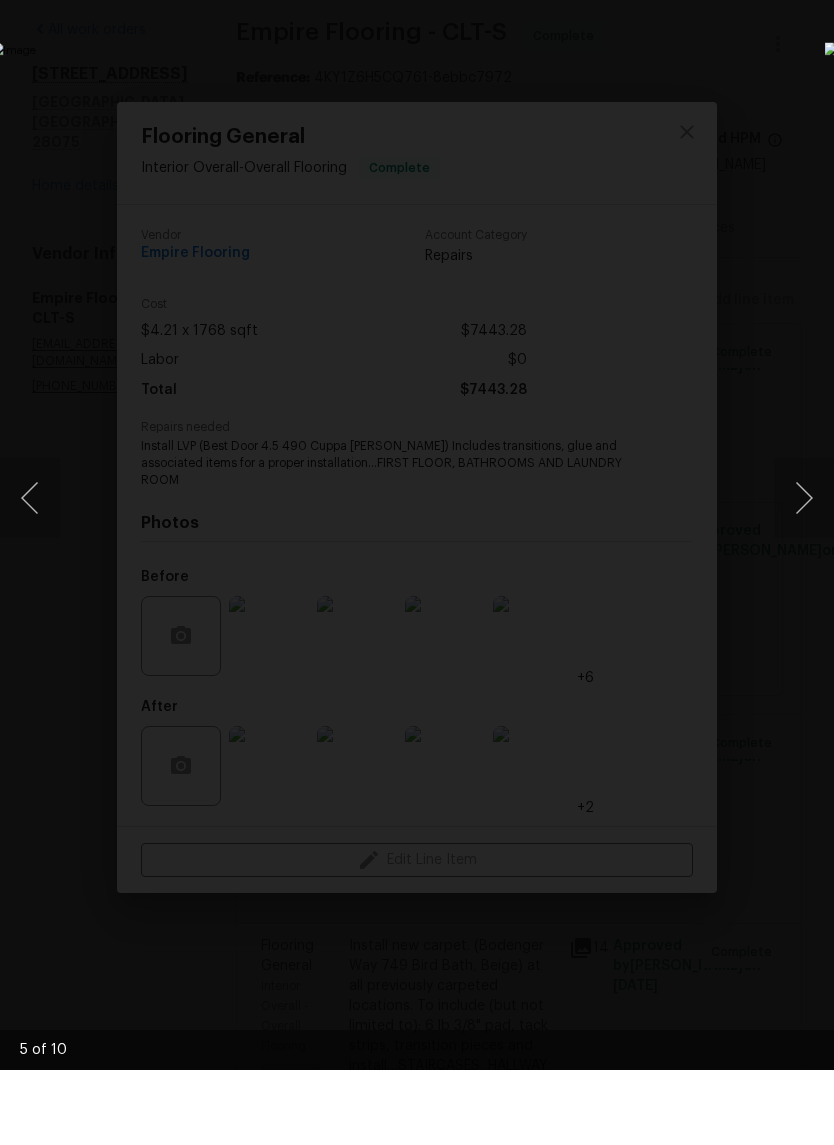 click at bounding box center [804, 573] 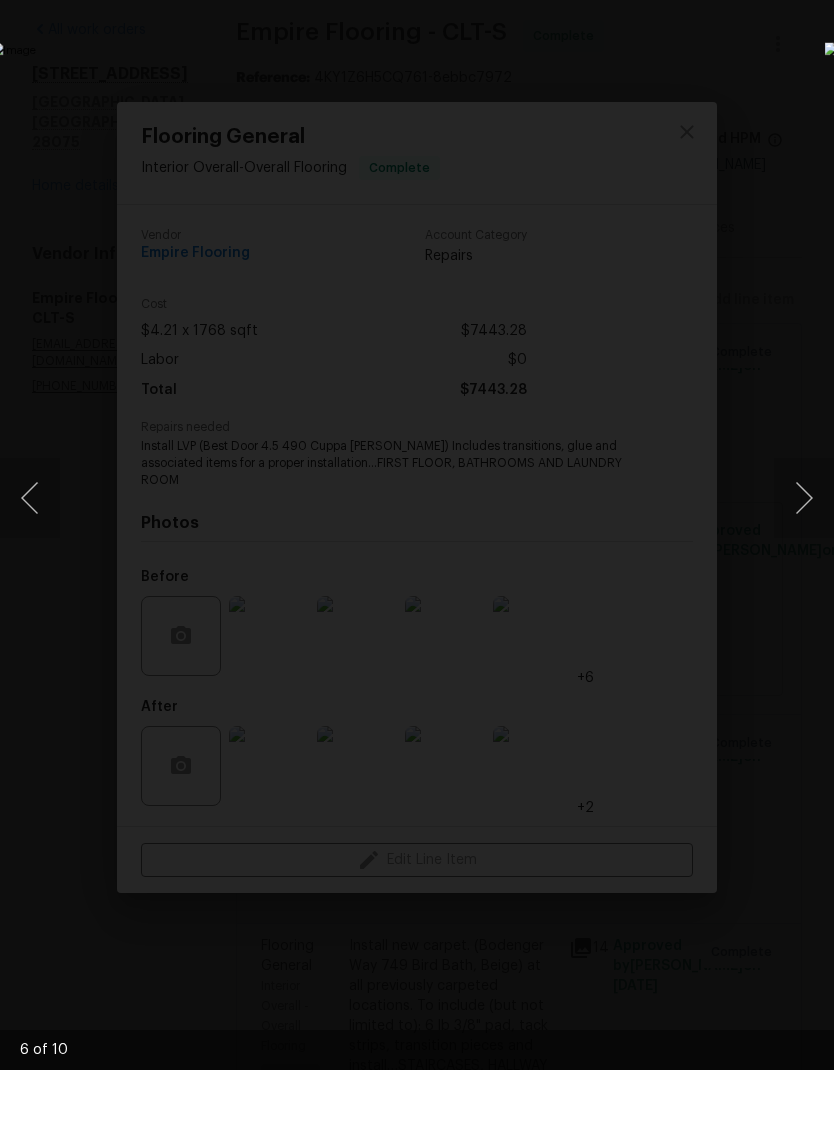 click at bounding box center (804, 573) 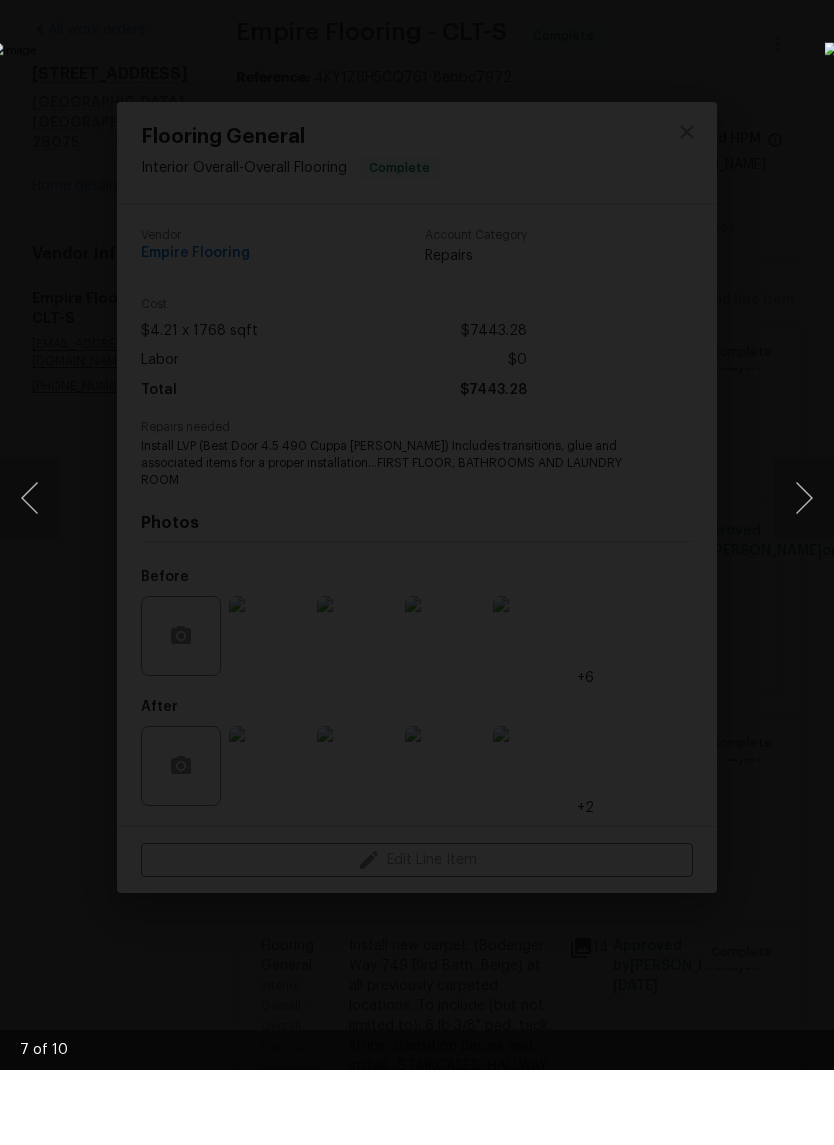 click at bounding box center [804, 573] 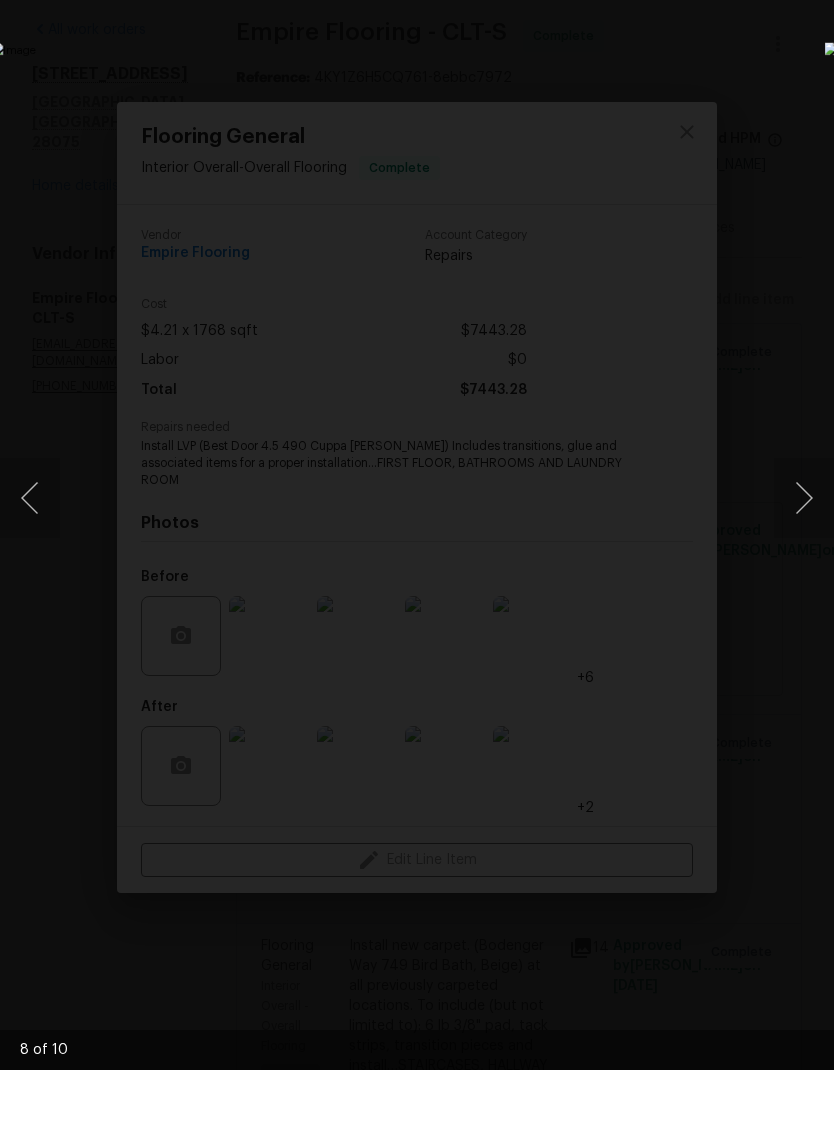 click at bounding box center (804, 573) 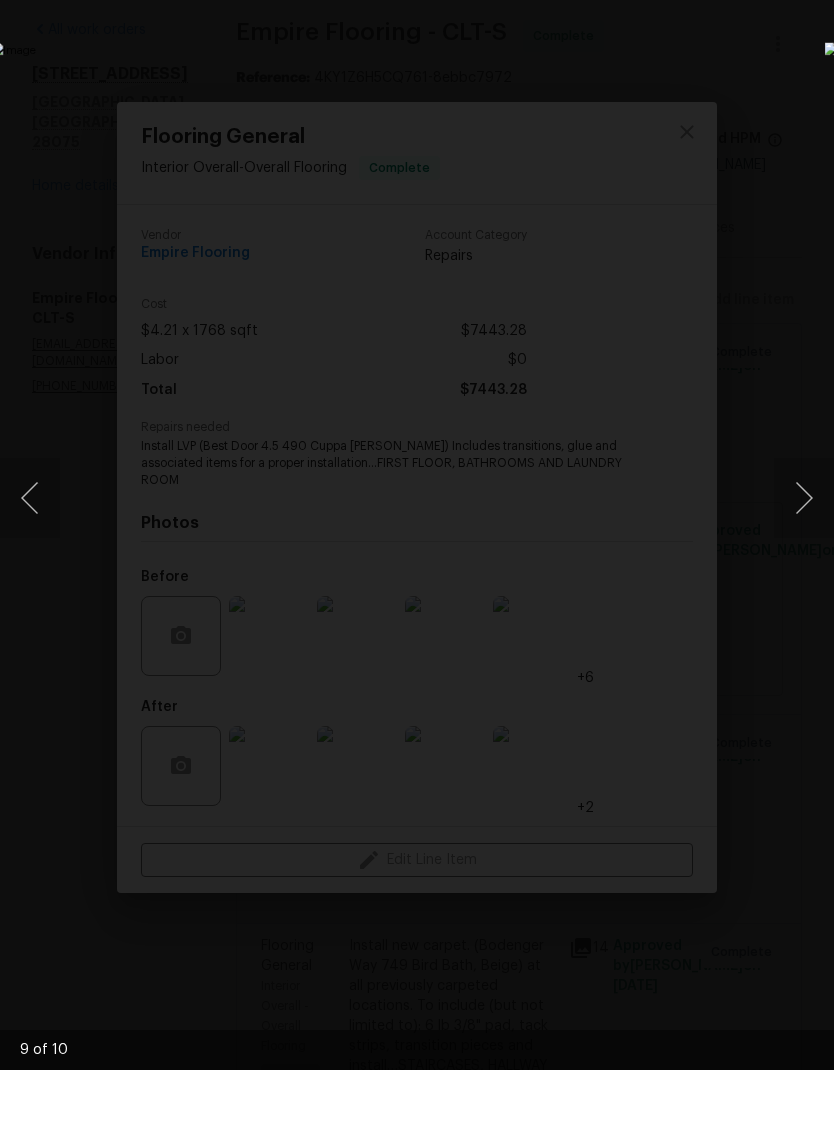 click at bounding box center (804, 573) 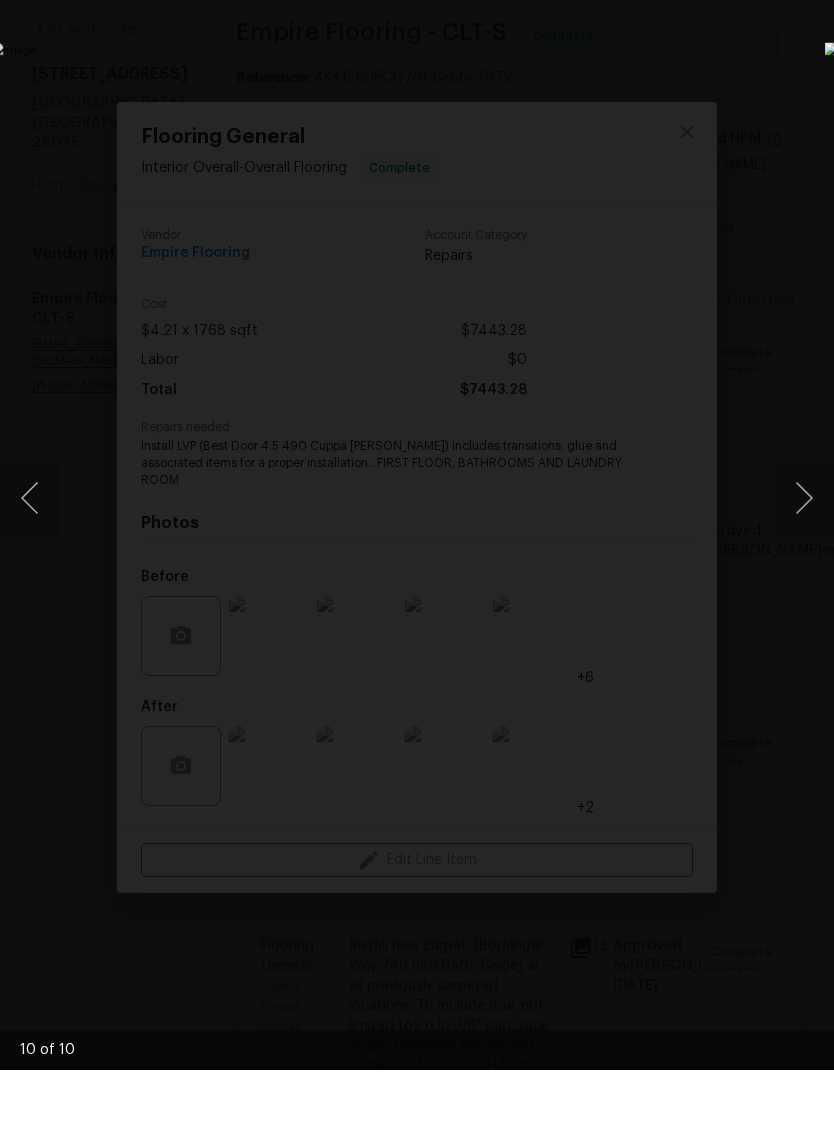 click at bounding box center (804, 573) 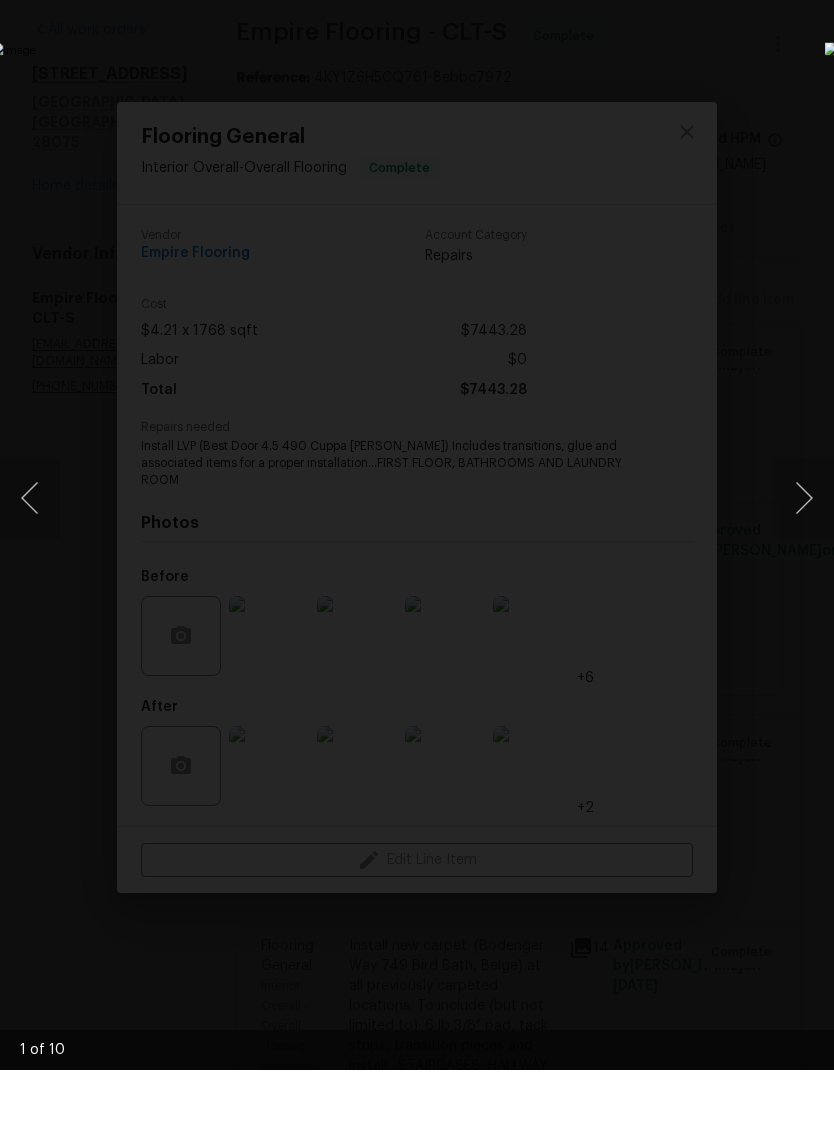 click at bounding box center (30, 573) 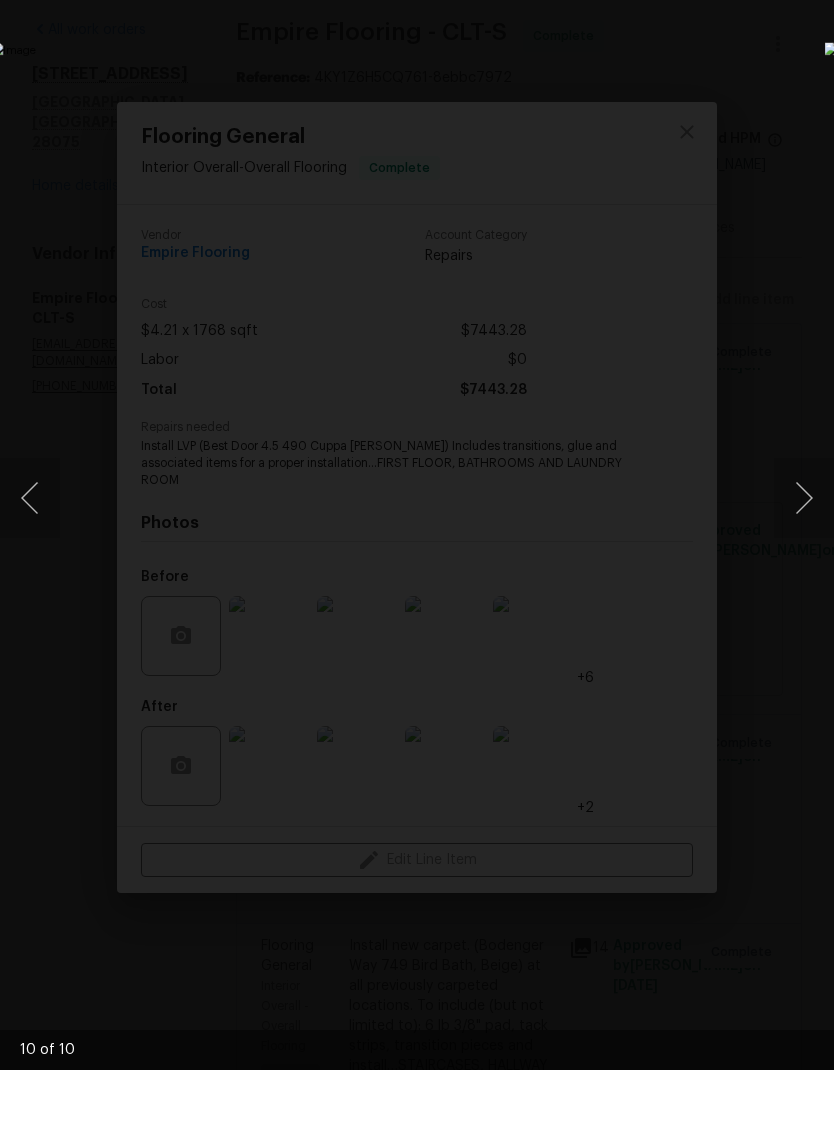 click at bounding box center (30, 573) 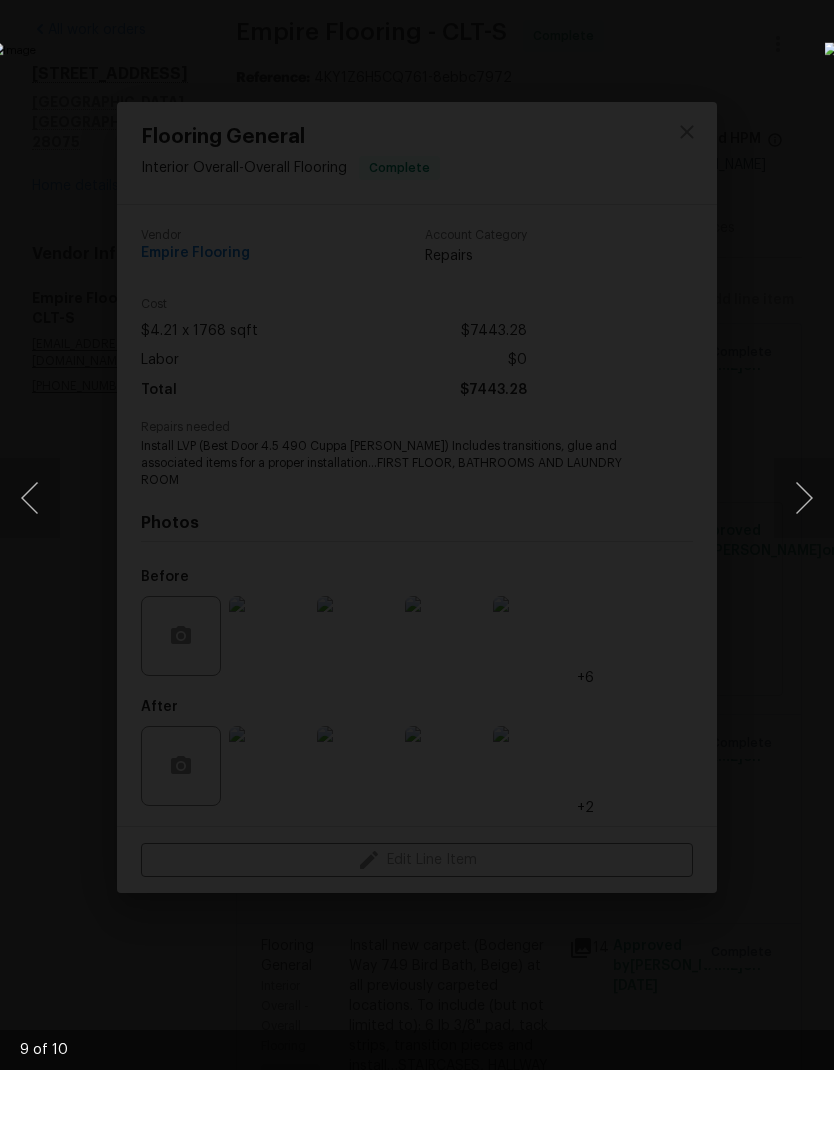 click at bounding box center (322, 572) 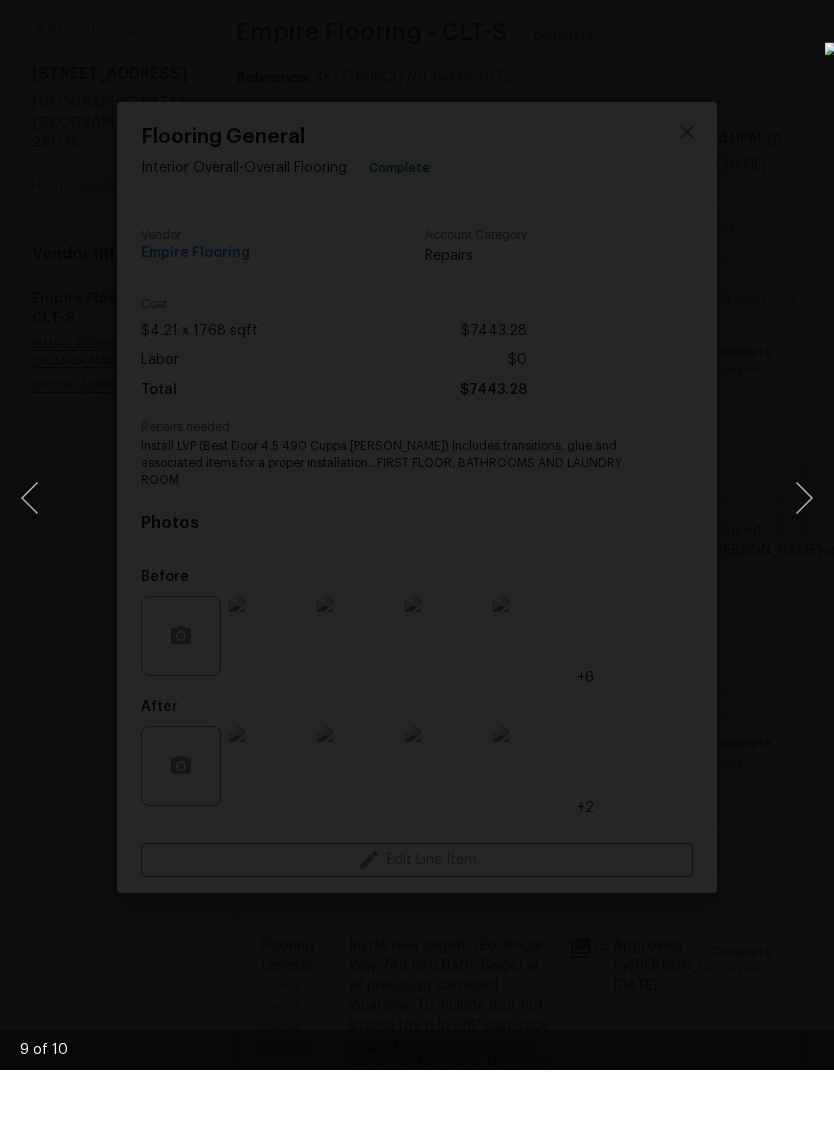 click at bounding box center [804, 573] 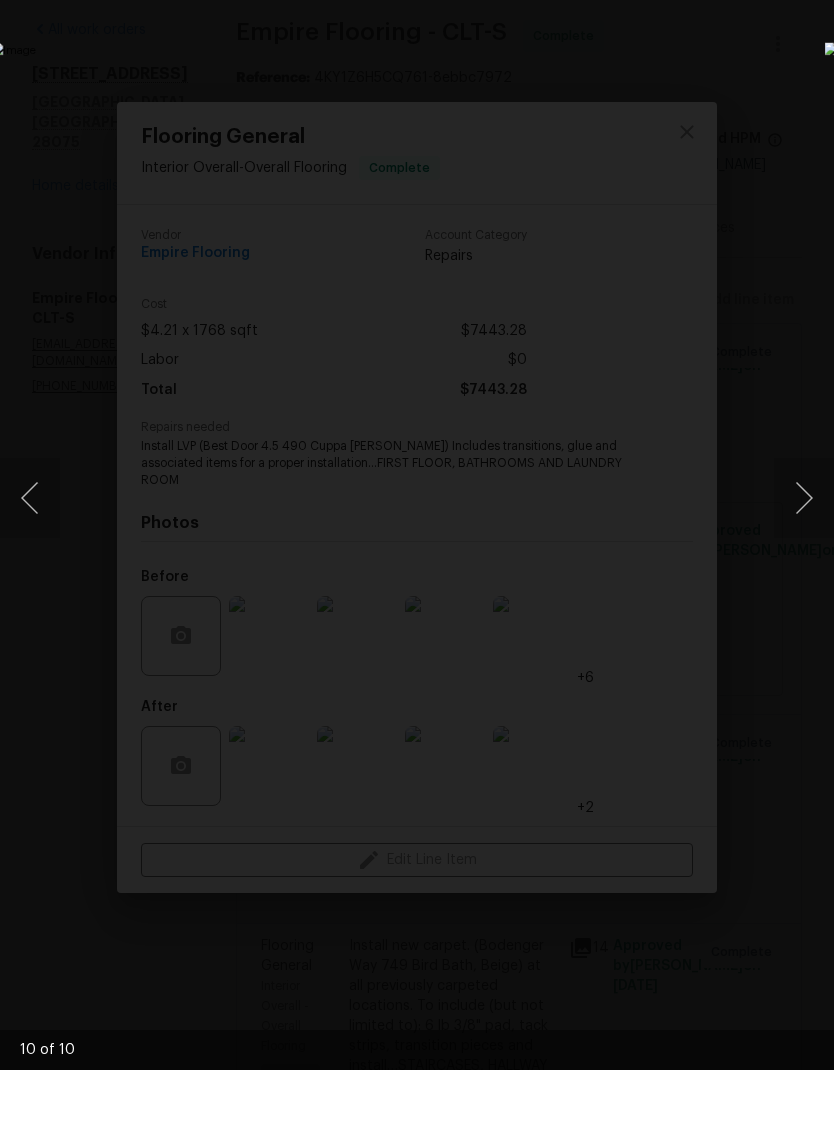 click at bounding box center (804, 573) 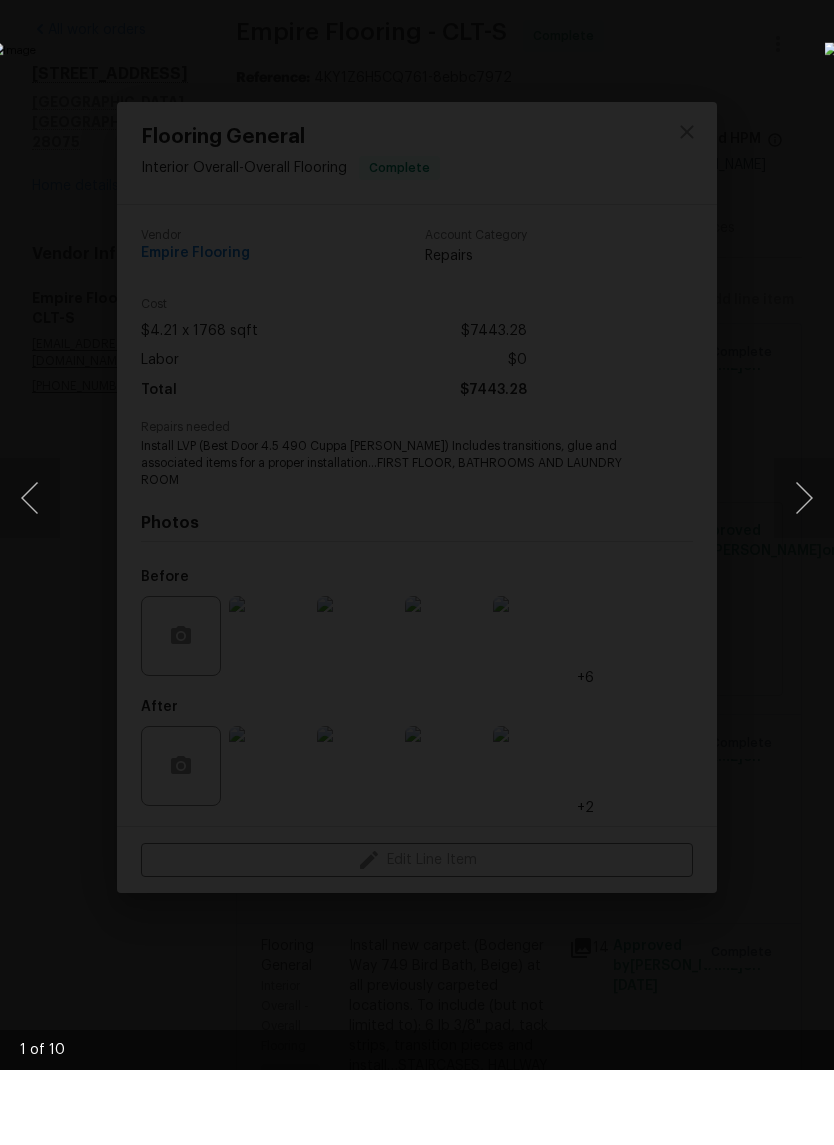 click at bounding box center [804, 573] 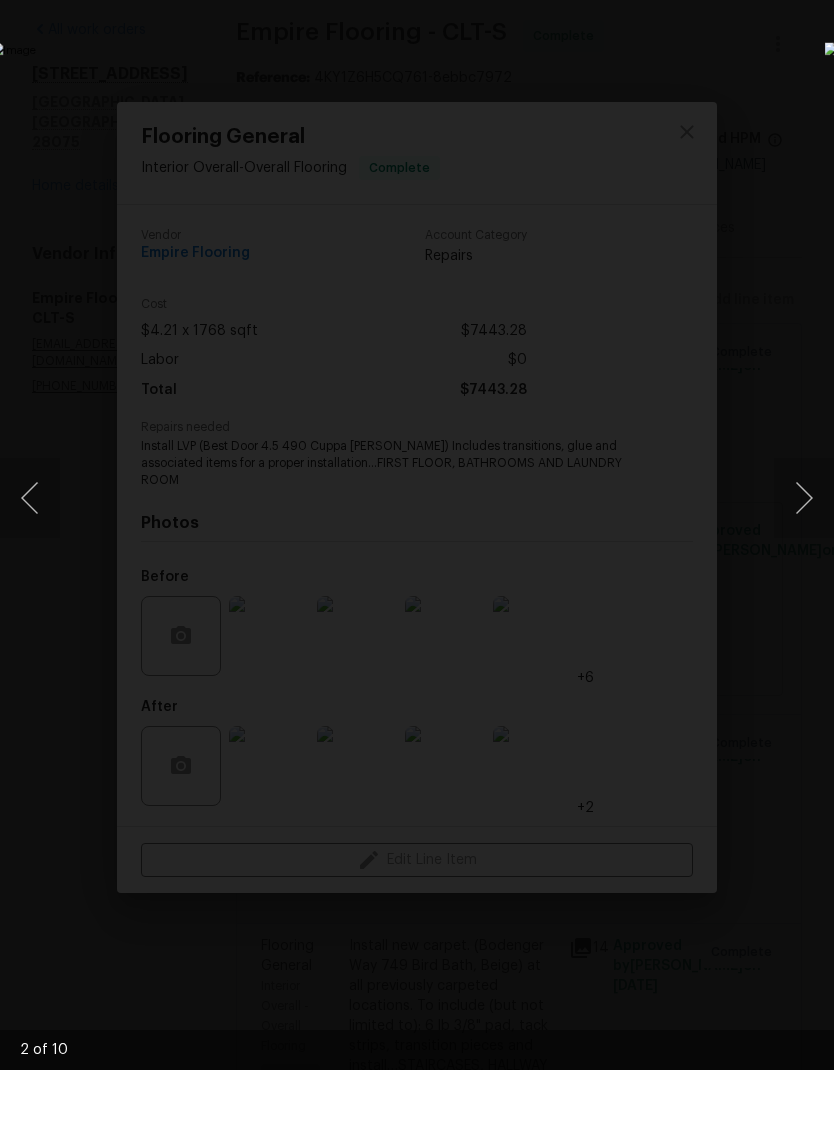 click at bounding box center (804, 573) 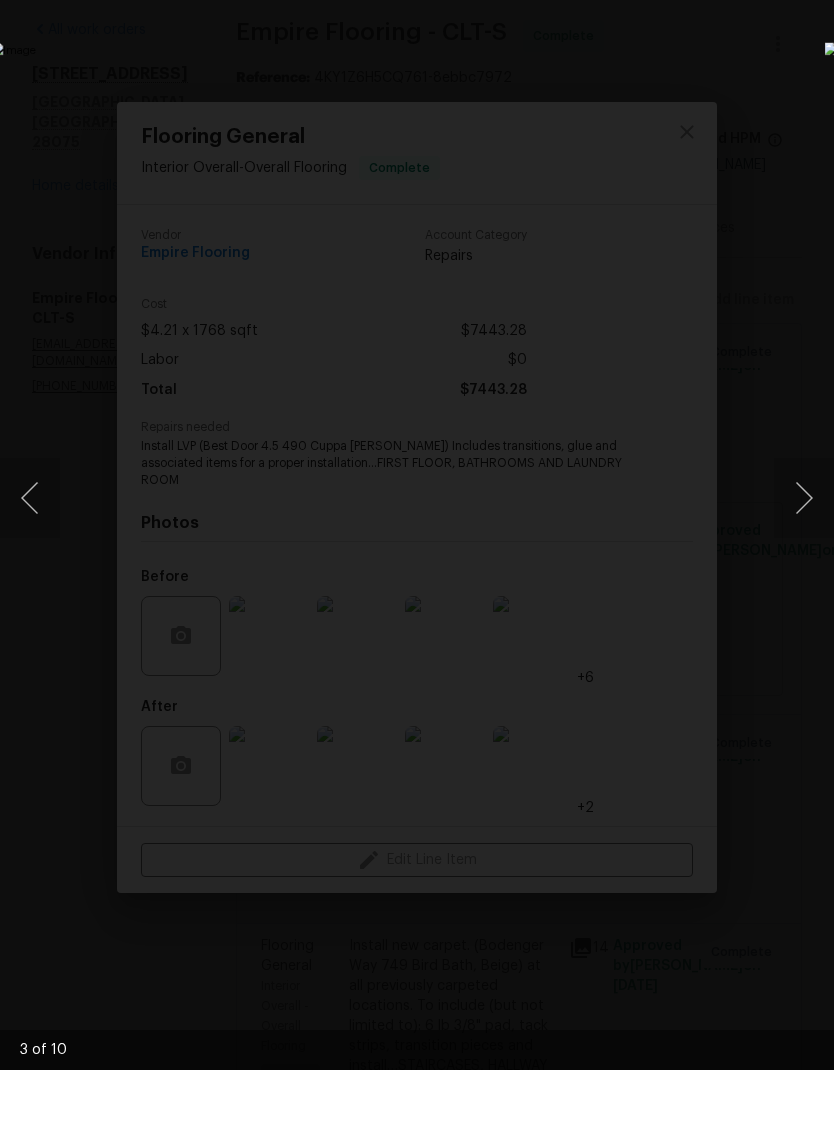 click at bounding box center [804, 573] 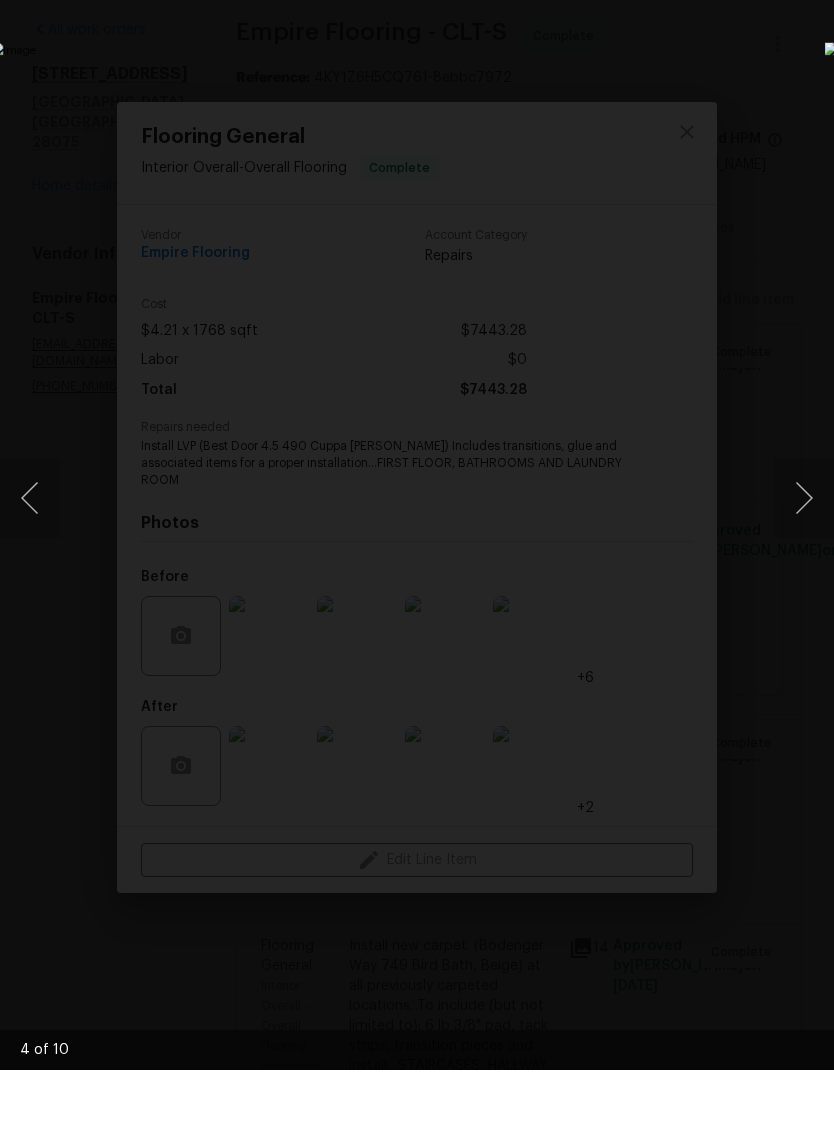 click at bounding box center [804, 573] 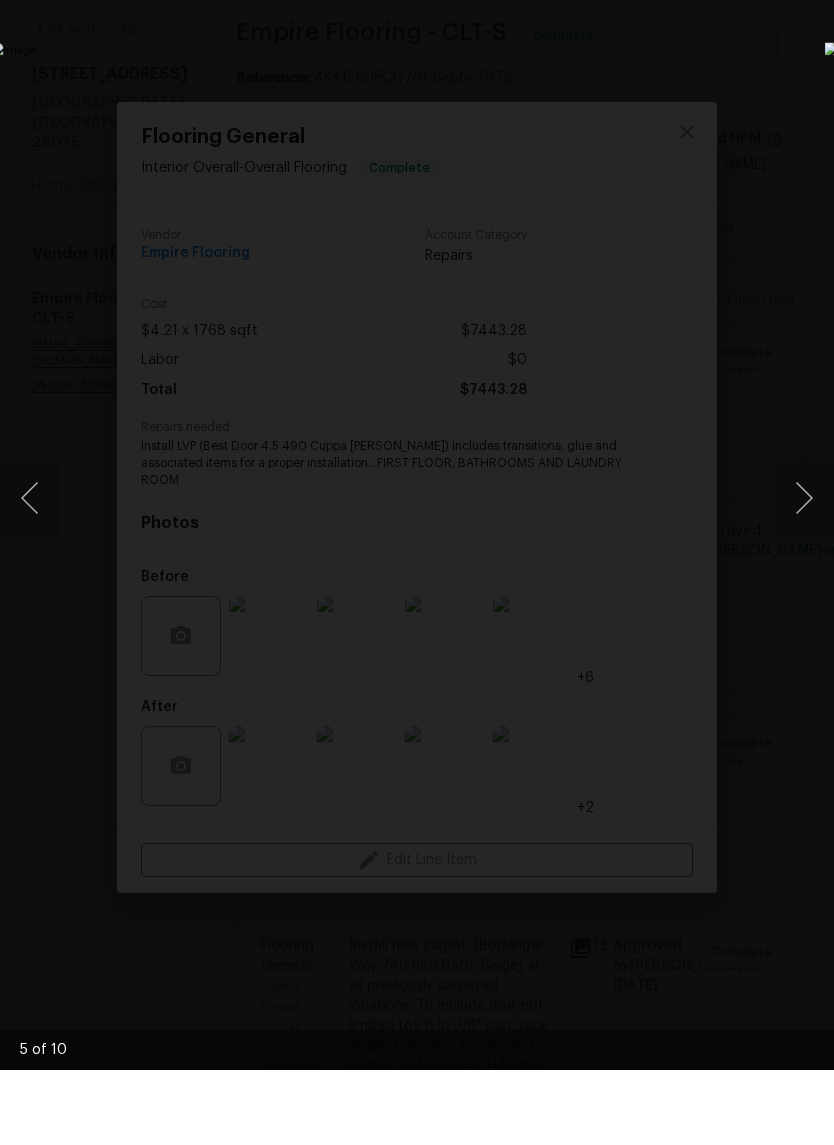 click at bounding box center (804, 573) 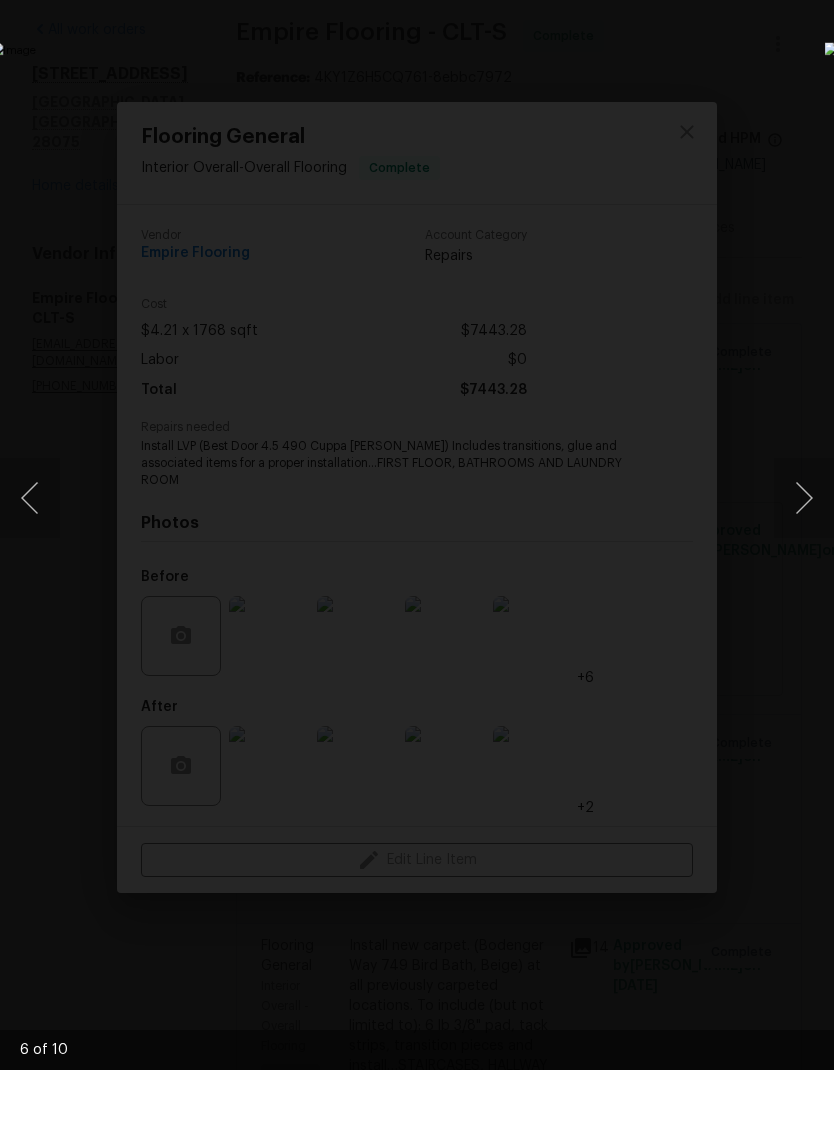 click at bounding box center [30, 573] 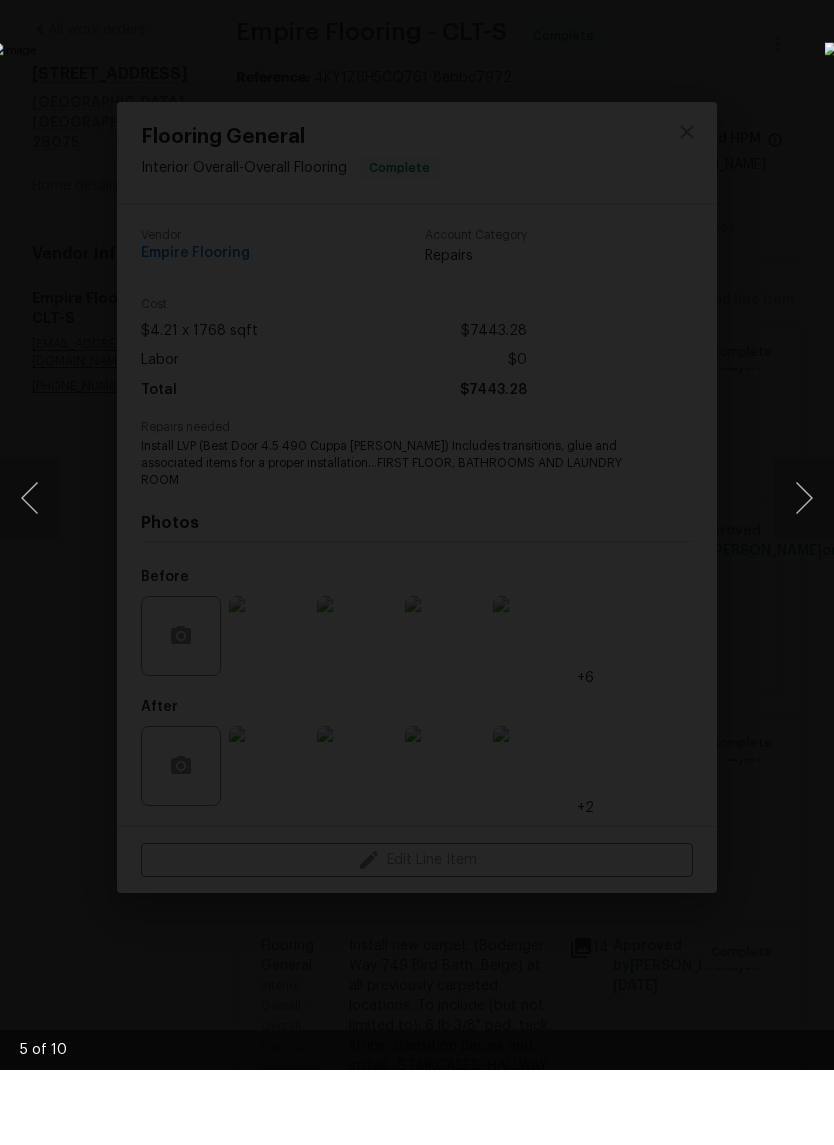 click at bounding box center (804, 573) 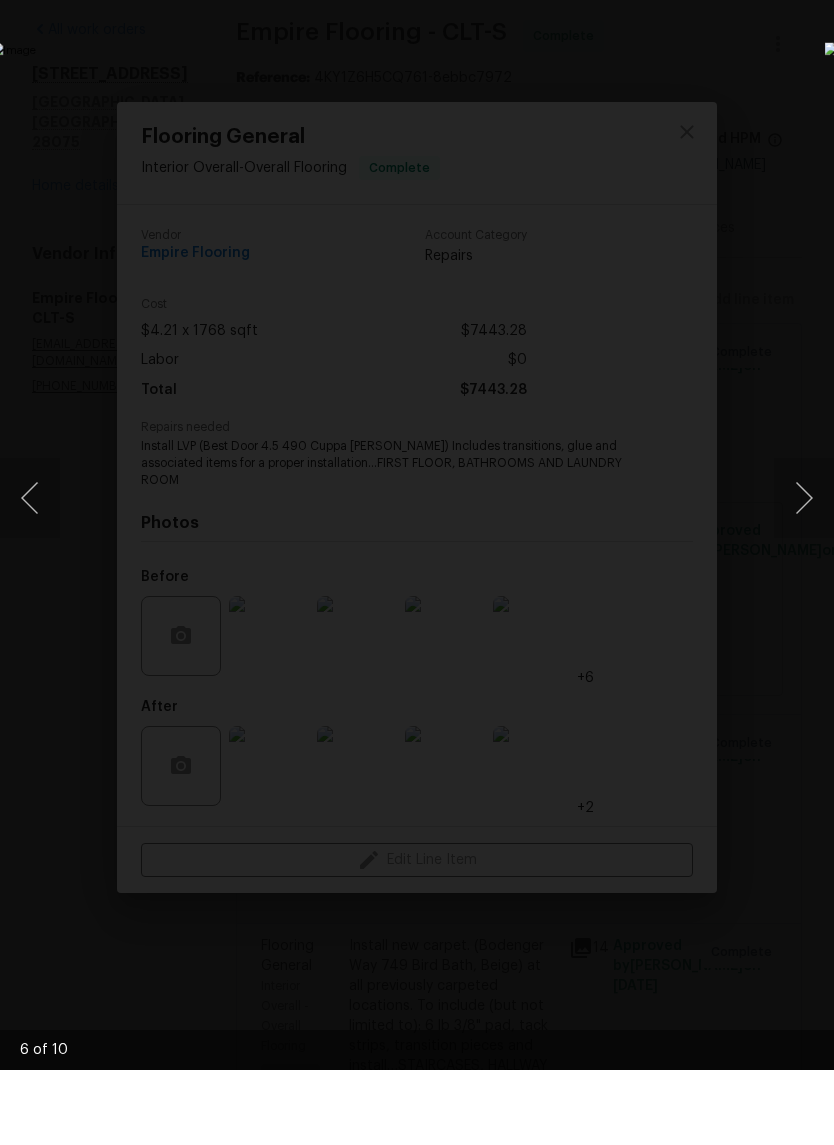 click at bounding box center (804, 573) 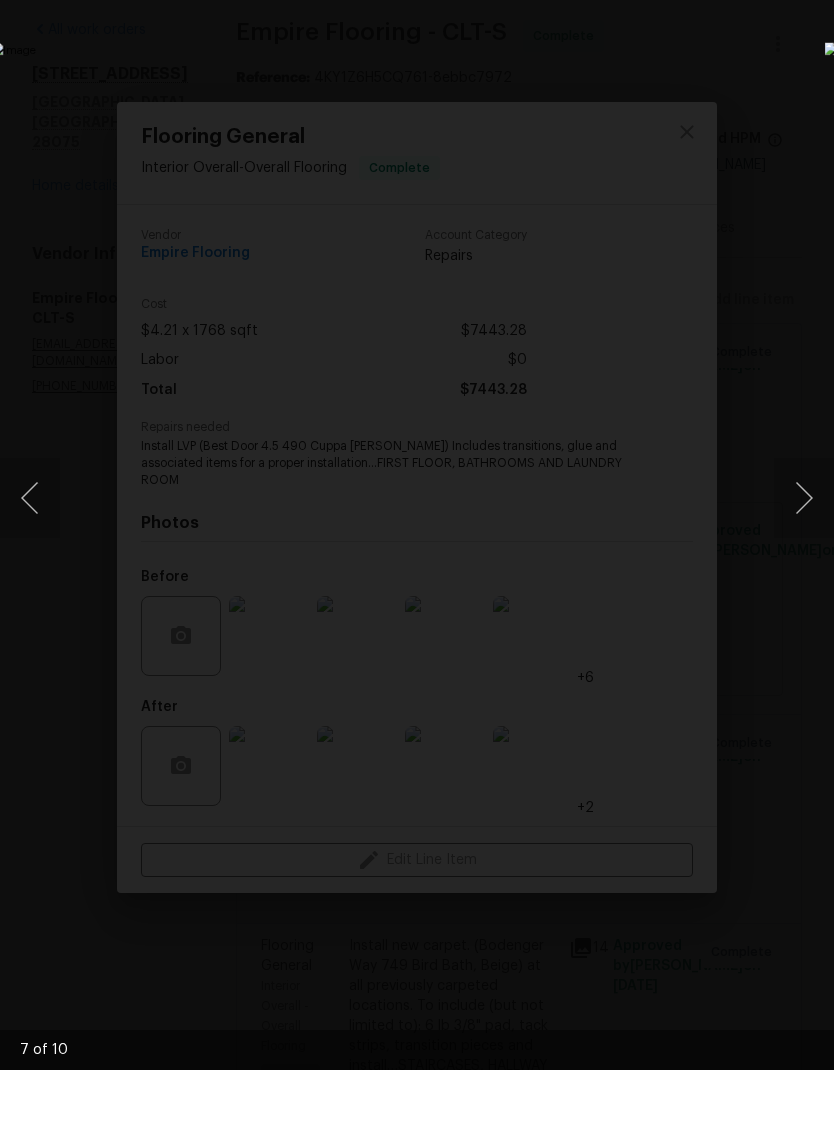 click at bounding box center [804, 573] 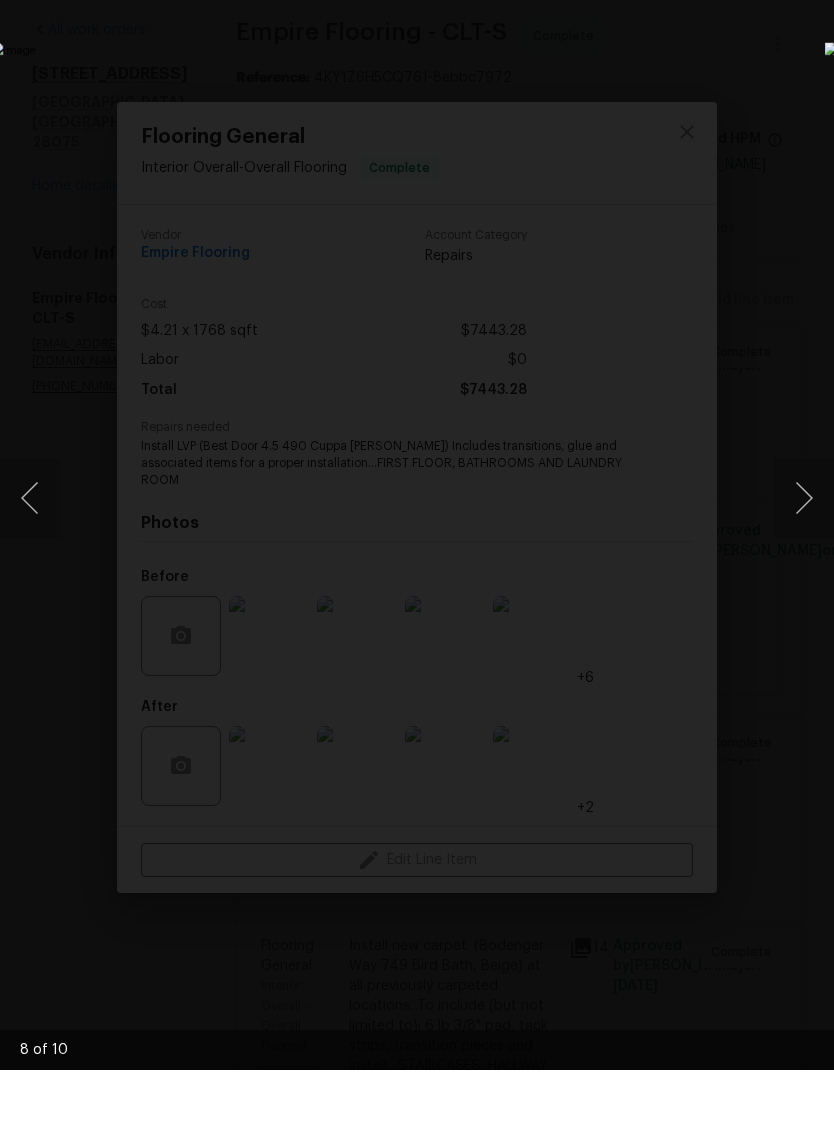 click at bounding box center [30, 573] 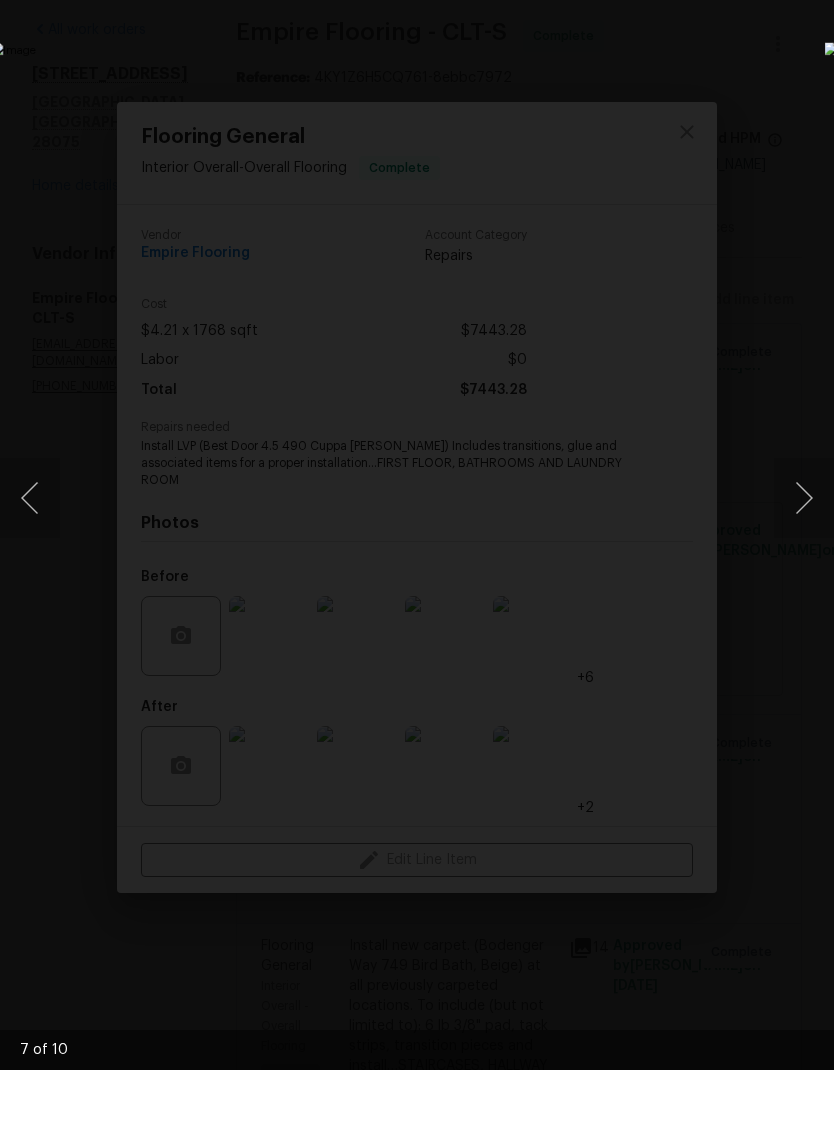 click at bounding box center [804, 573] 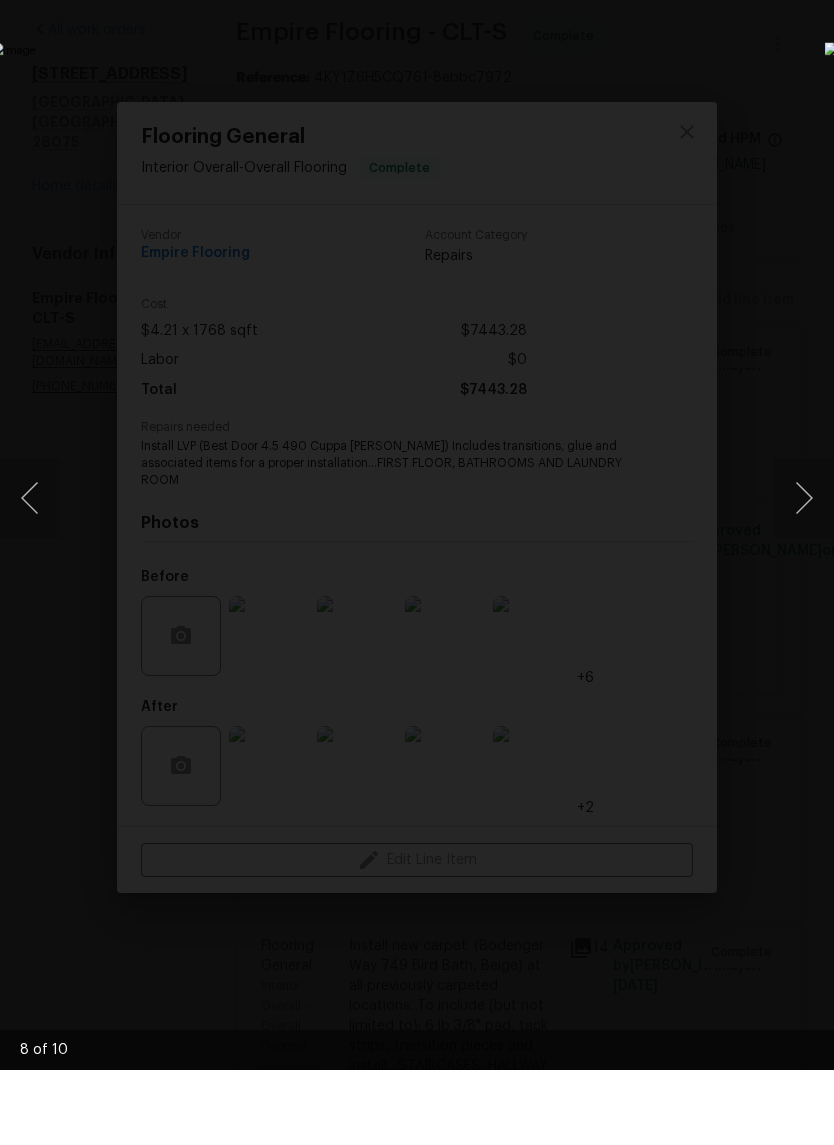 click at bounding box center [804, 573] 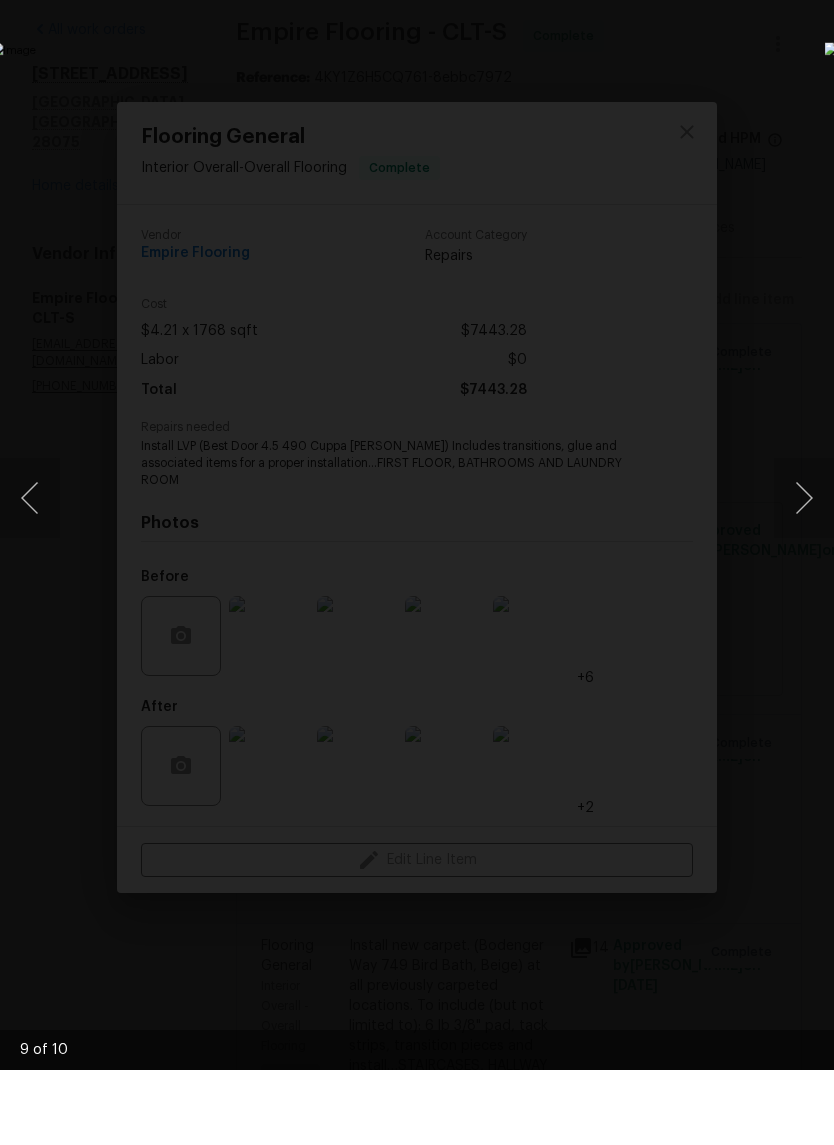 click at bounding box center (804, 573) 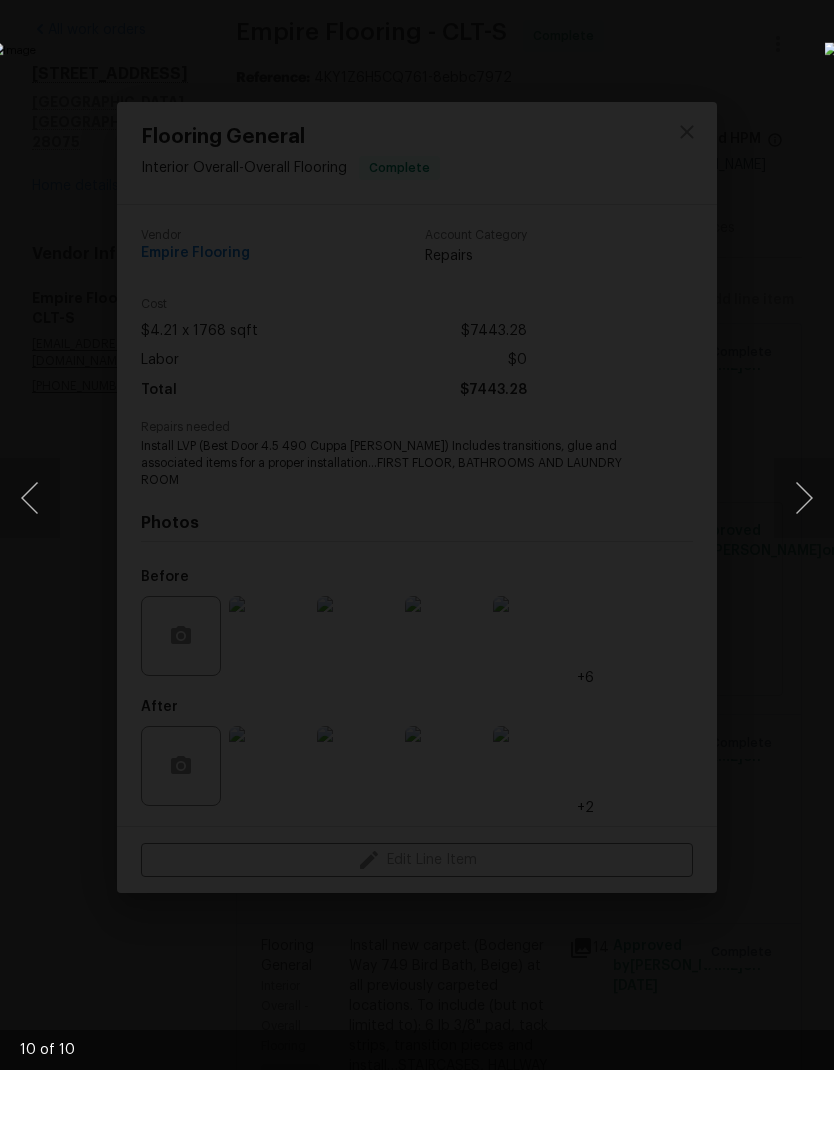 click at bounding box center (804, 573) 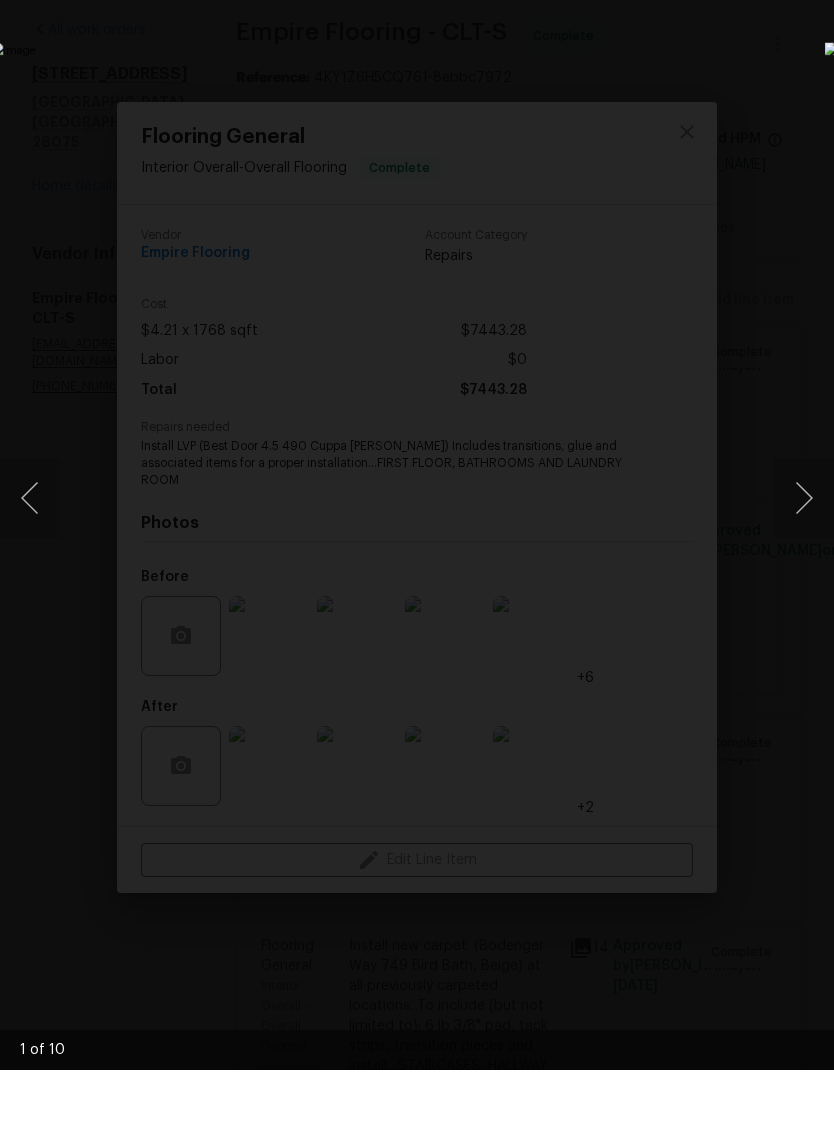 click at bounding box center [804, 573] 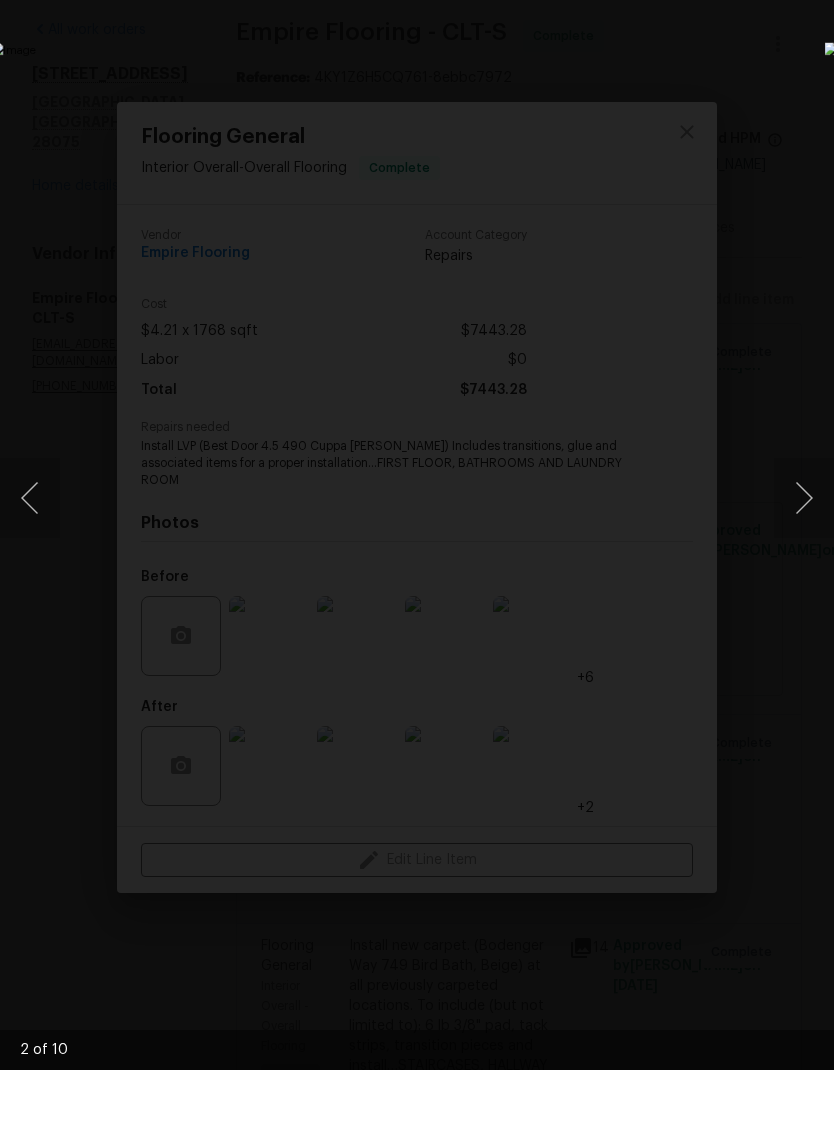 click at bounding box center (30, 573) 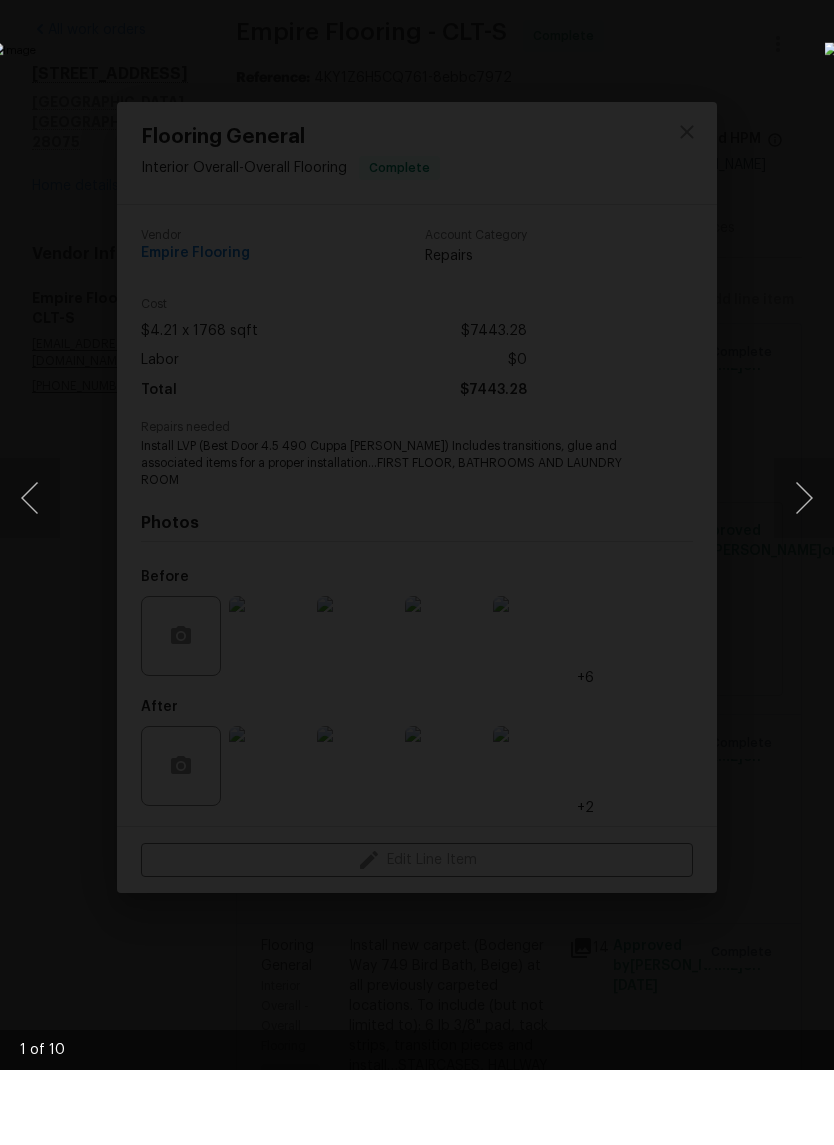 click at bounding box center [804, 573] 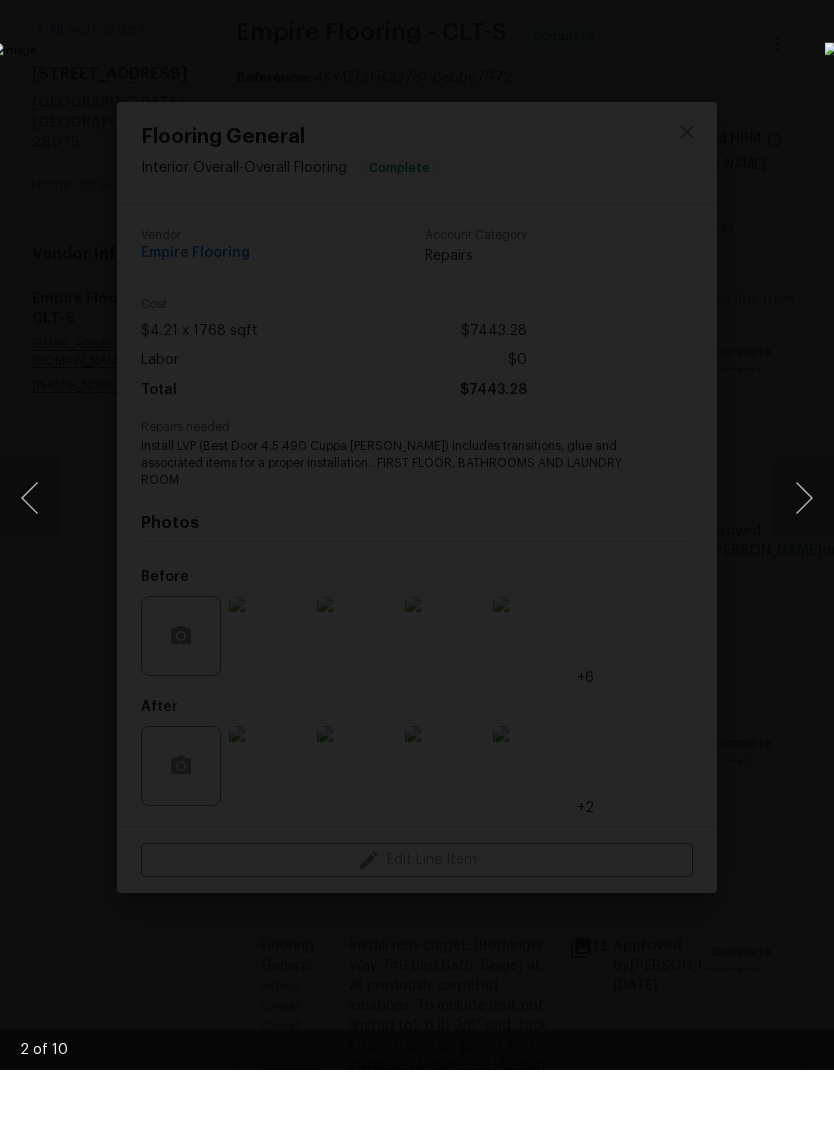 click at bounding box center (804, 573) 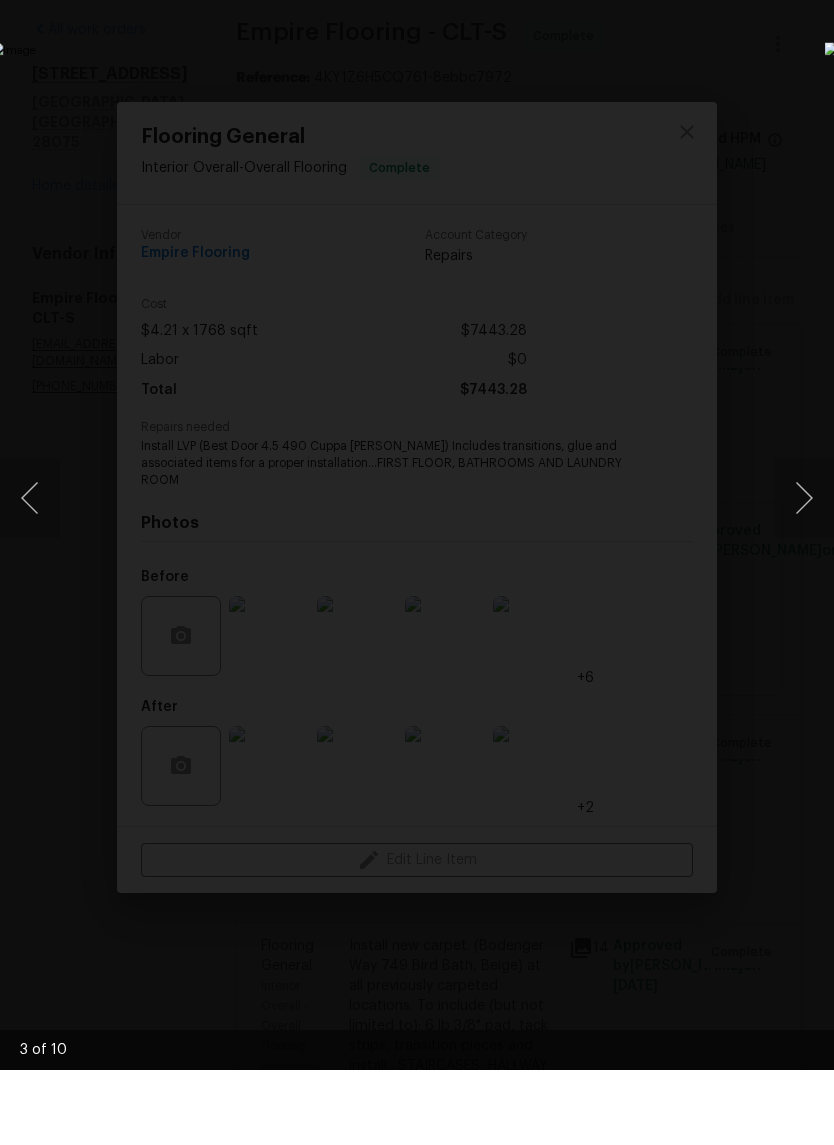 click at bounding box center (804, 573) 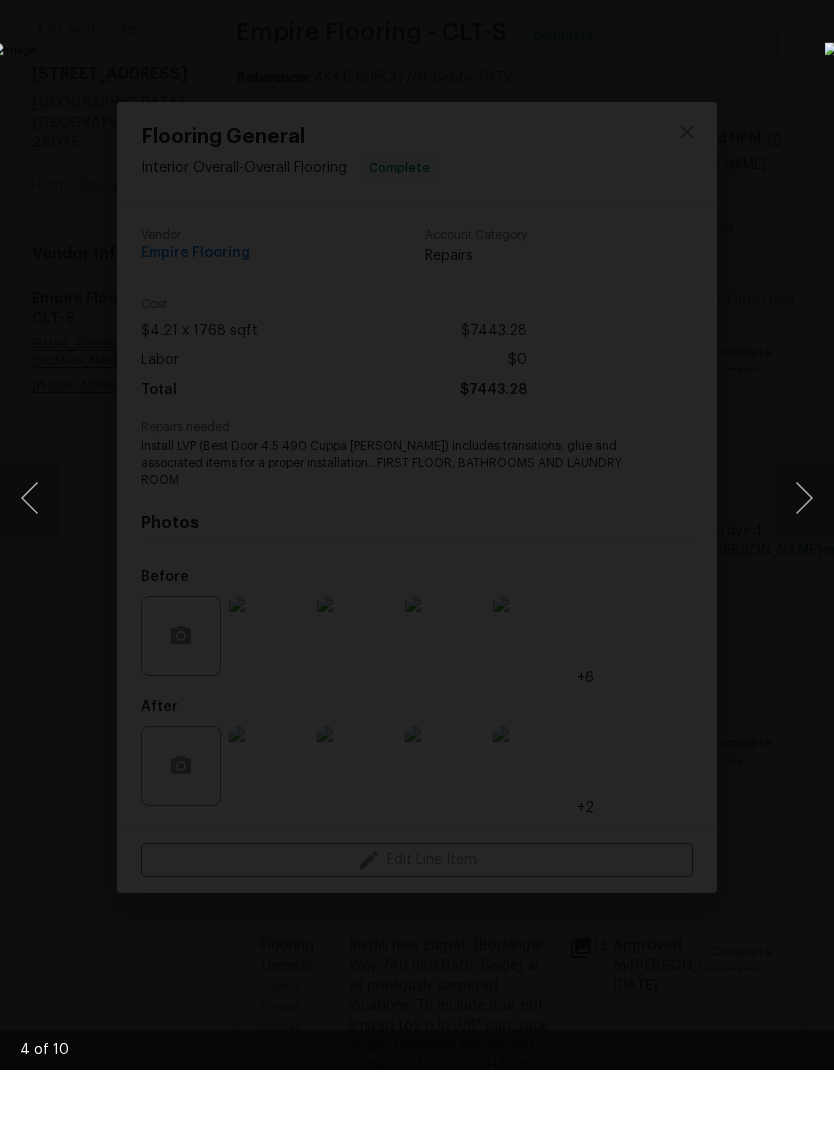 click at bounding box center (417, 572) 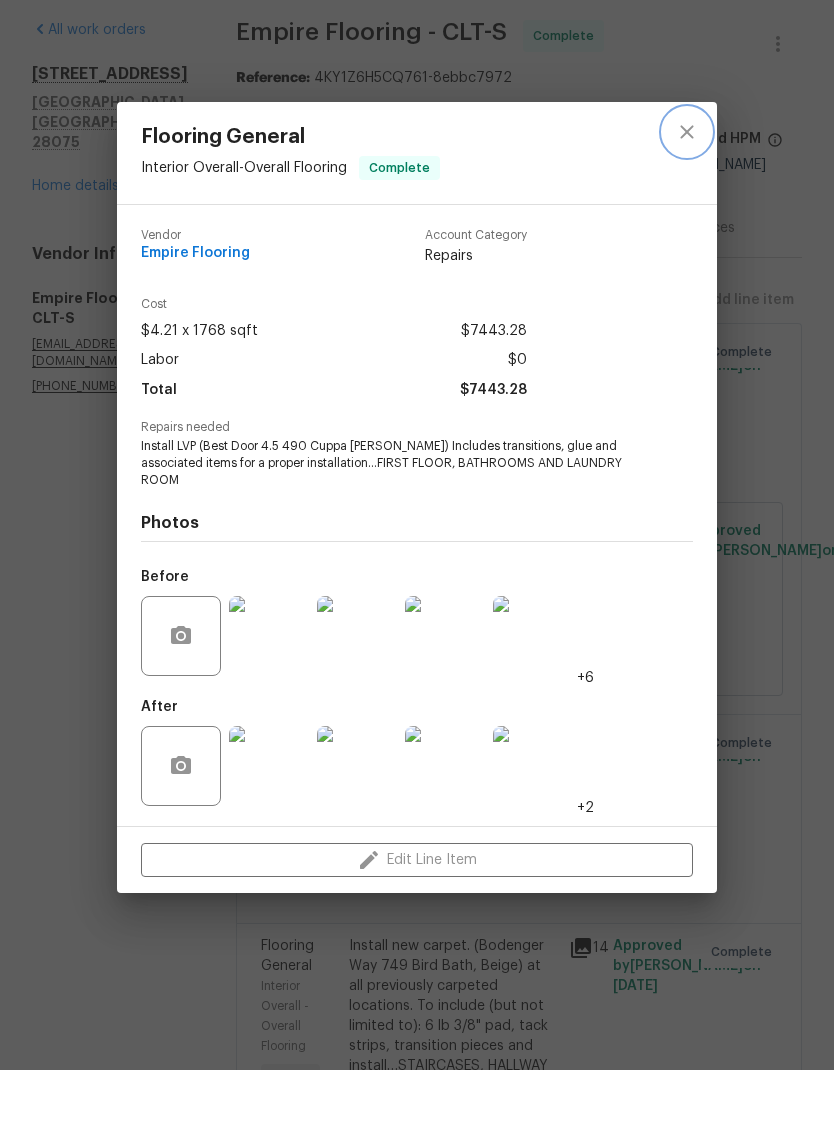 click 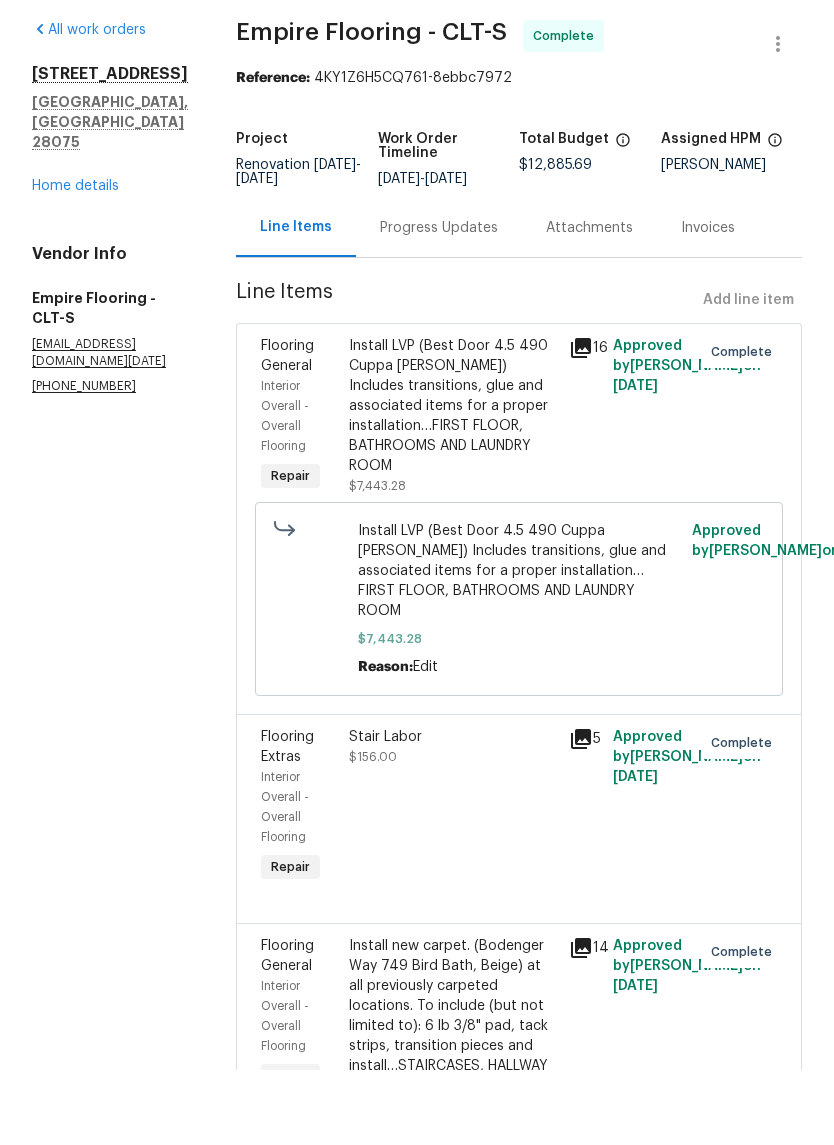 click on "Home details" at bounding box center (75, 261) 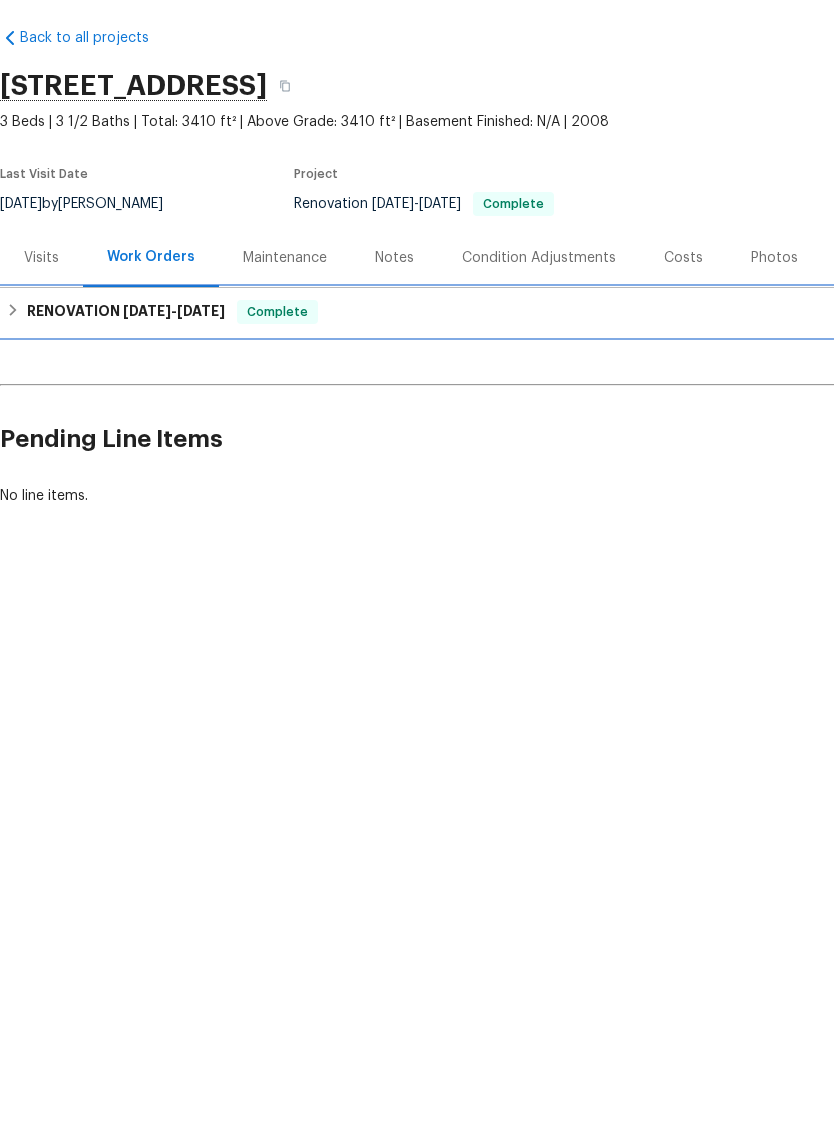 click on "RENOVATION   6/27/25  -  7/14/25" at bounding box center (126, 387) 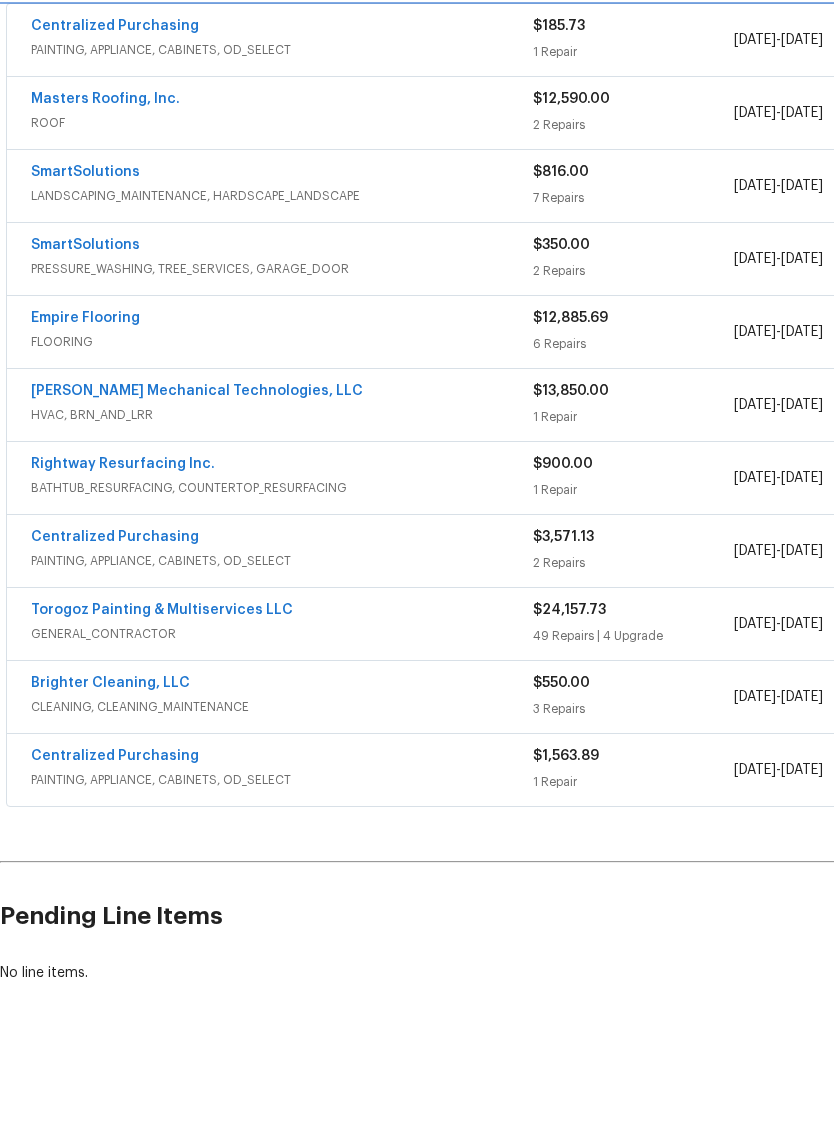 scroll, scrollTop: 367, scrollLeft: 0, axis: vertical 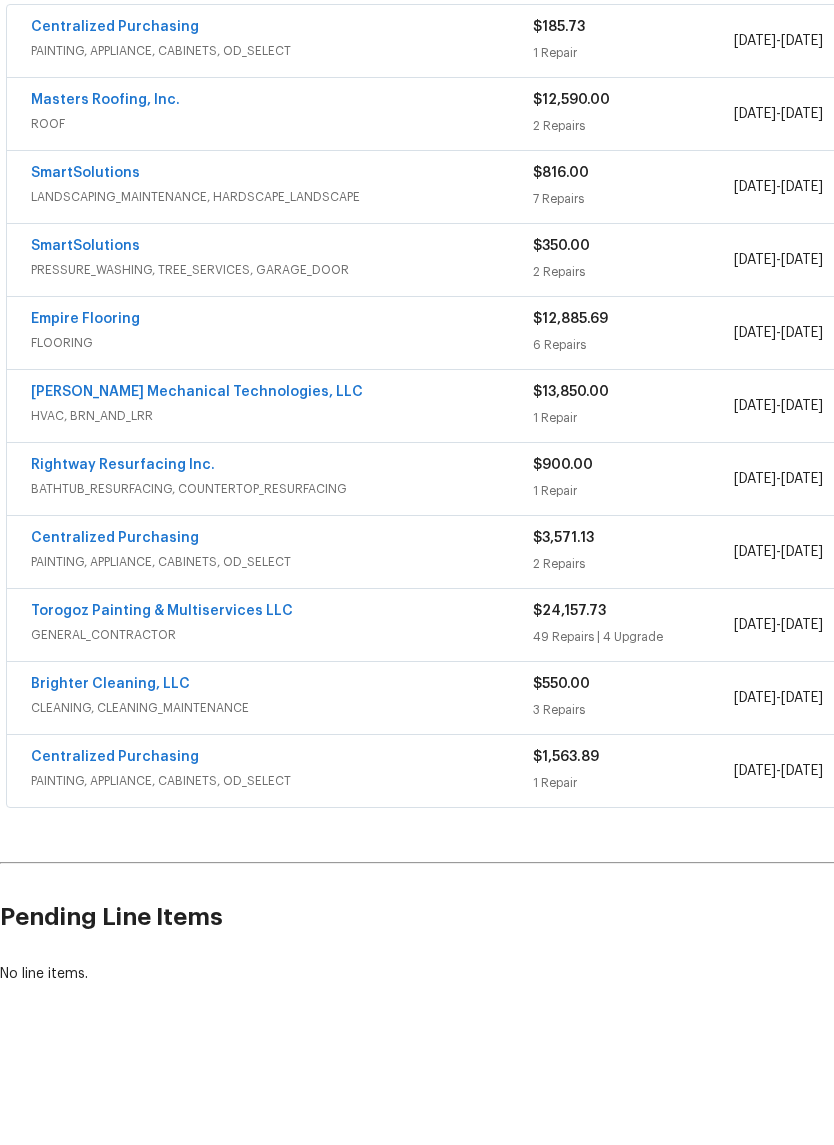click on "Brighter Cleaning, LLC" at bounding box center [110, 759] 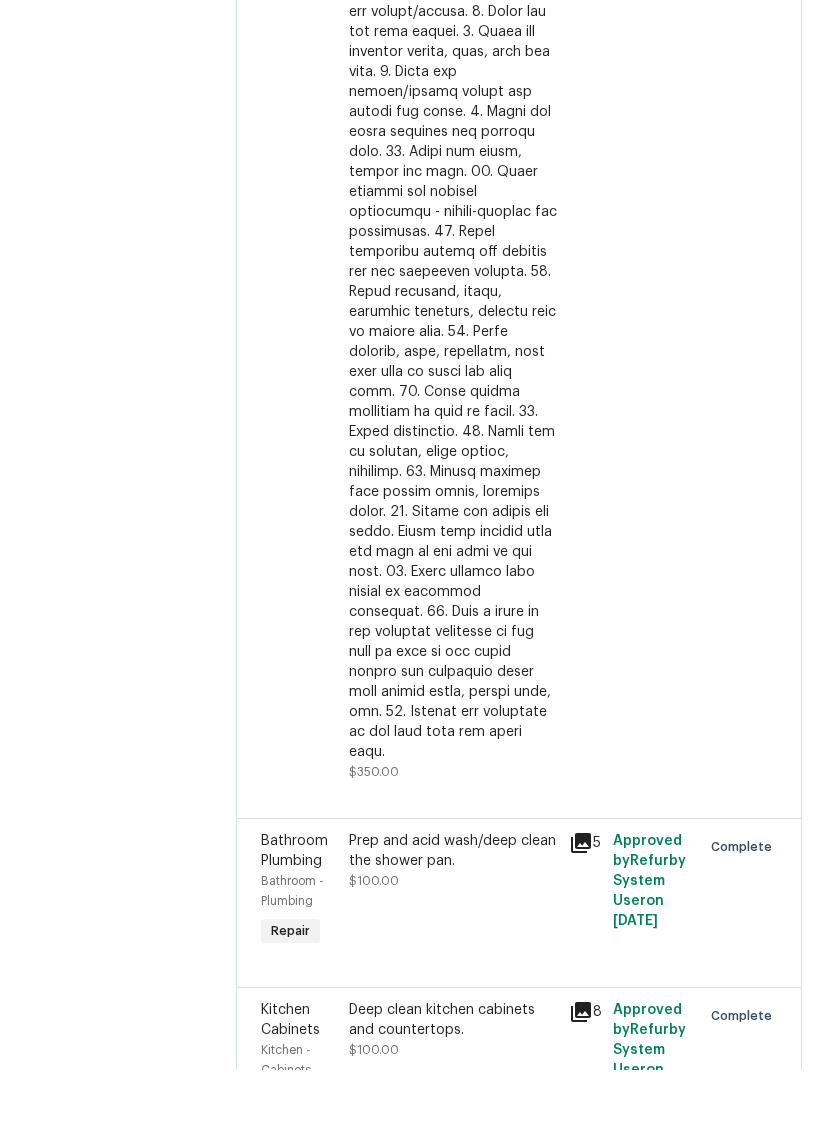 scroll, scrollTop: 533, scrollLeft: 0, axis: vertical 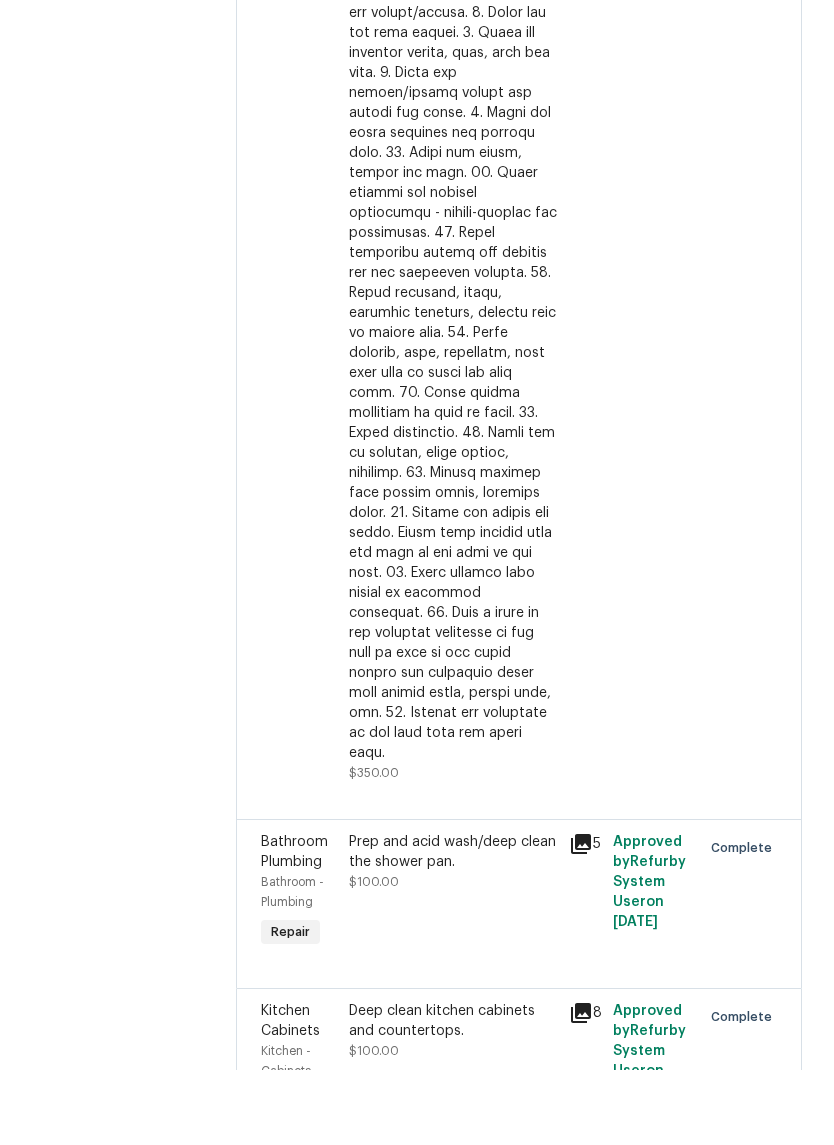 click on "Prep and acid wash/deep clean the shower pan." at bounding box center [453, 927] 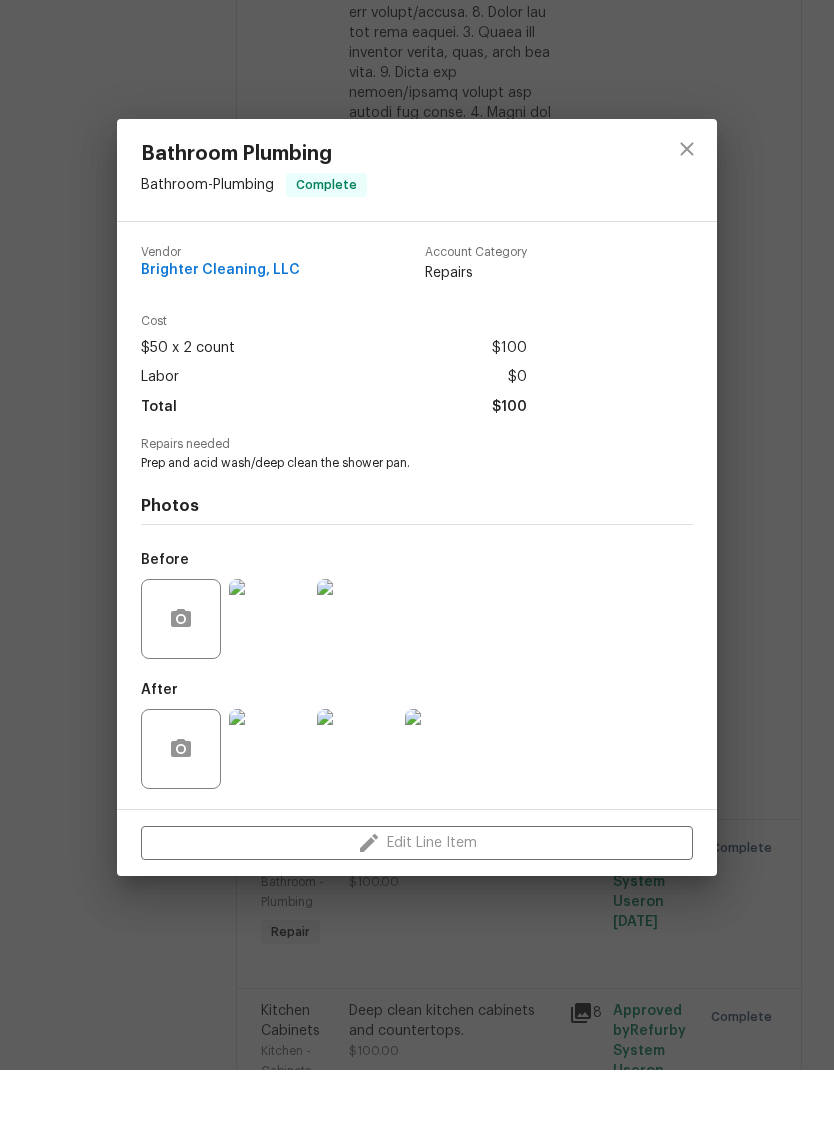 click at bounding box center (269, 694) 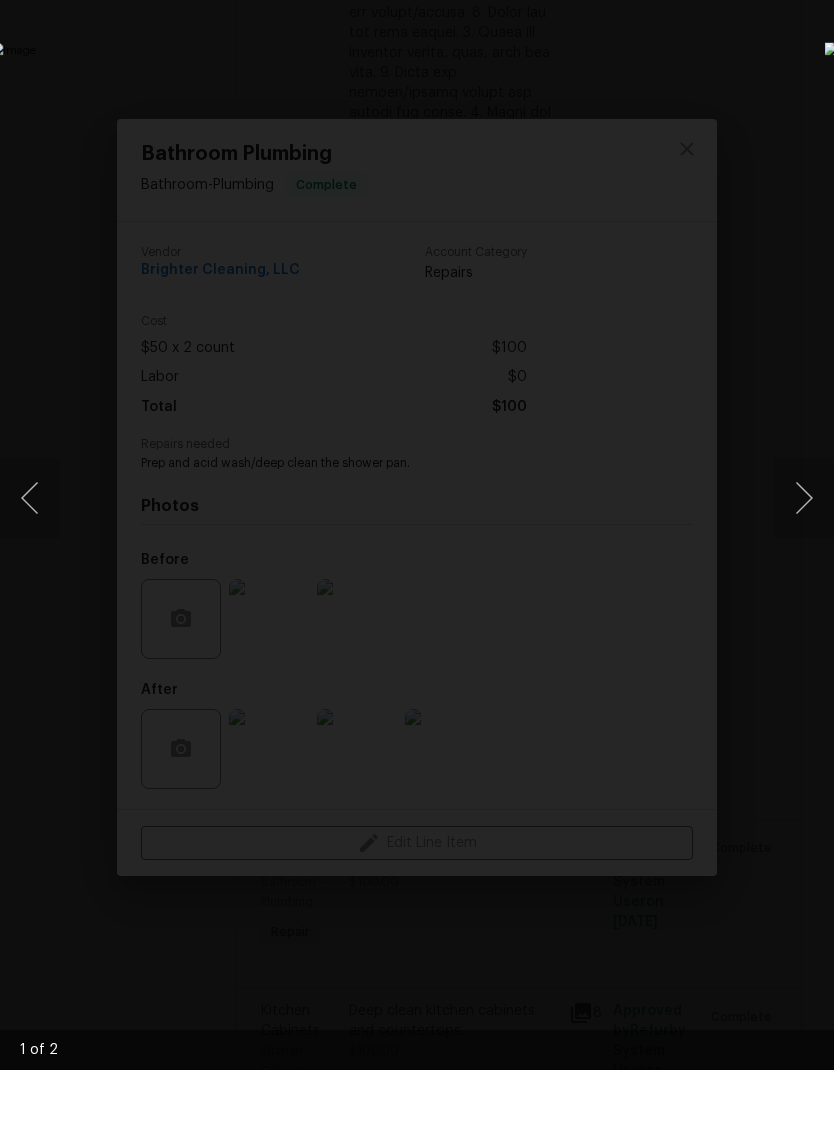 click at bounding box center (804, 573) 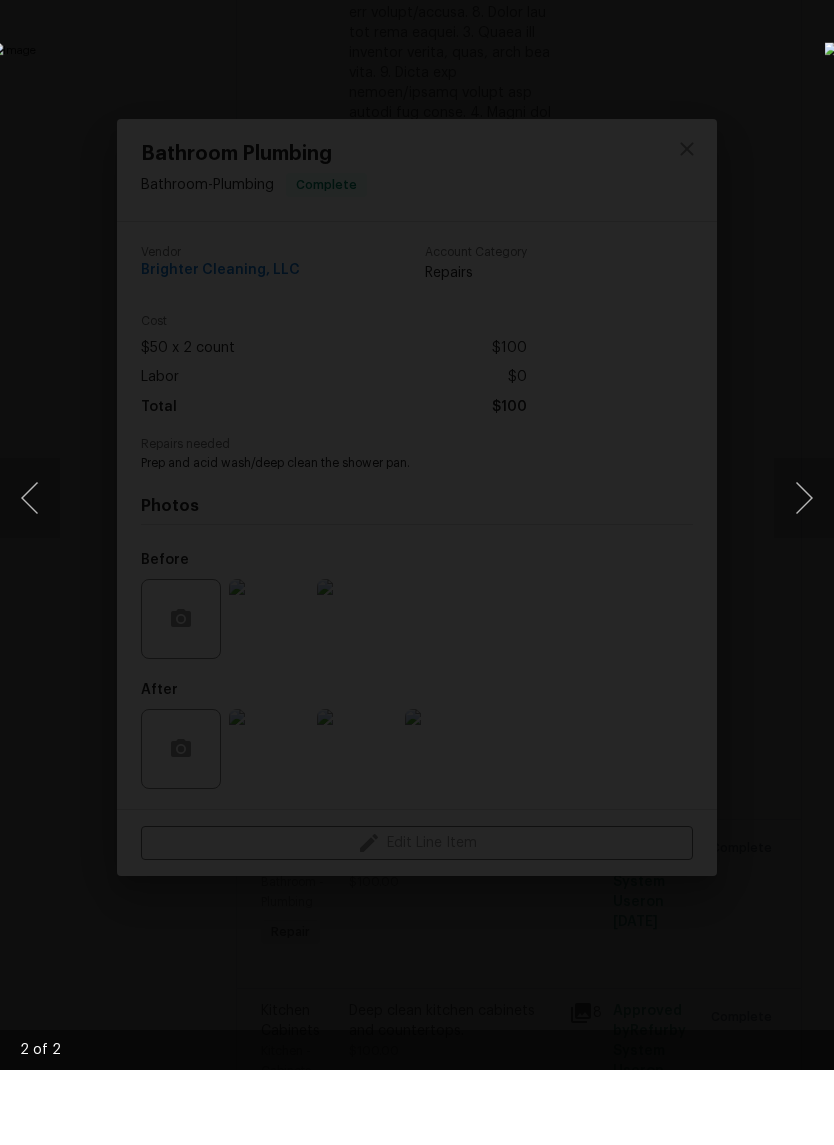 click at bounding box center [804, 573] 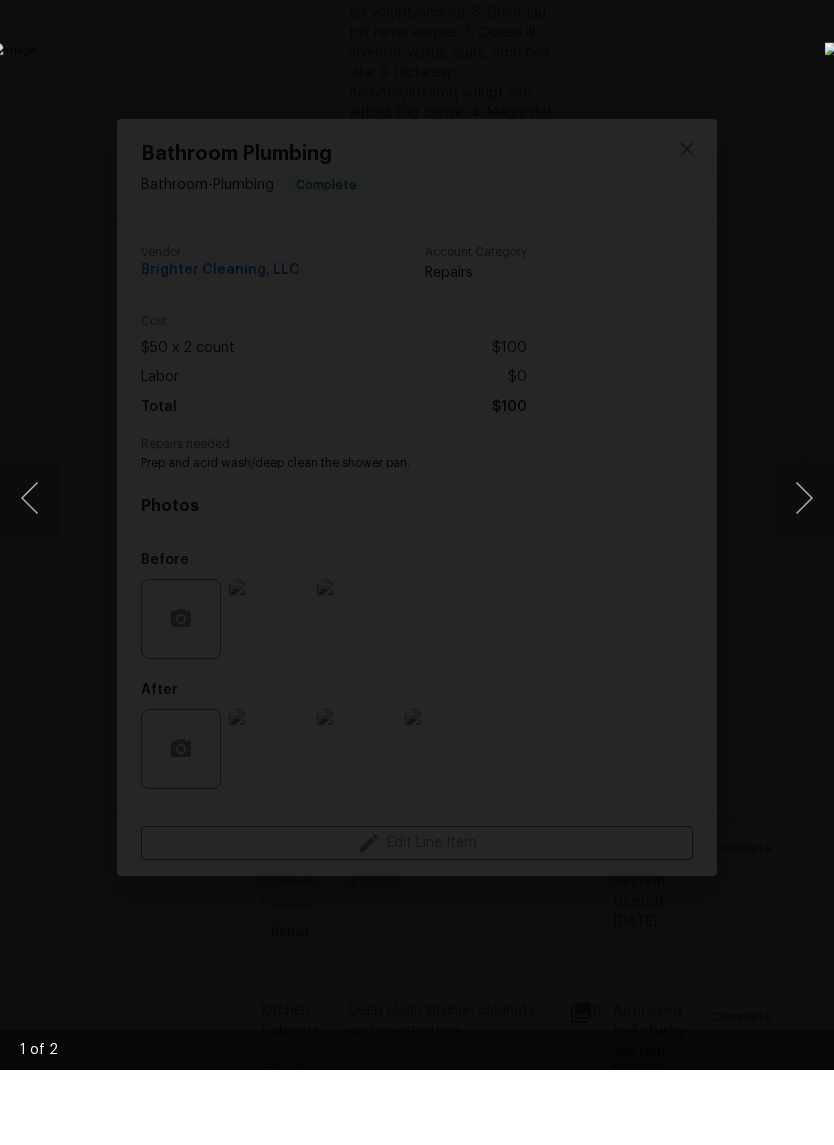 click at bounding box center [804, 573] 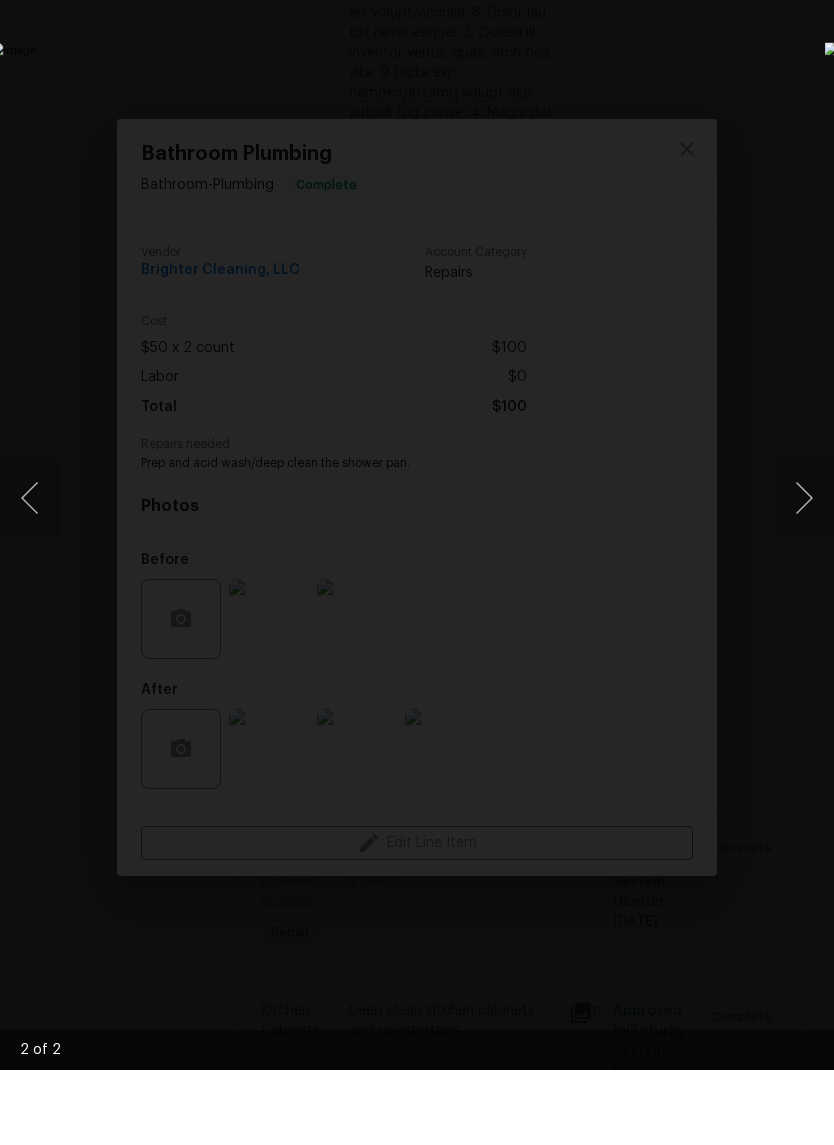 click at bounding box center [804, 573] 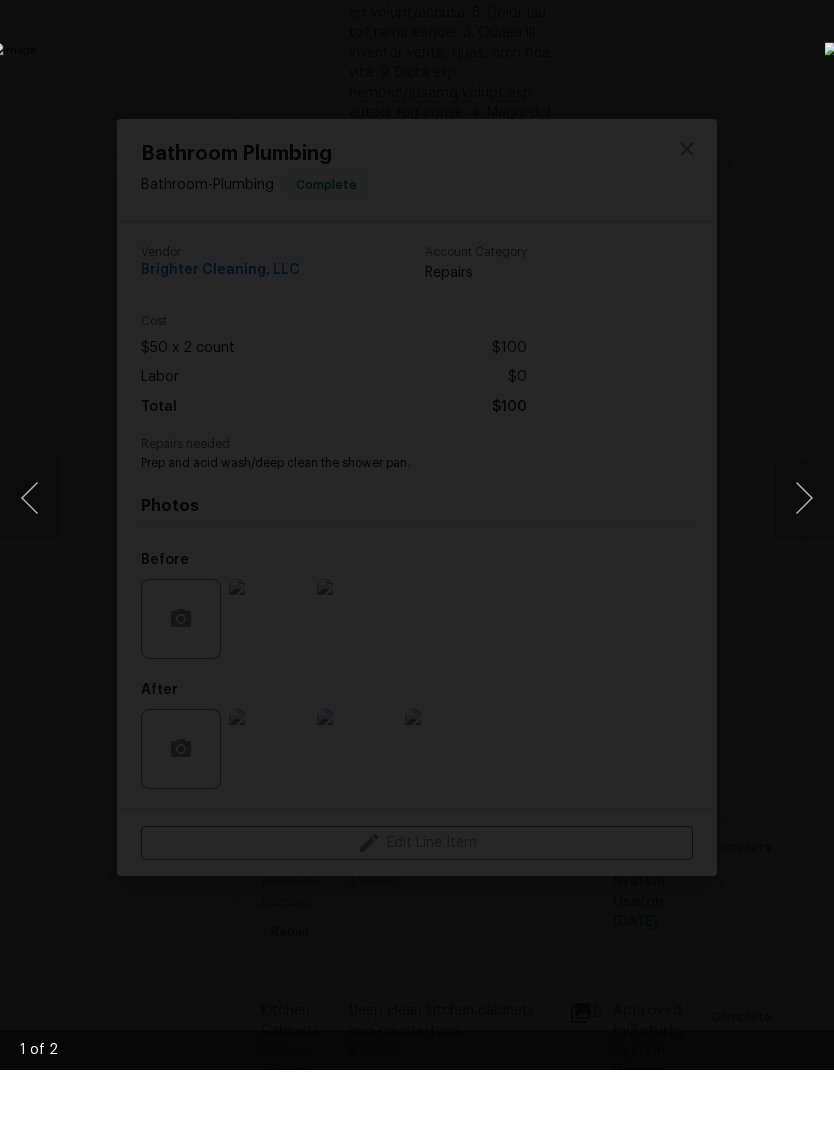 click at bounding box center (804, 573) 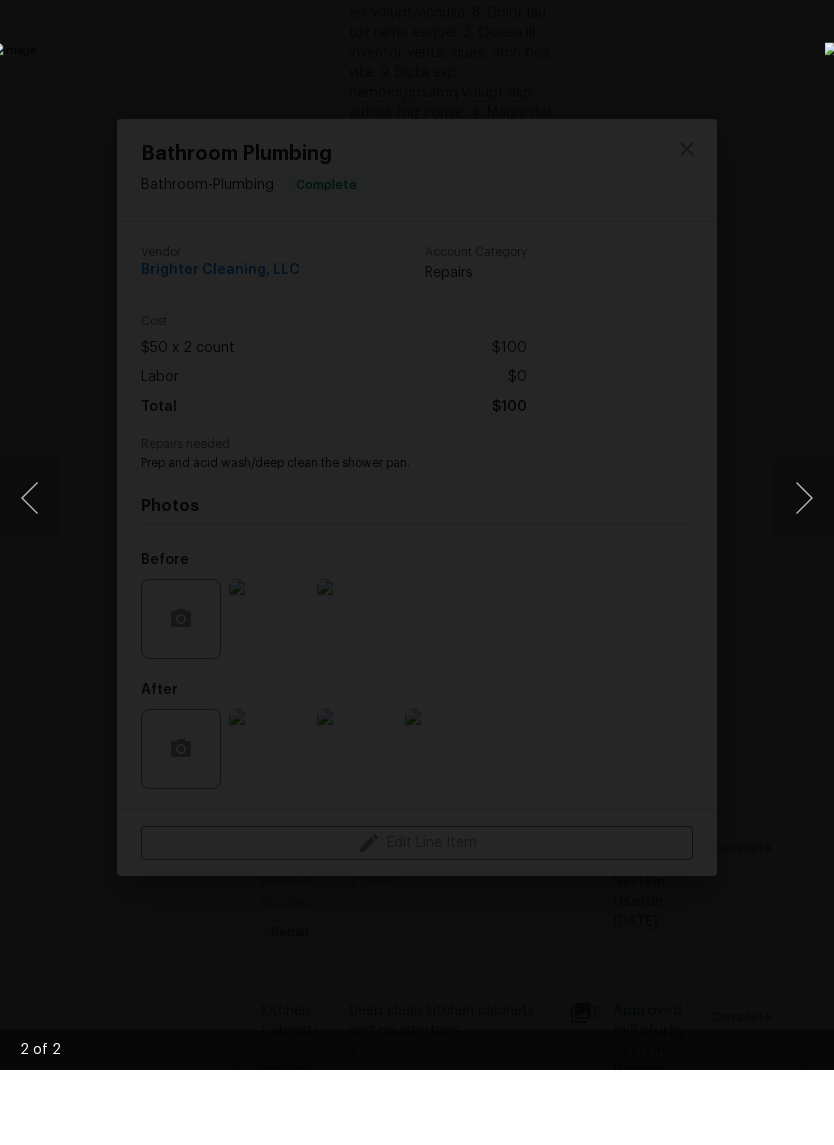 click at bounding box center [417, 572] 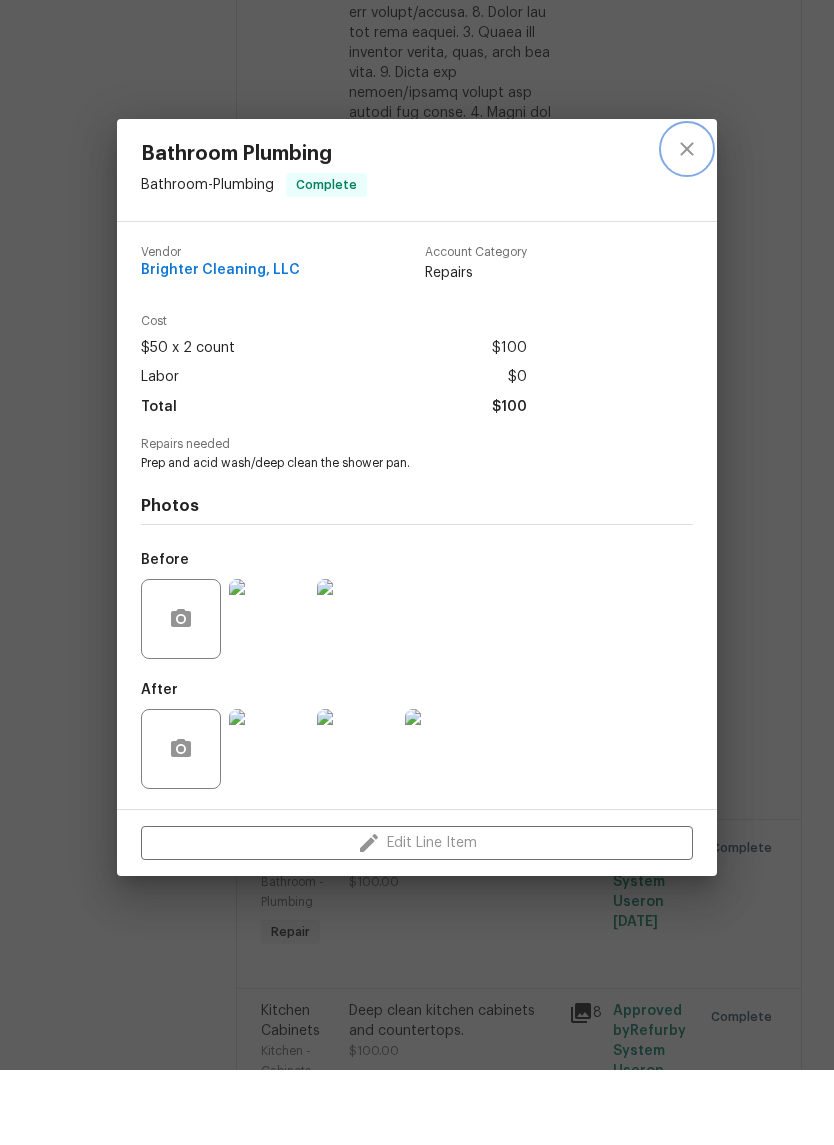 click 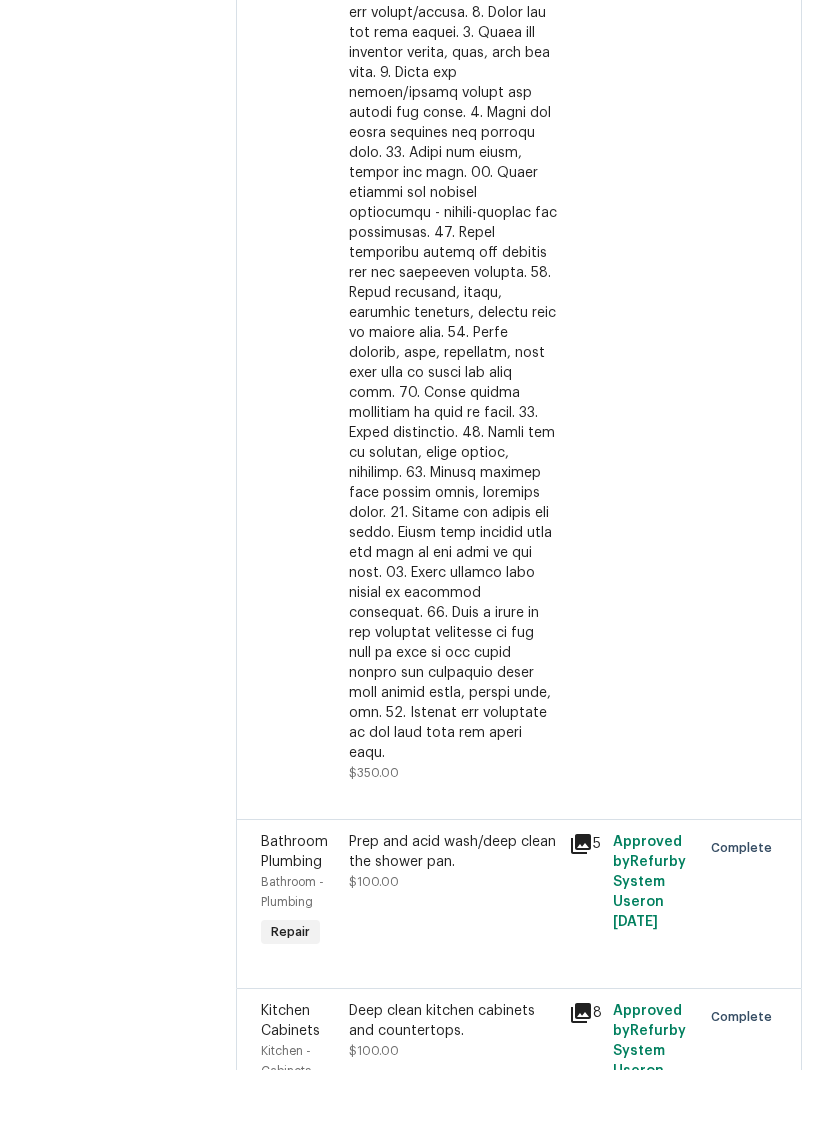 click on "Deep clean kitchen cabinets and countertops." at bounding box center [453, 1096] 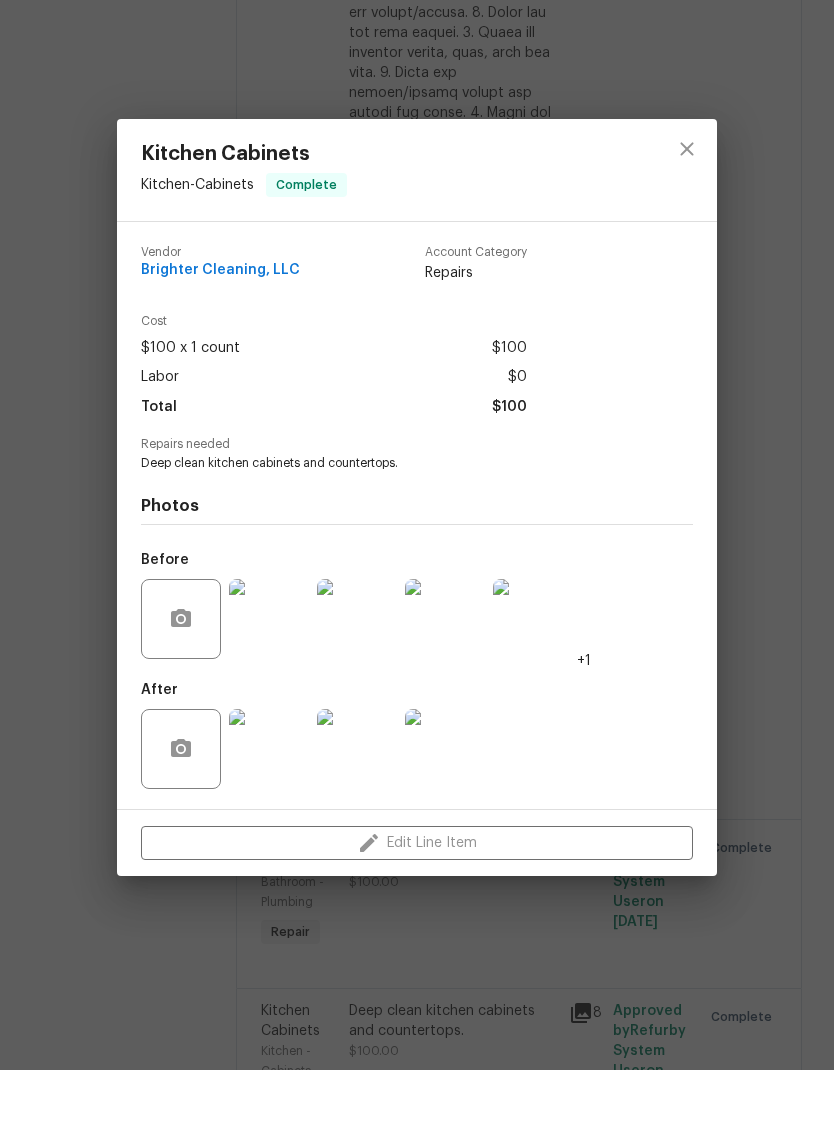 click at bounding box center [269, 694] 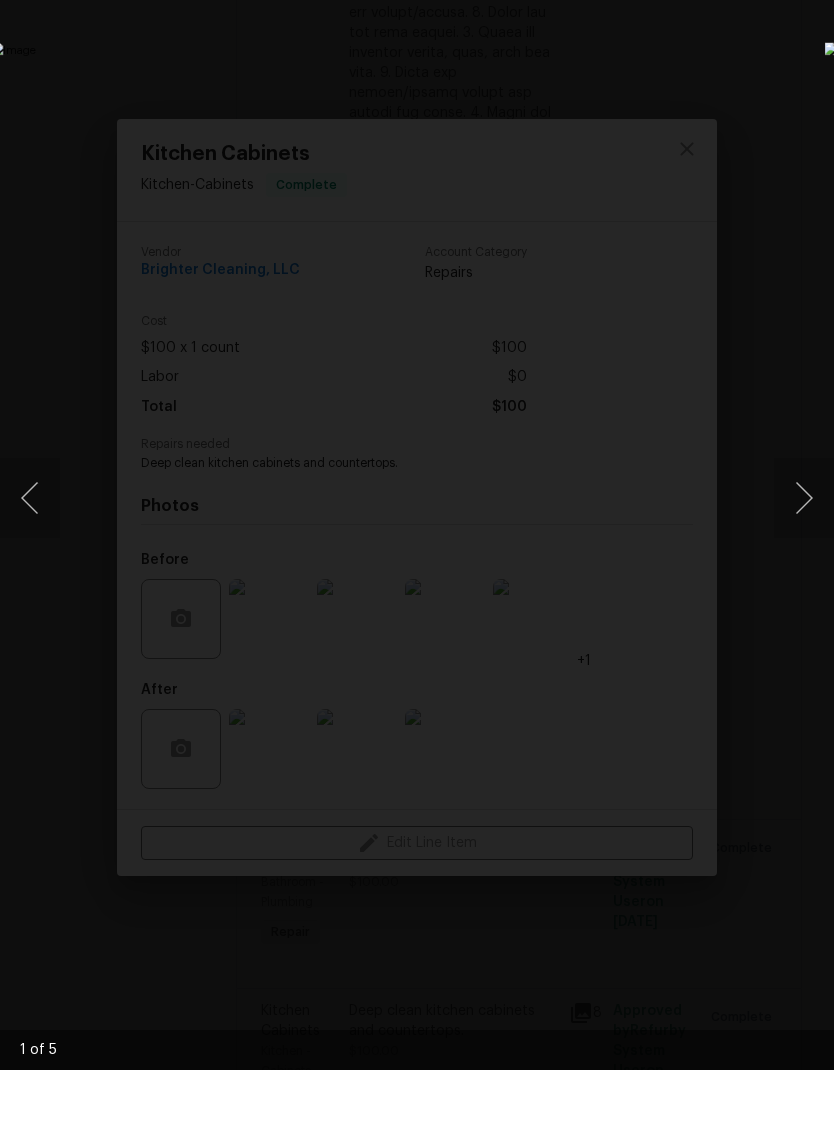click at bounding box center (804, 573) 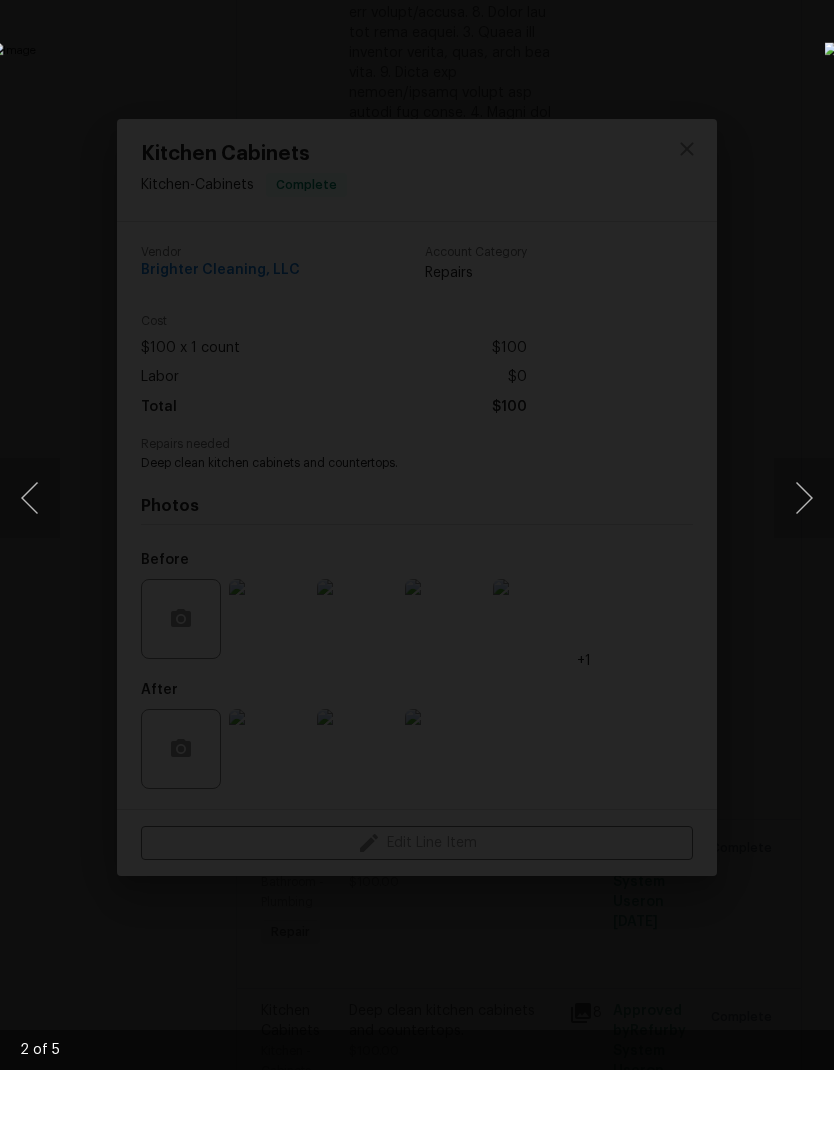 click at bounding box center (804, 573) 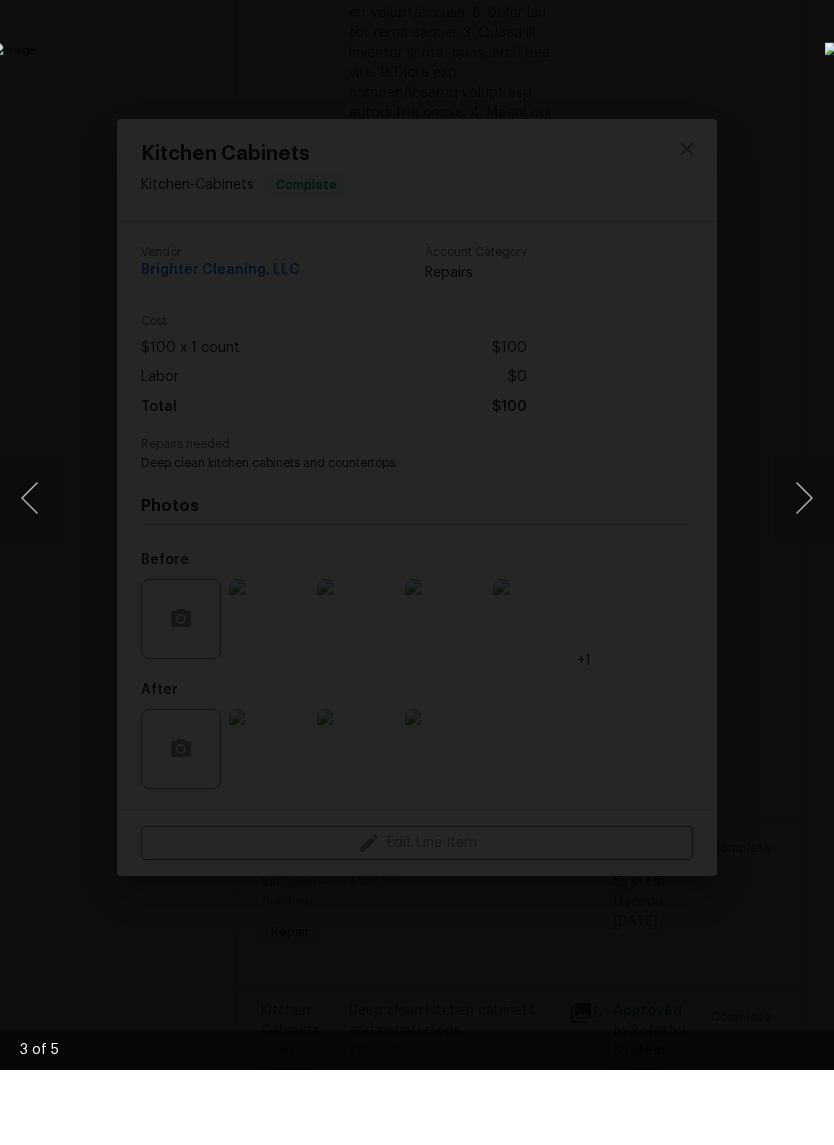 click at bounding box center [30, 573] 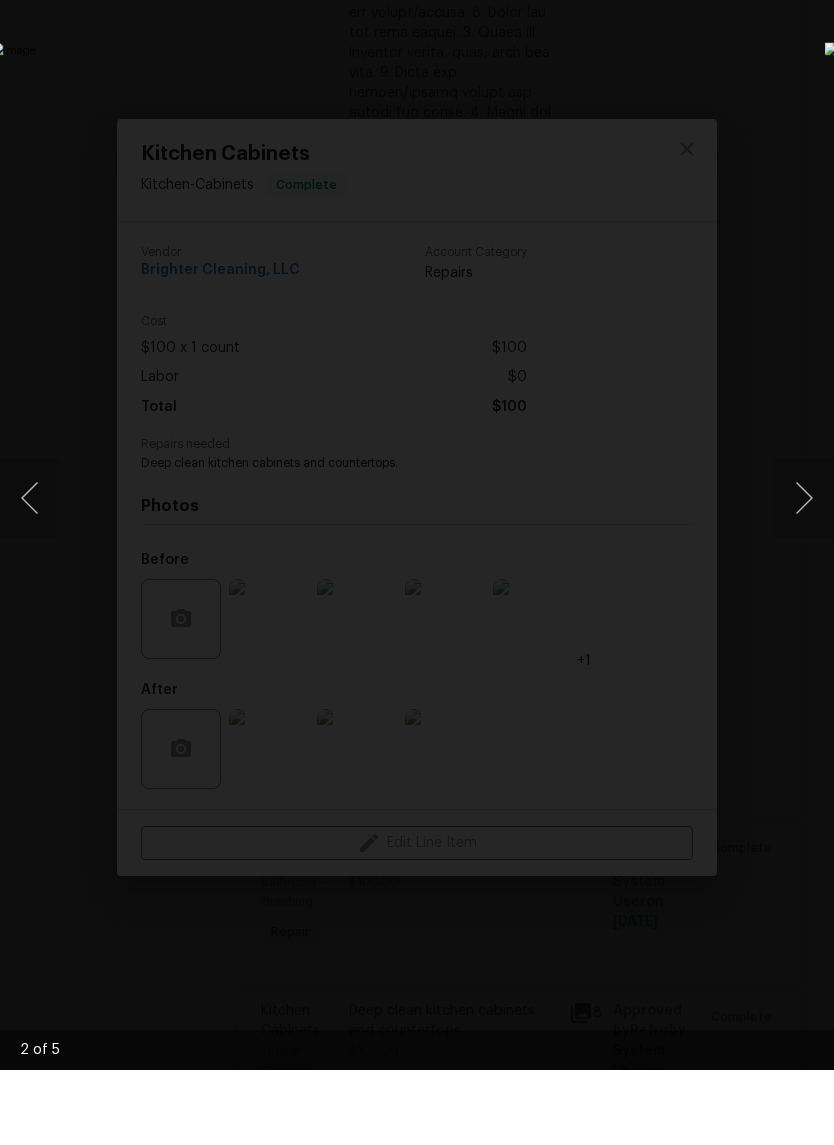 click at bounding box center [804, 573] 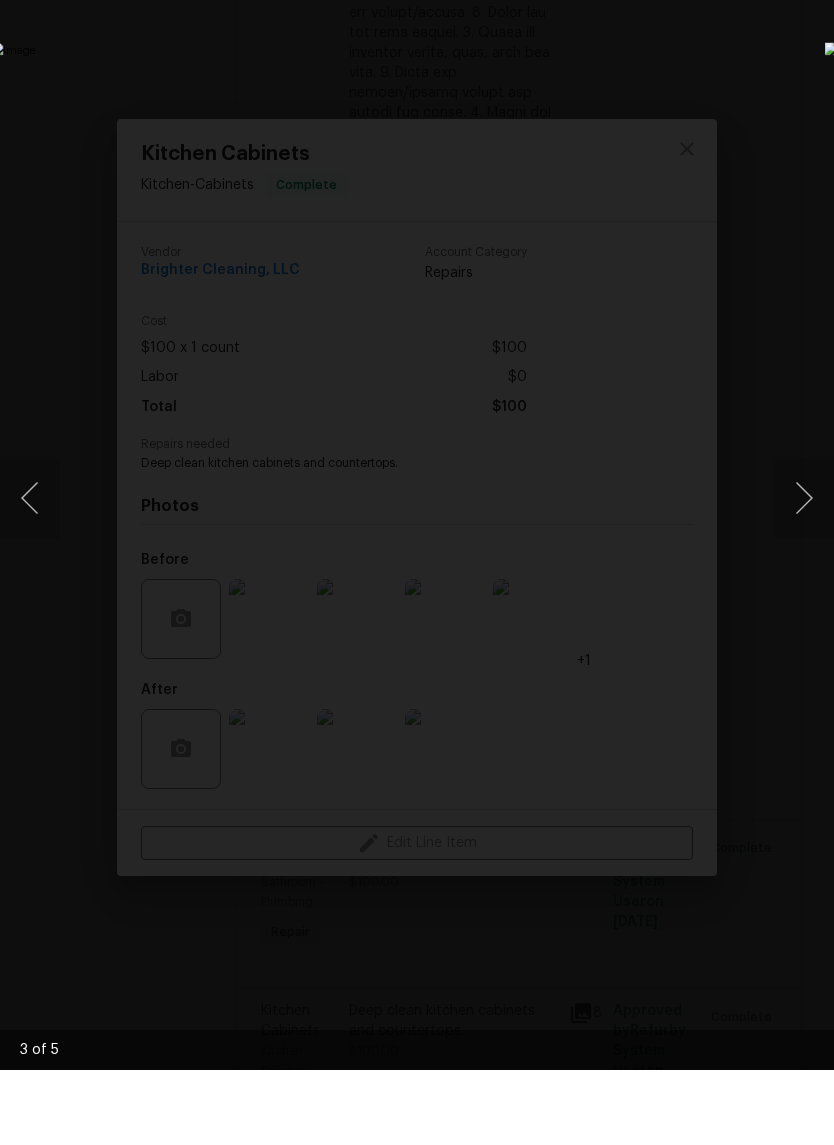 click at bounding box center (804, 573) 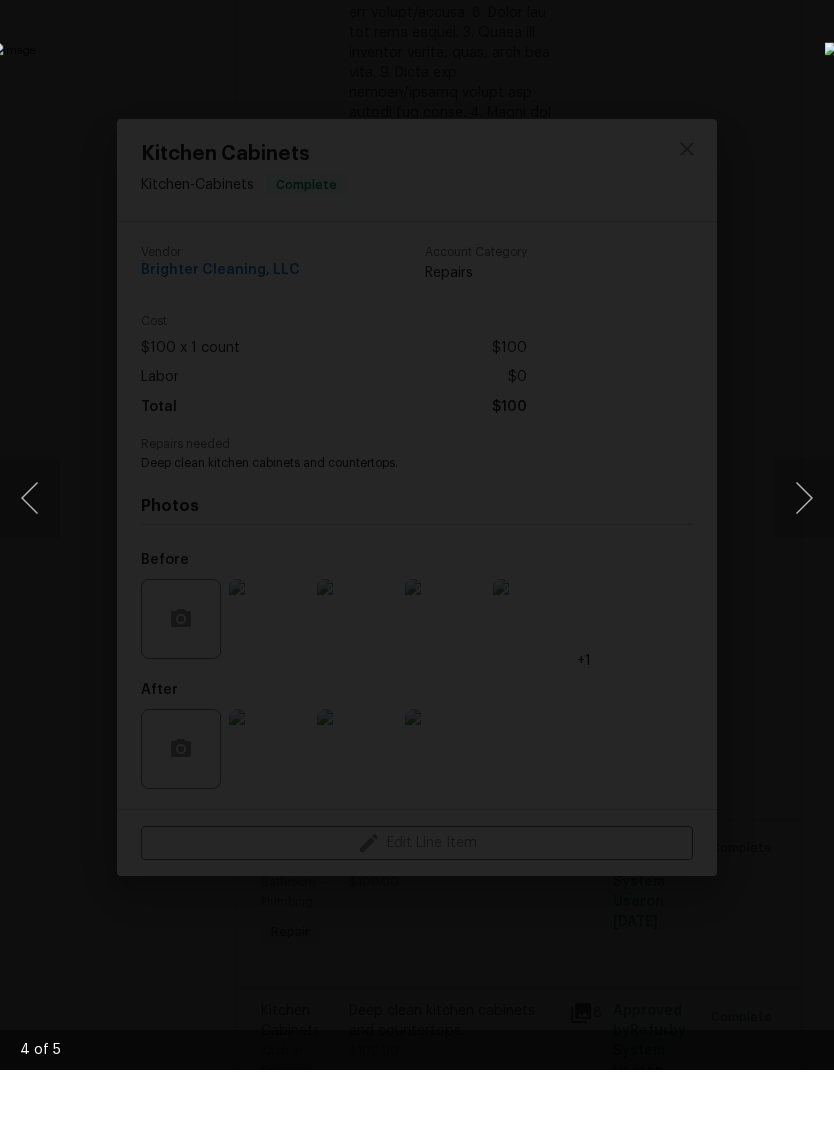 click at bounding box center [804, 573] 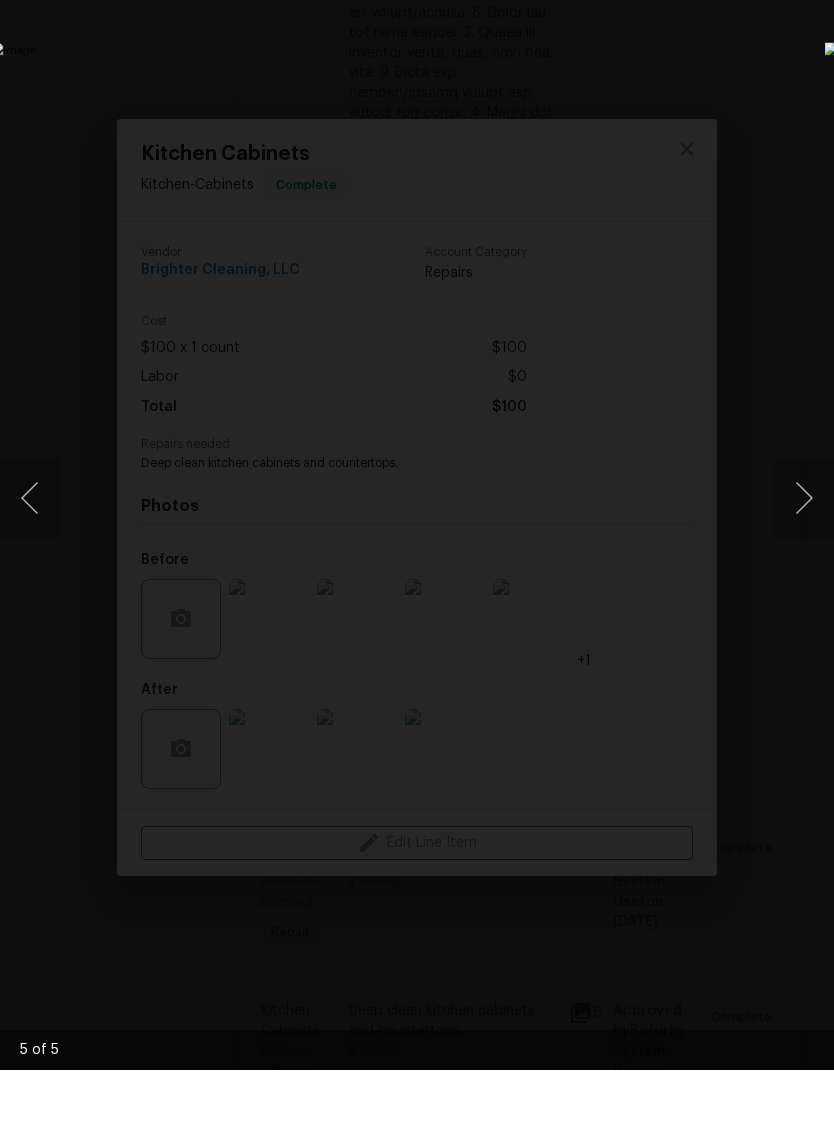 click at bounding box center [804, 573] 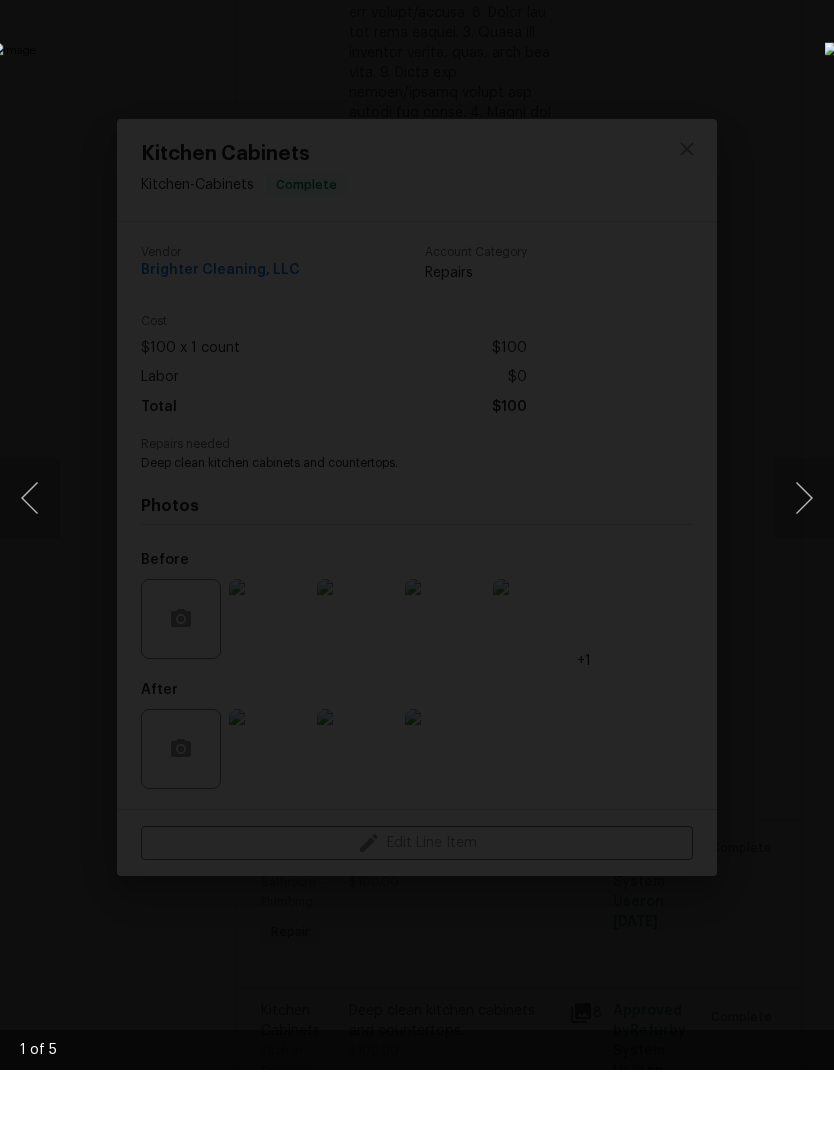 click at bounding box center [30, 573] 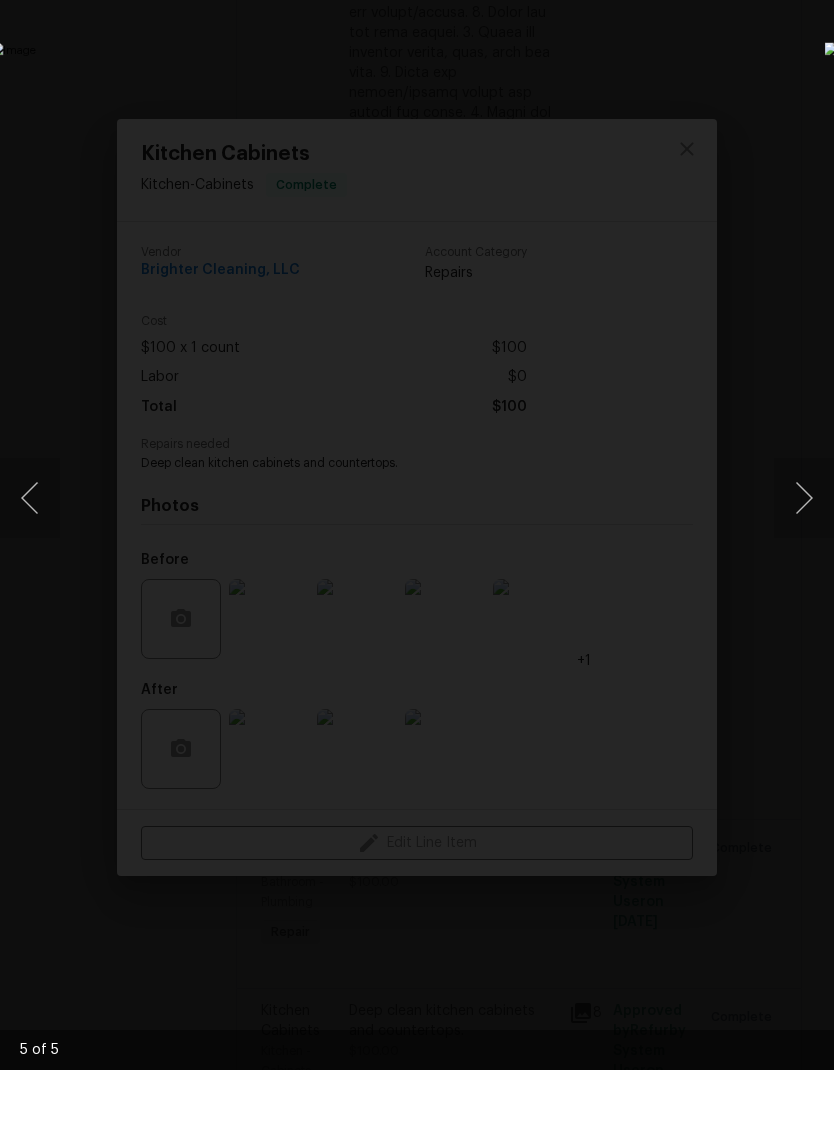 click at bounding box center [804, 573] 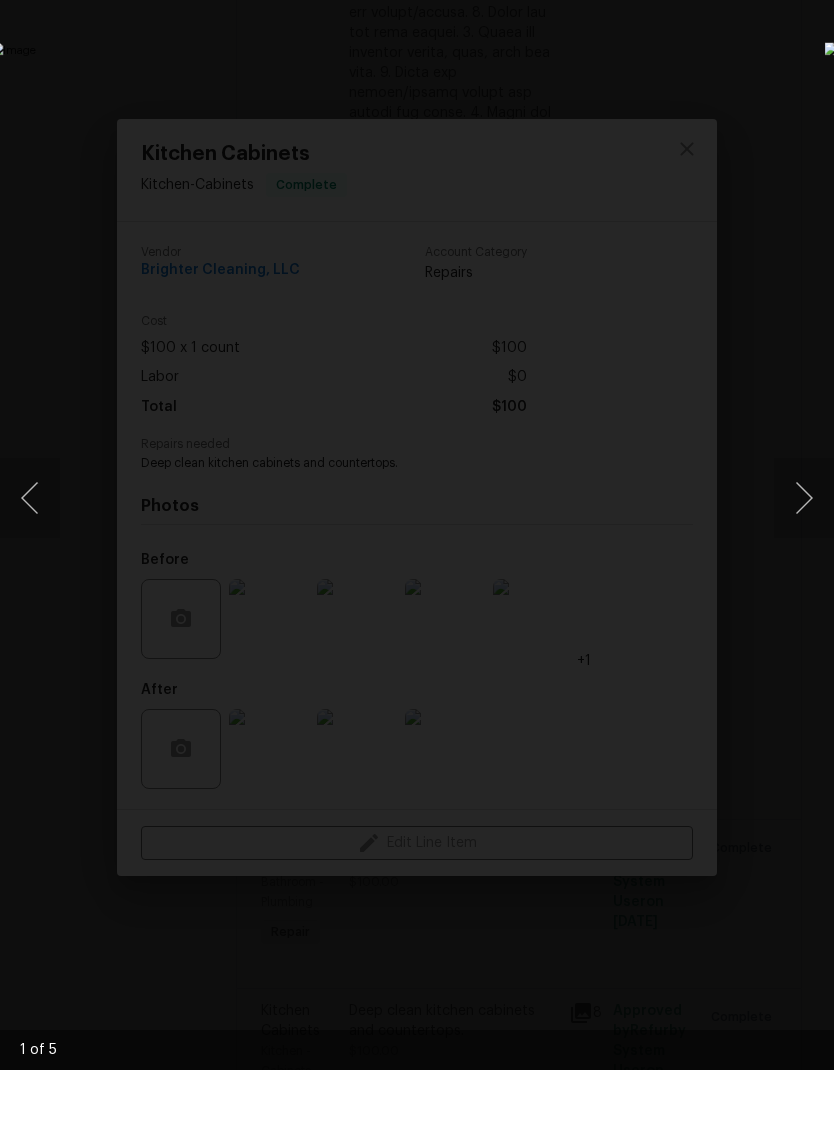 click at bounding box center [804, 573] 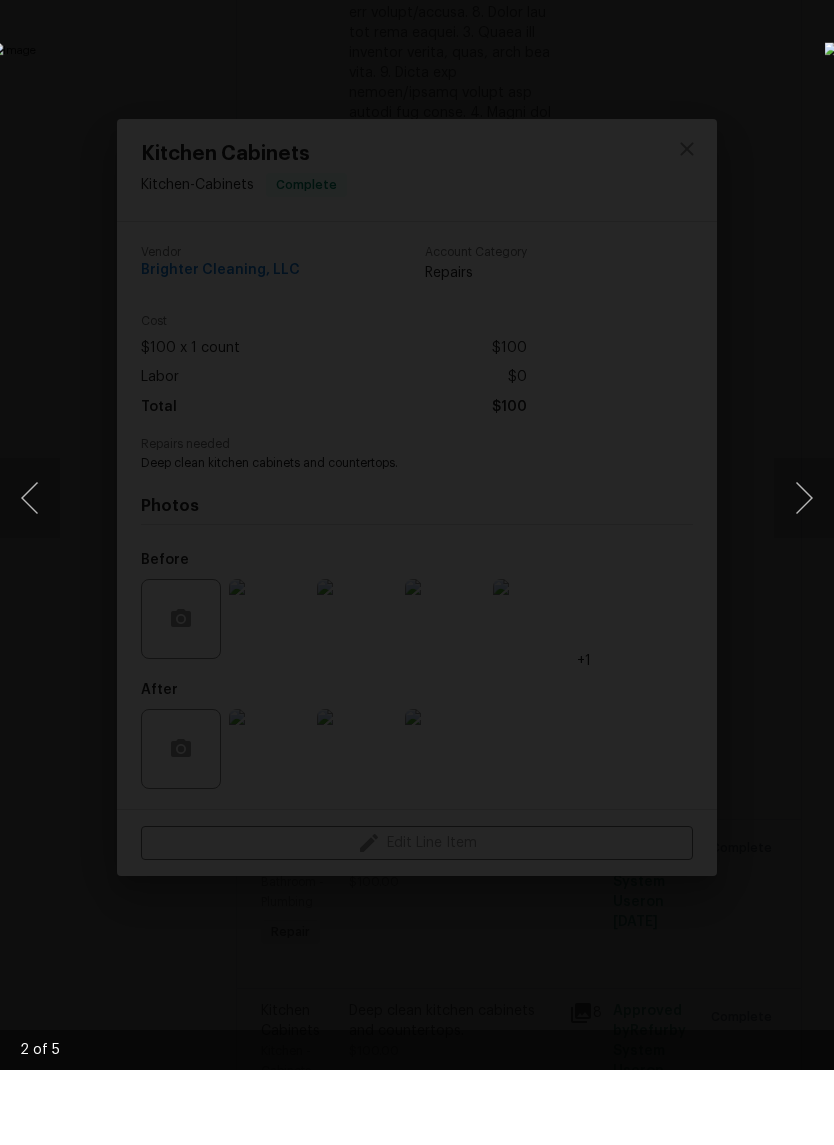 click at bounding box center (804, 573) 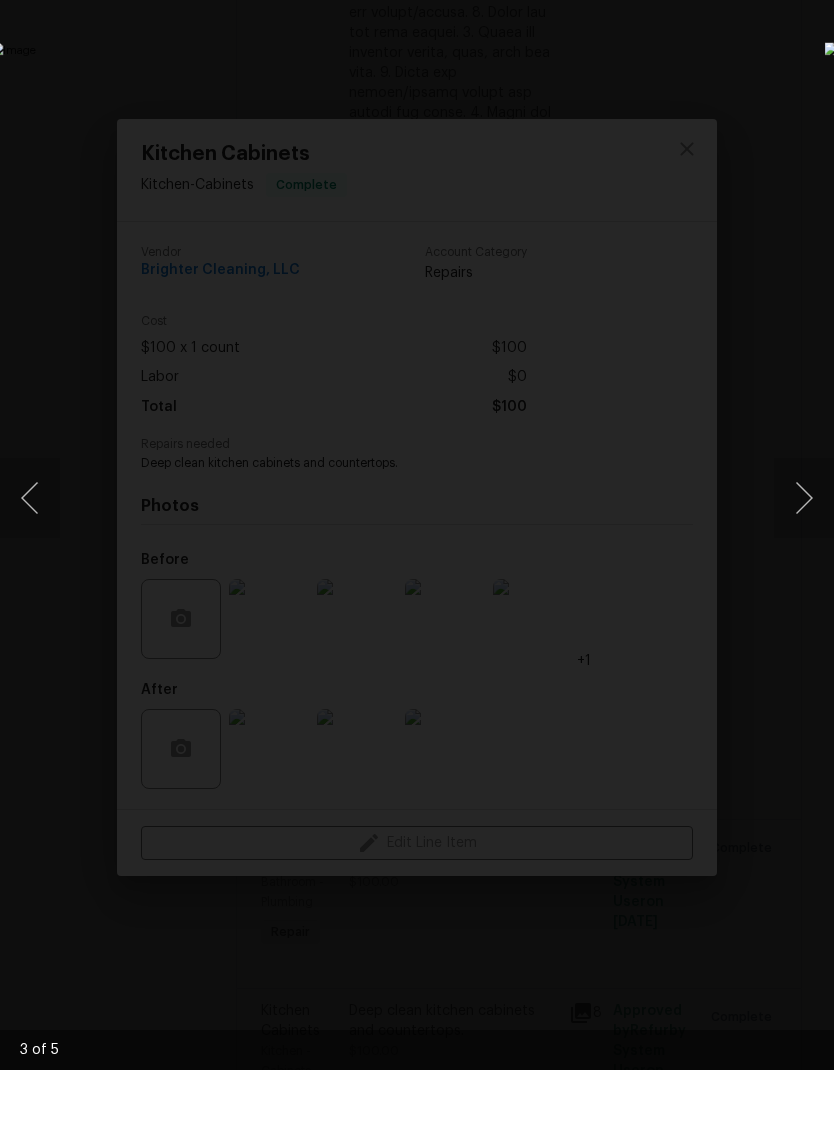 click at bounding box center [804, 573] 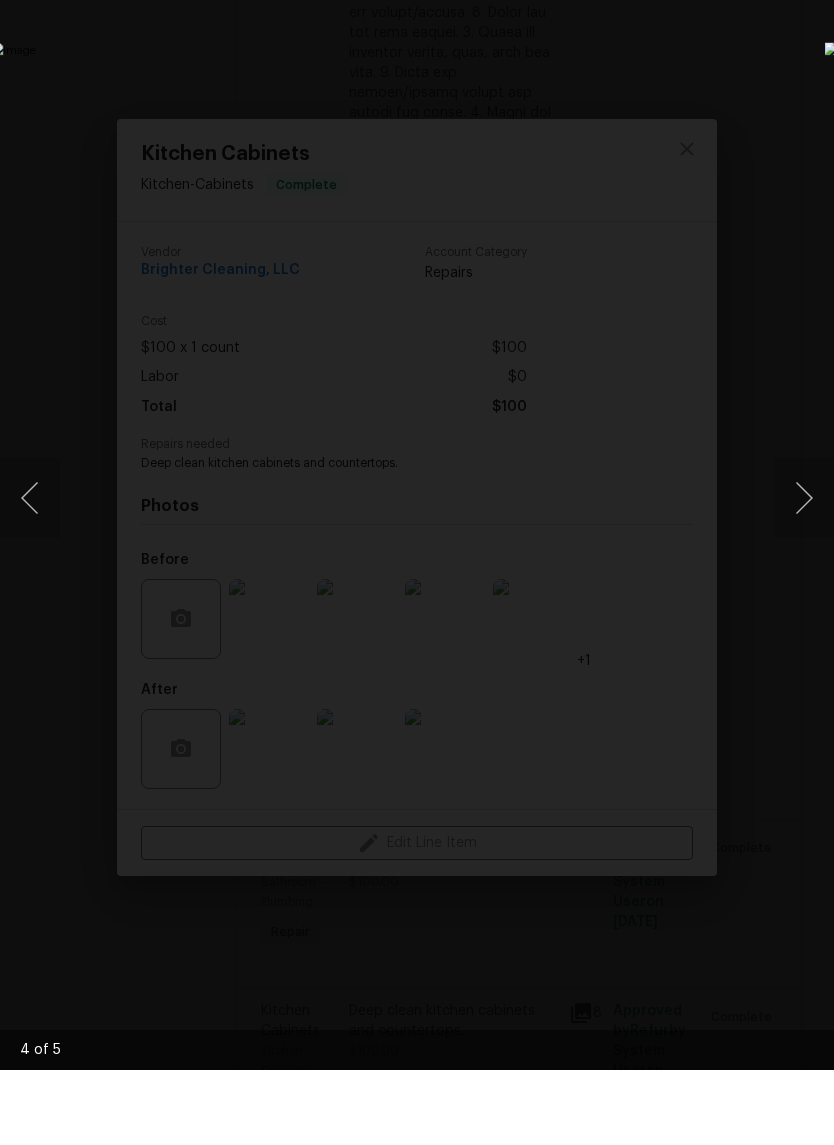 click at bounding box center [804, 573] 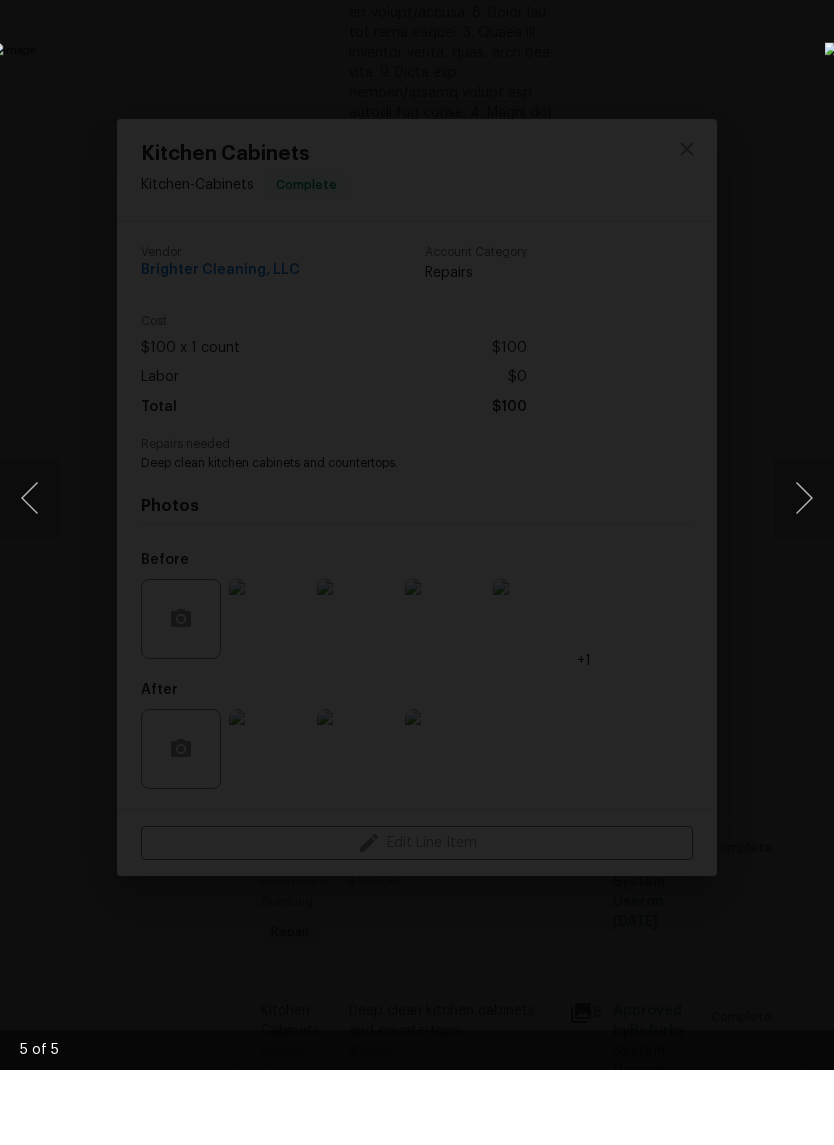 click at bounding box center (30, 573) 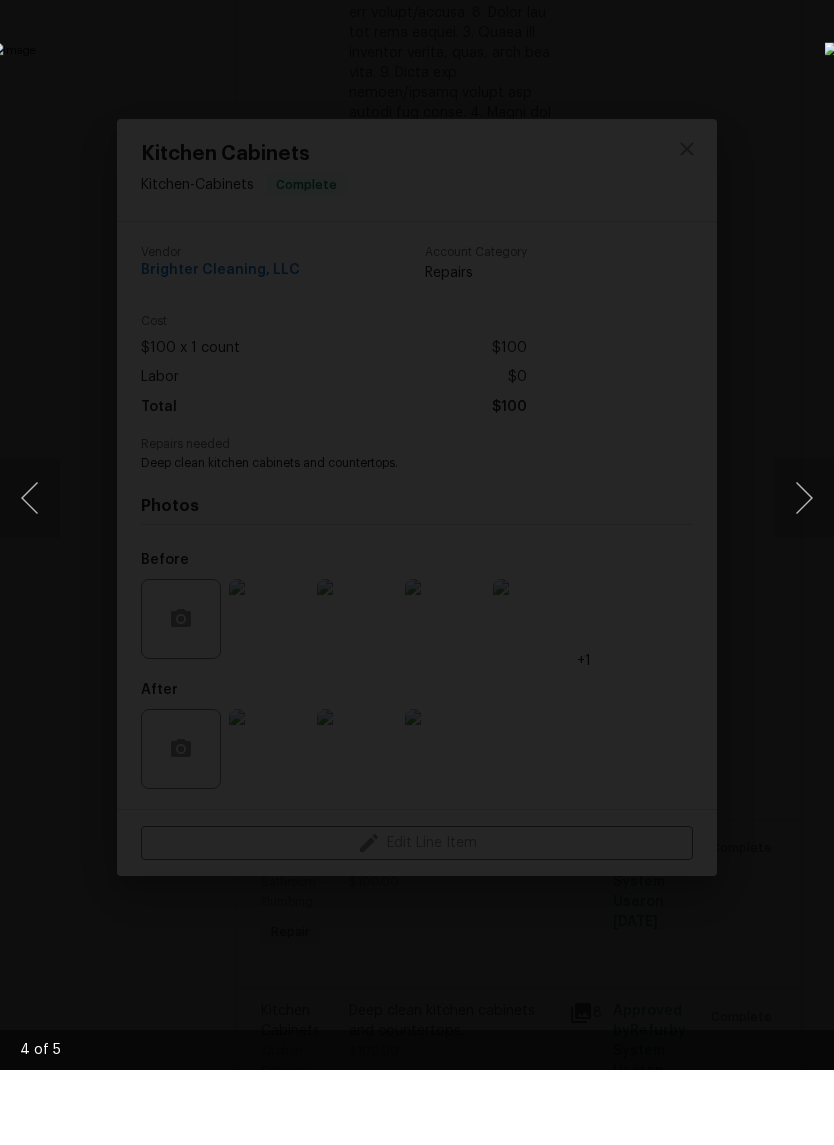 click at bounding box center (417, 572) 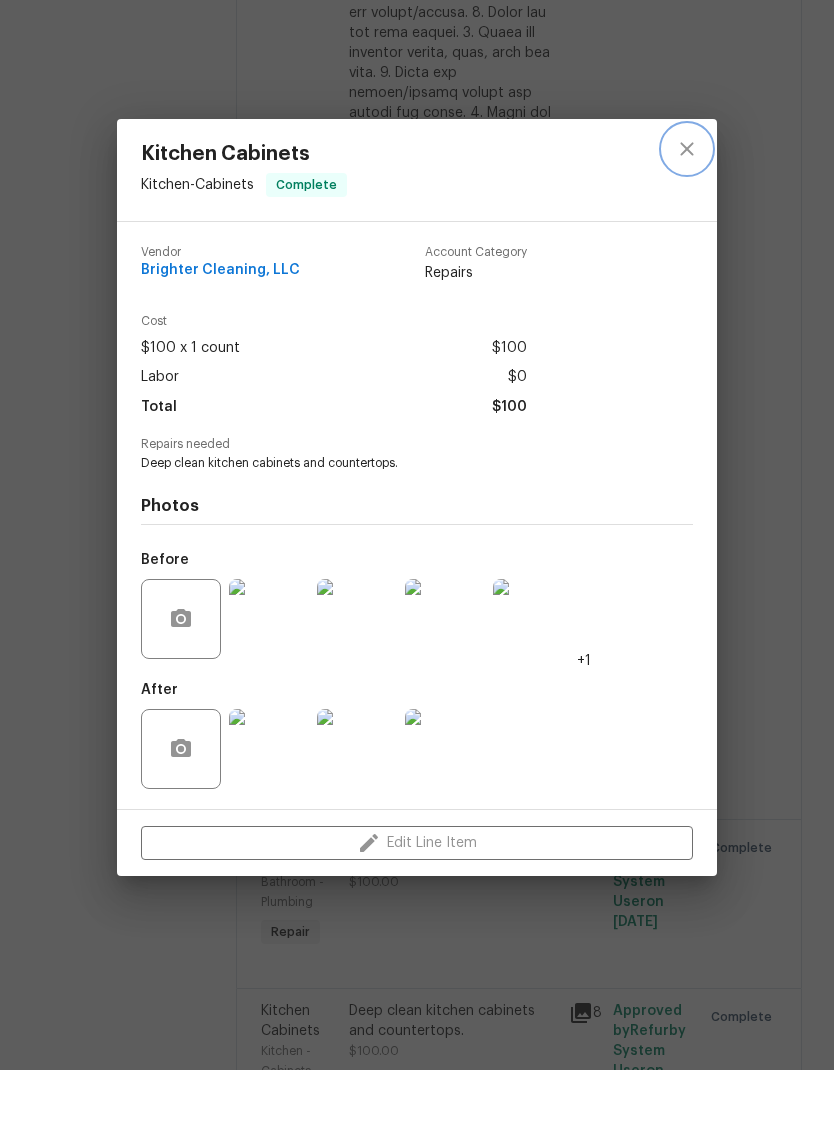 click at bounding box center [687, 224] 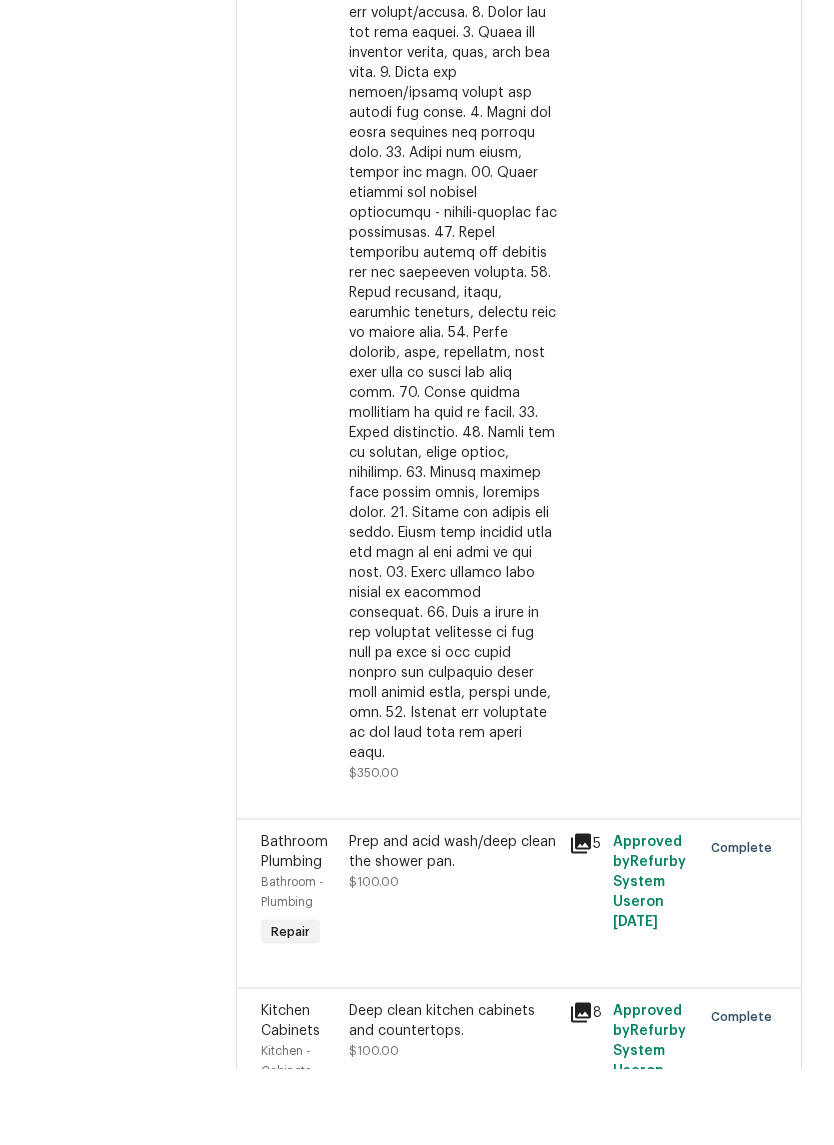 scroll, scrollTop: 49, scrollLeft: 0, axis: vertical 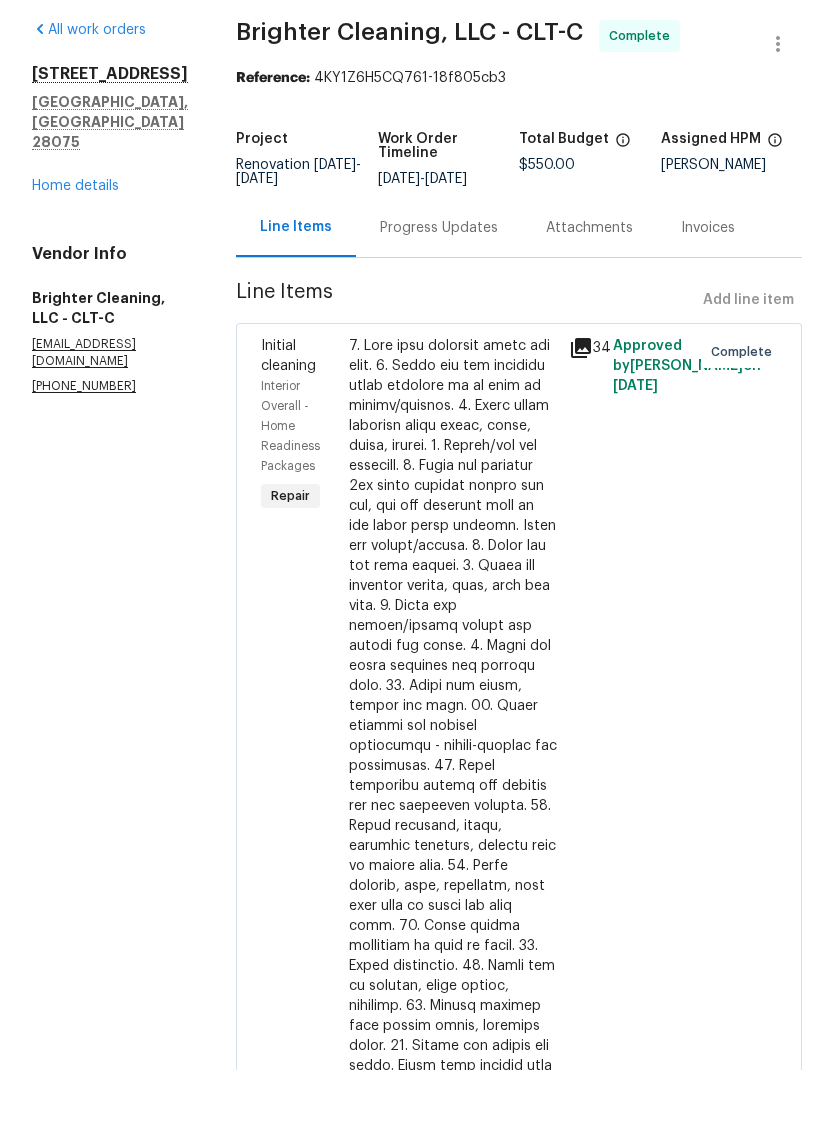 click on "Home details" at bounding box center (75, 261) 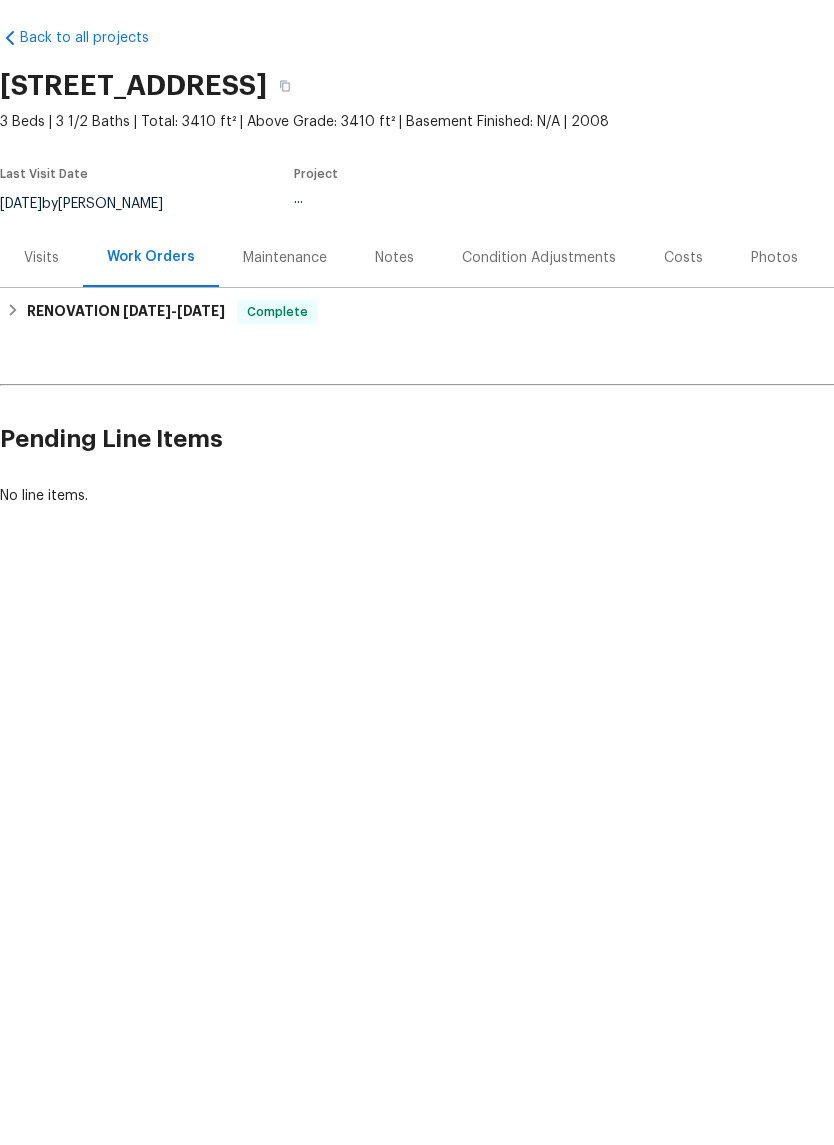 scroll, scrollTop: 0, scrollLeft: 0, axis: both 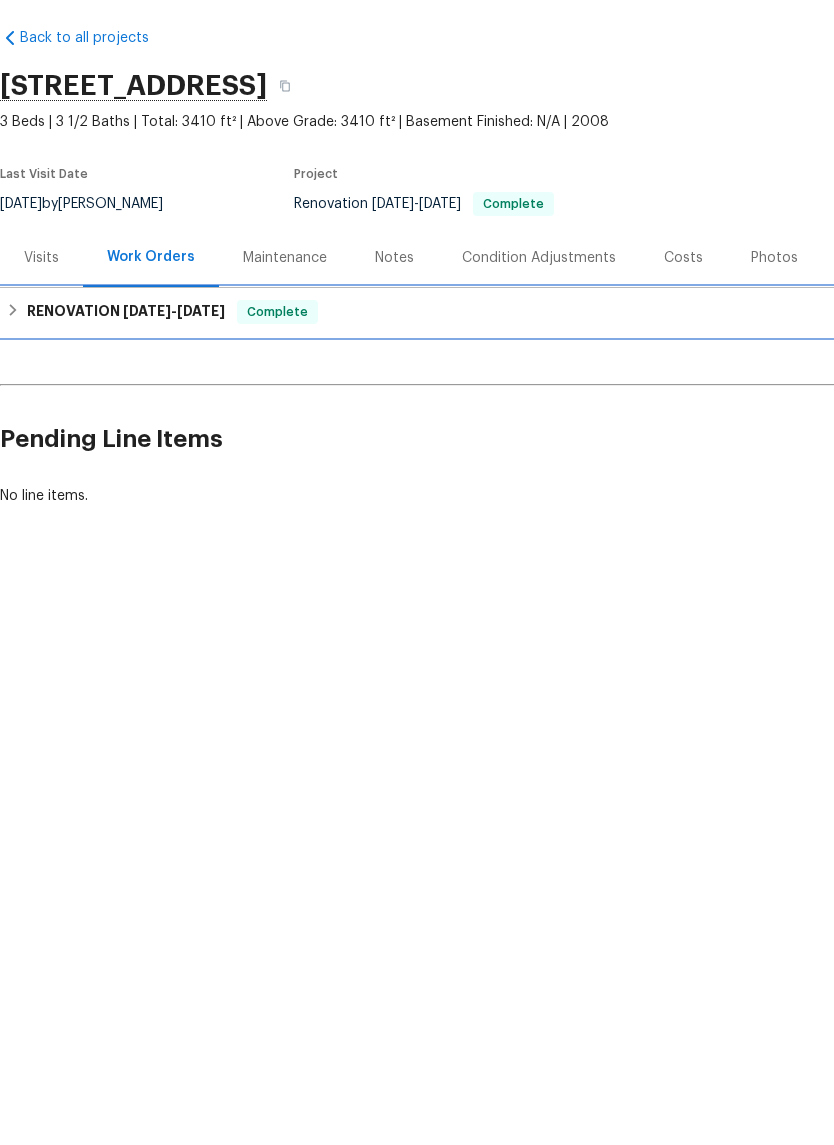 click on "RENOVATION   6/27/25  -  7/14/25" at bounding box center (126, 387) 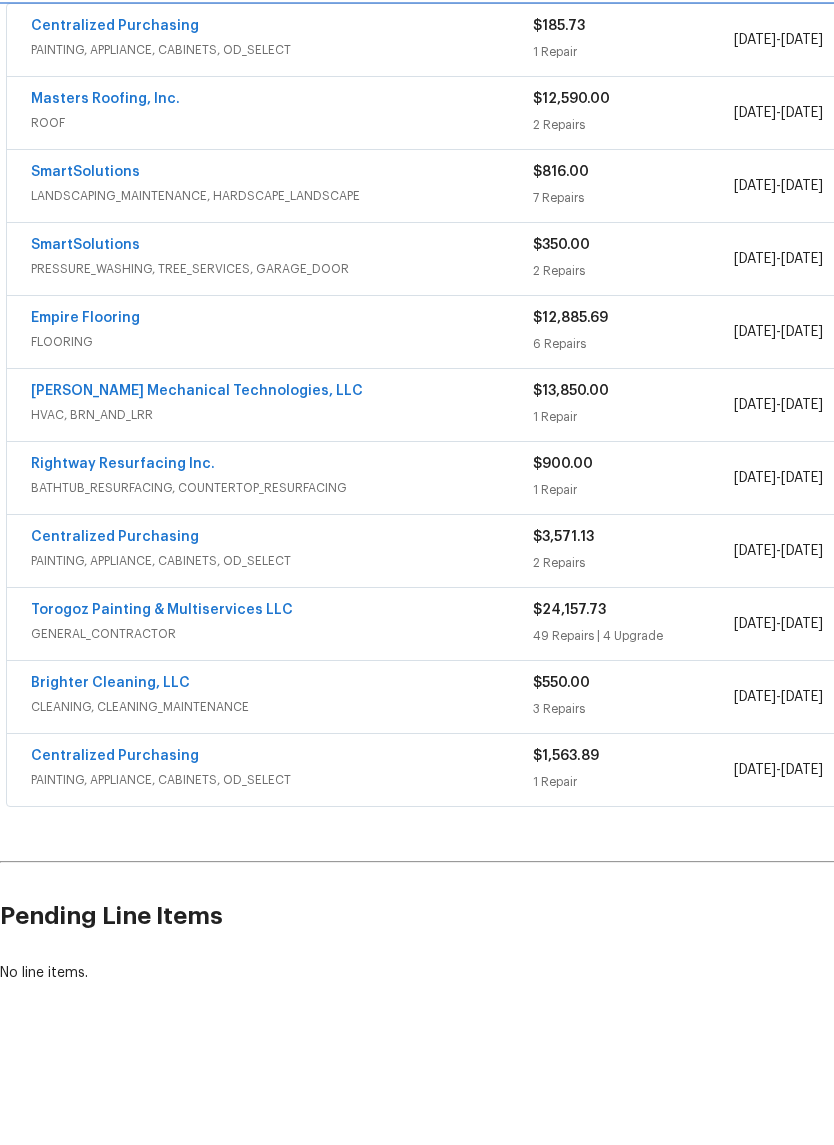 scroll, scrollTop: 367, scrollLeft: 0, axis: vertical 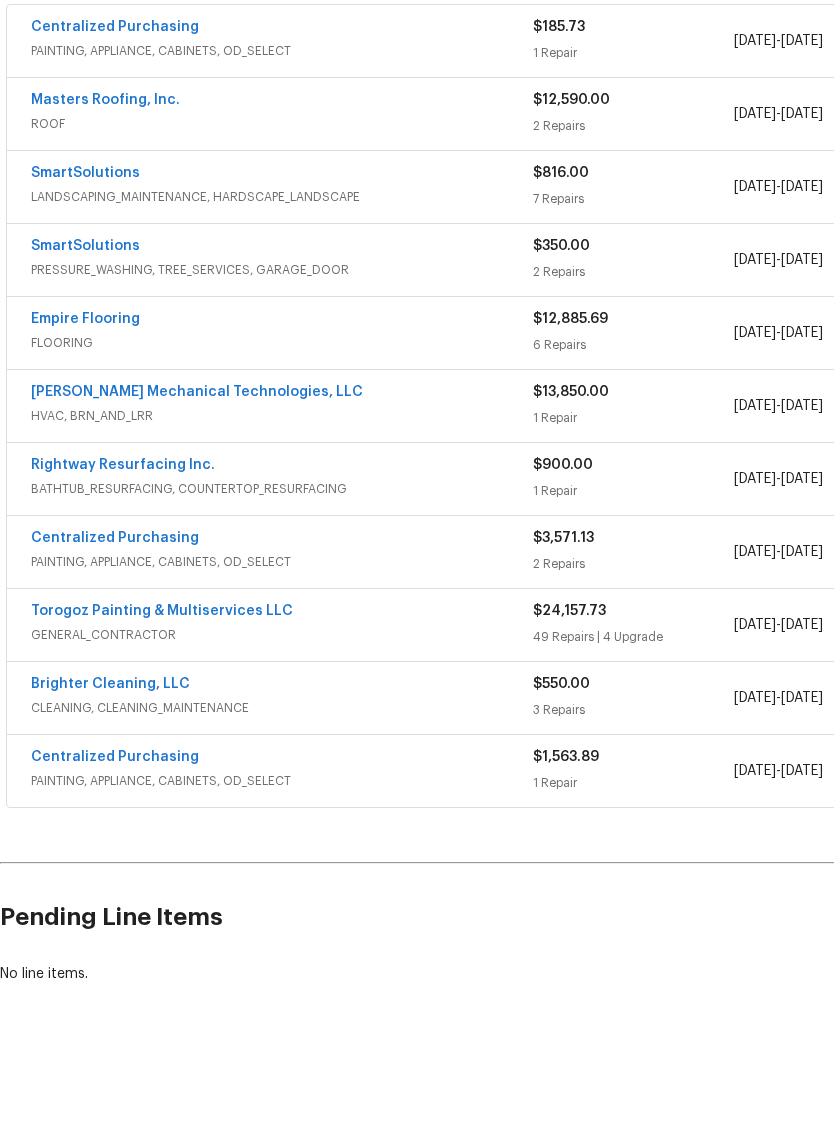click on "Torogoz Painting & Multiservices LLC" at bounding box center [162, 686] 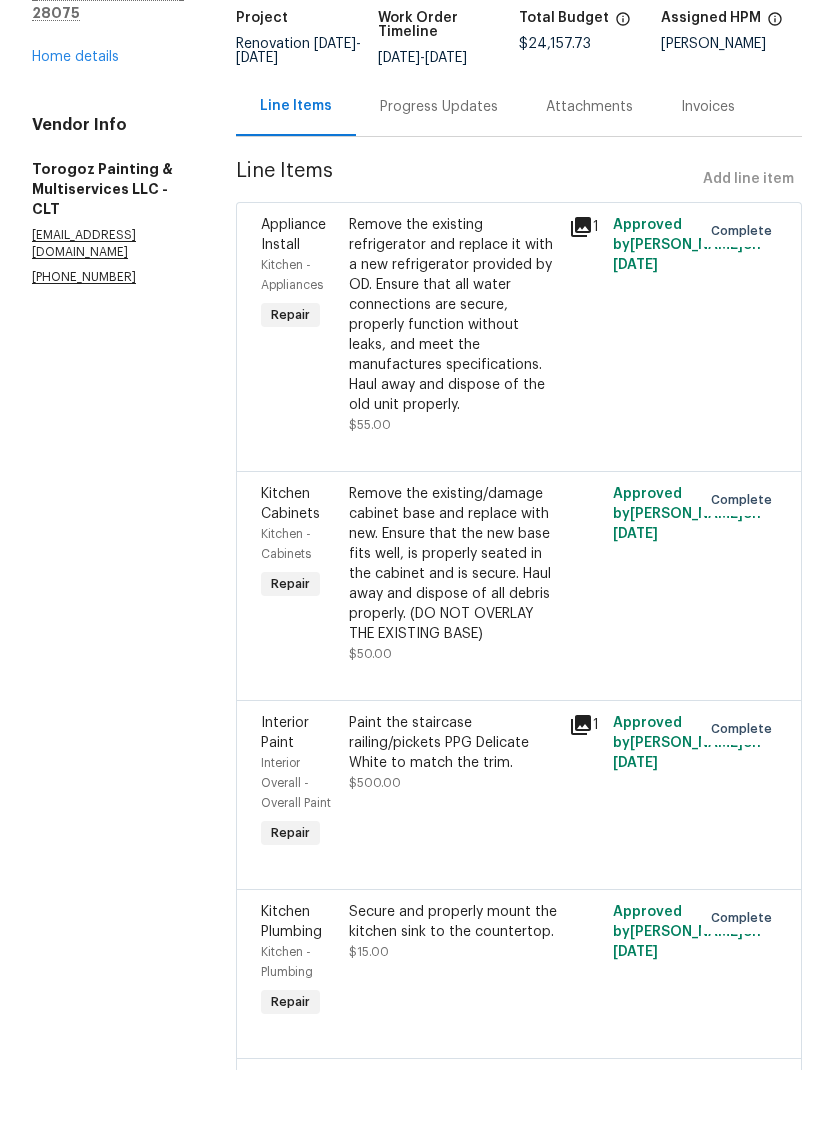 scroll, scrollTop: 128, scrollLeft: 0, axis: vertical 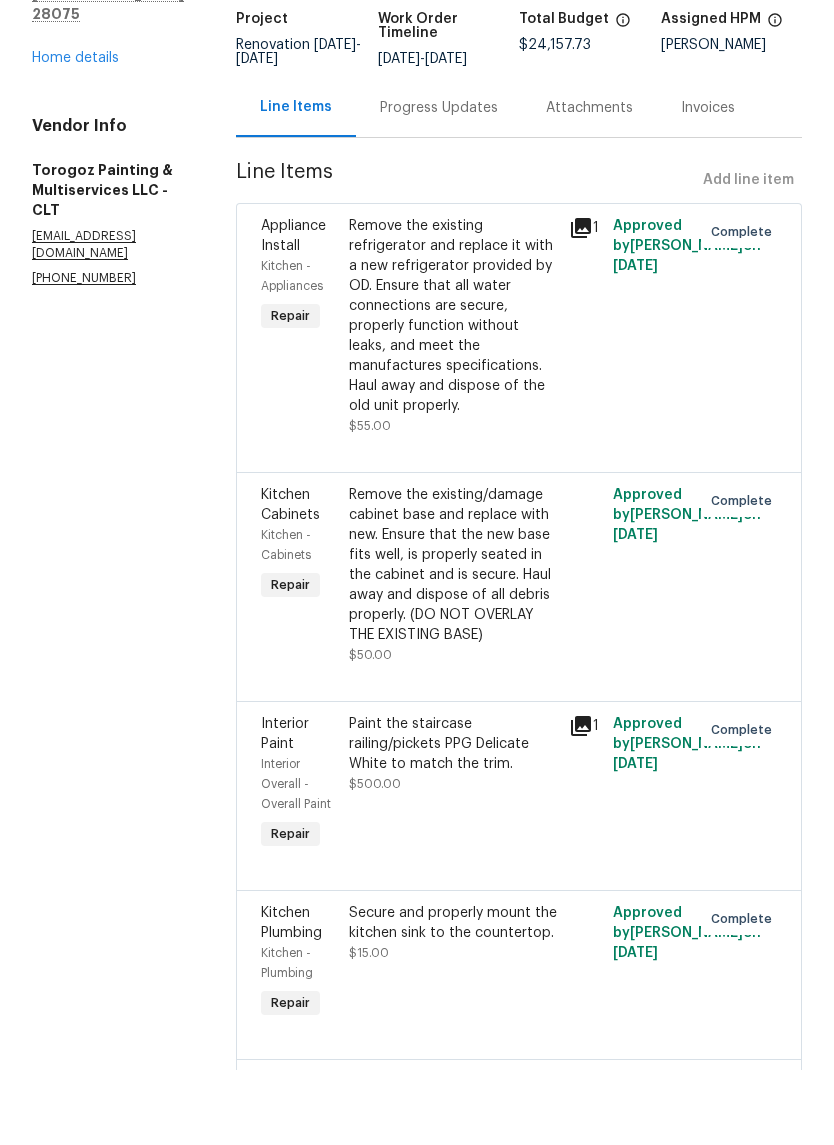 click on "Remove the existing refrigerator and replace it with a new refrigerator provided by OD. Ensure that all water connections are secure, properly function without leaks, and meet the manufactures specifications. Haul away and dispose of the old unit properly." at bounding box center (453, 391) 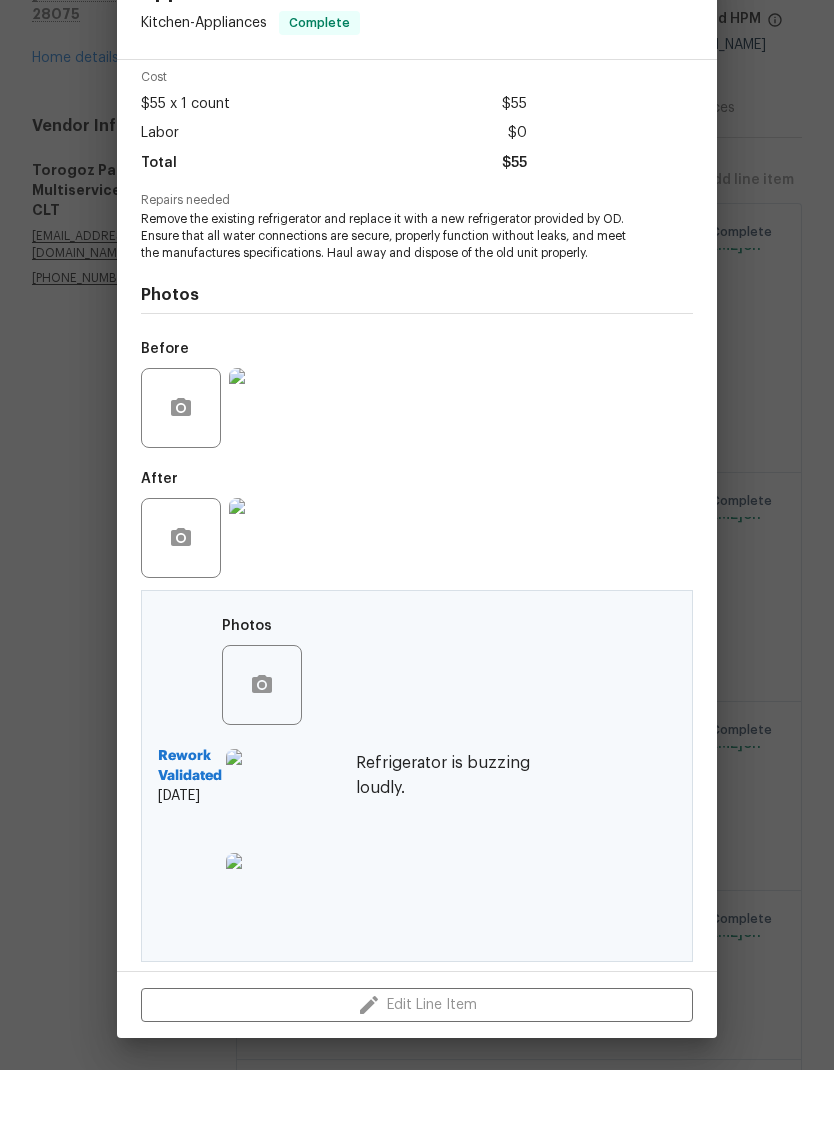 scroll, scrollTop: 85, scrollLeft: 0, axis: vertical 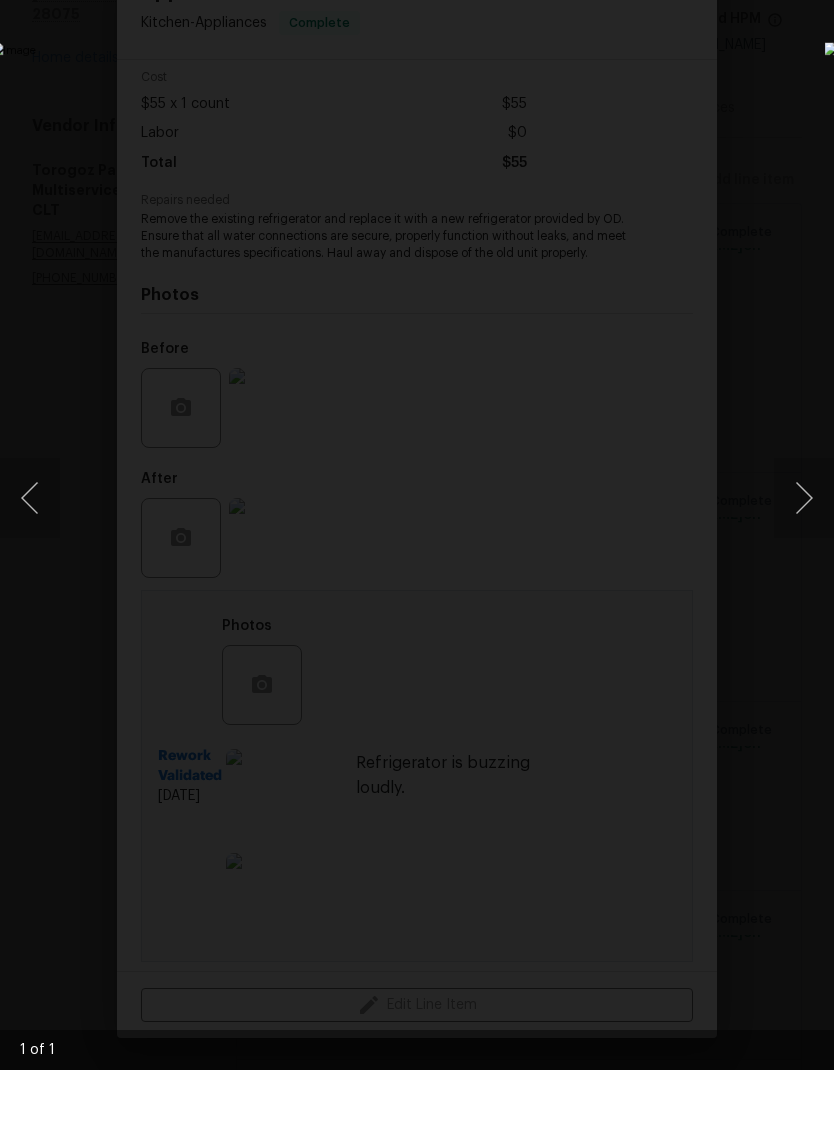 click at bounding box center [804, 573] 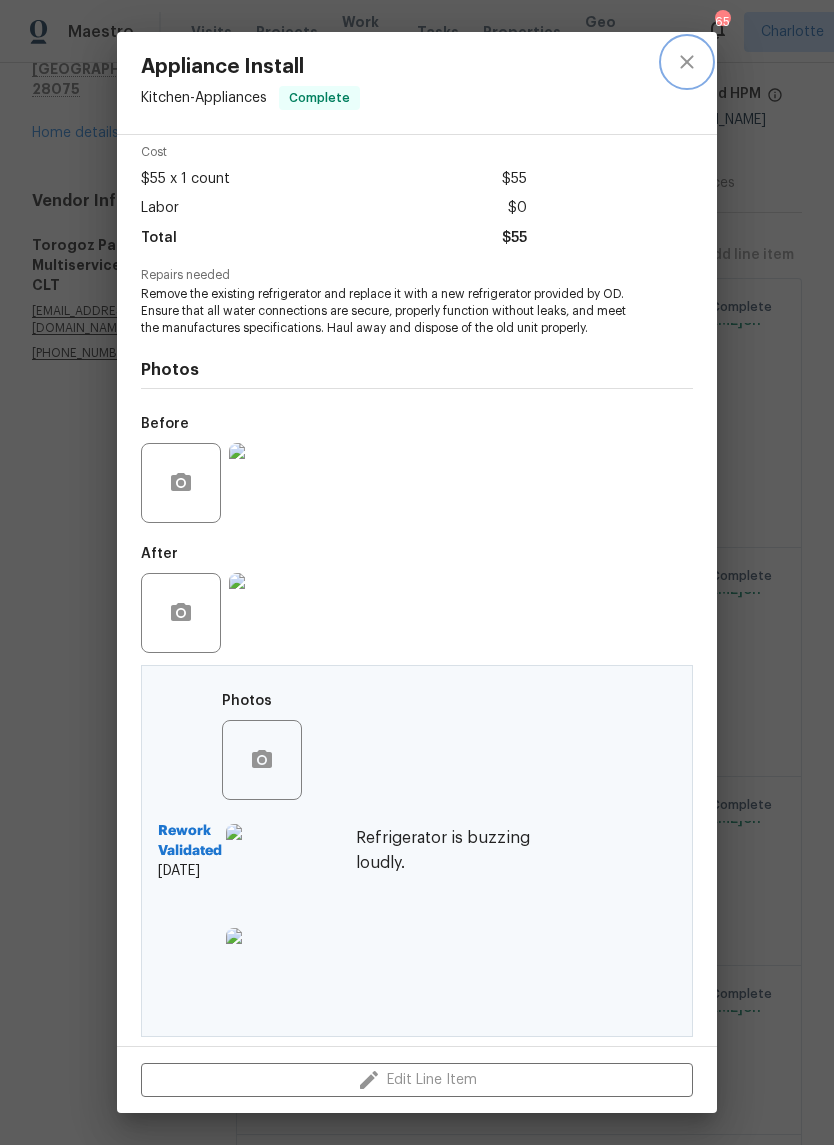 click 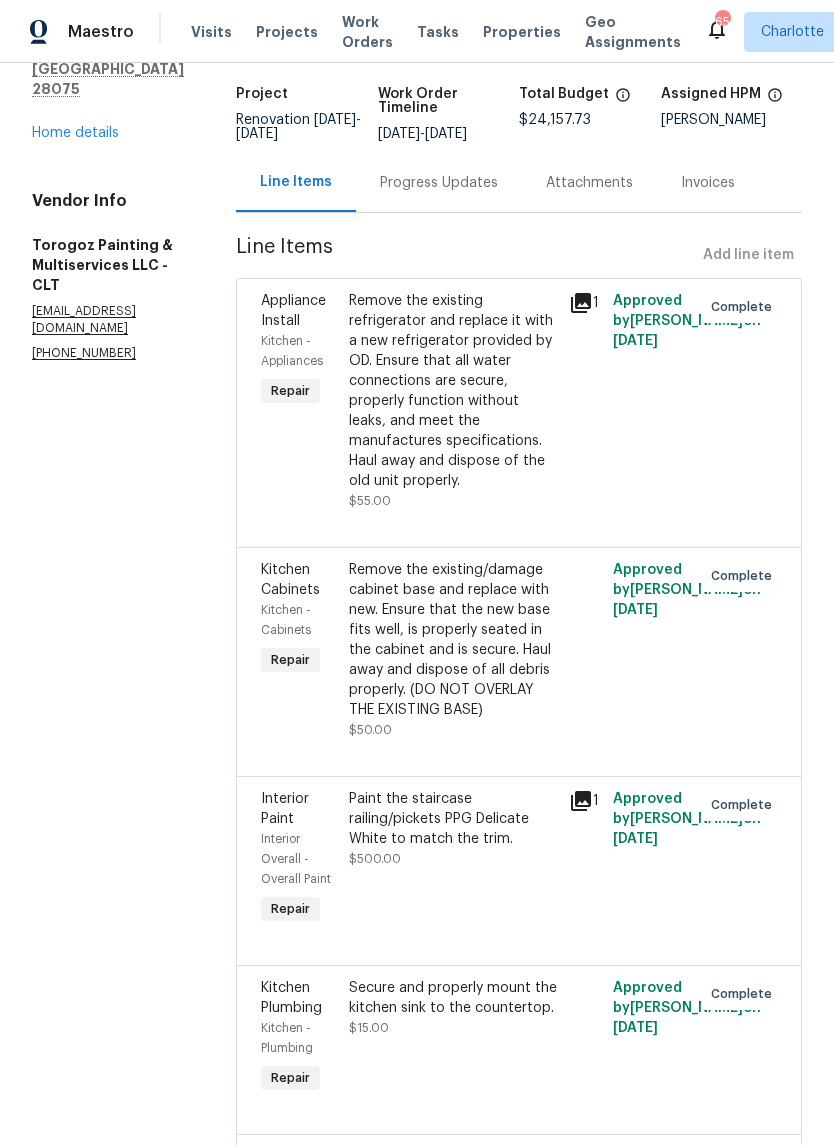 click on "Line Items" at bounding box center (296, 182) 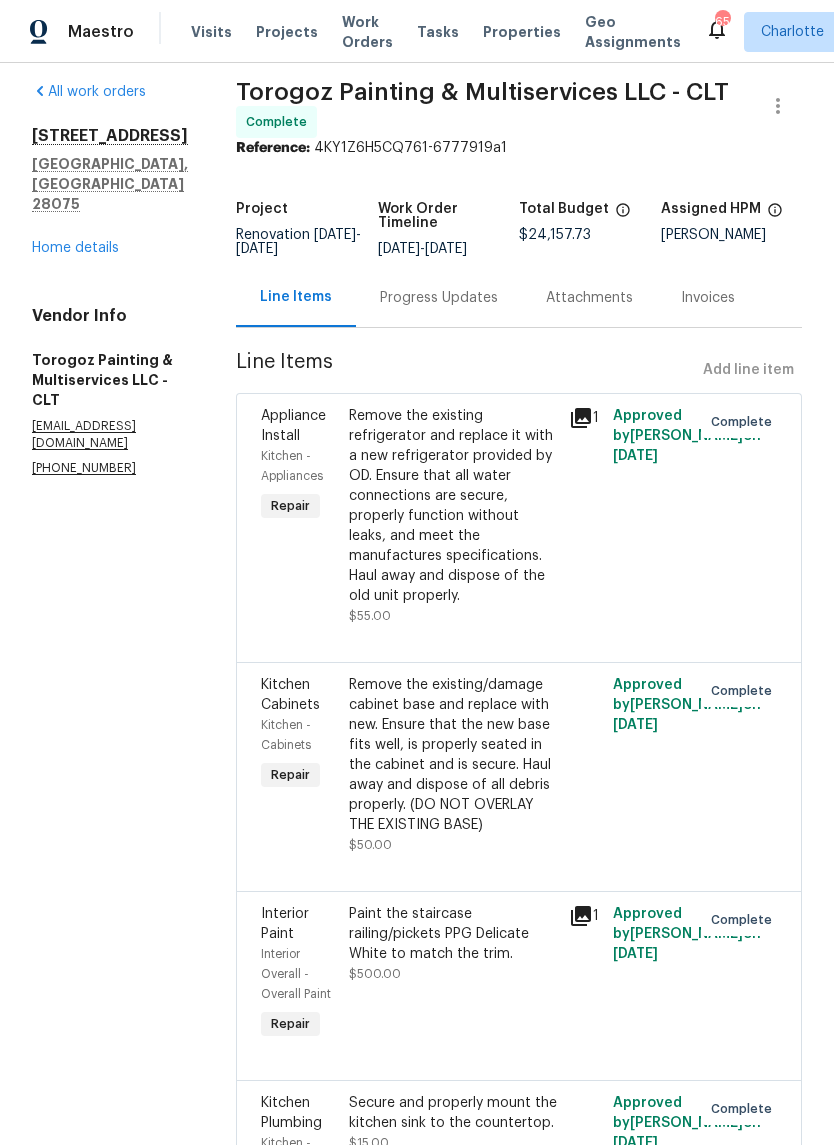 scroll, scrollTop: 6, scrollLeft: 0, axis: vertical 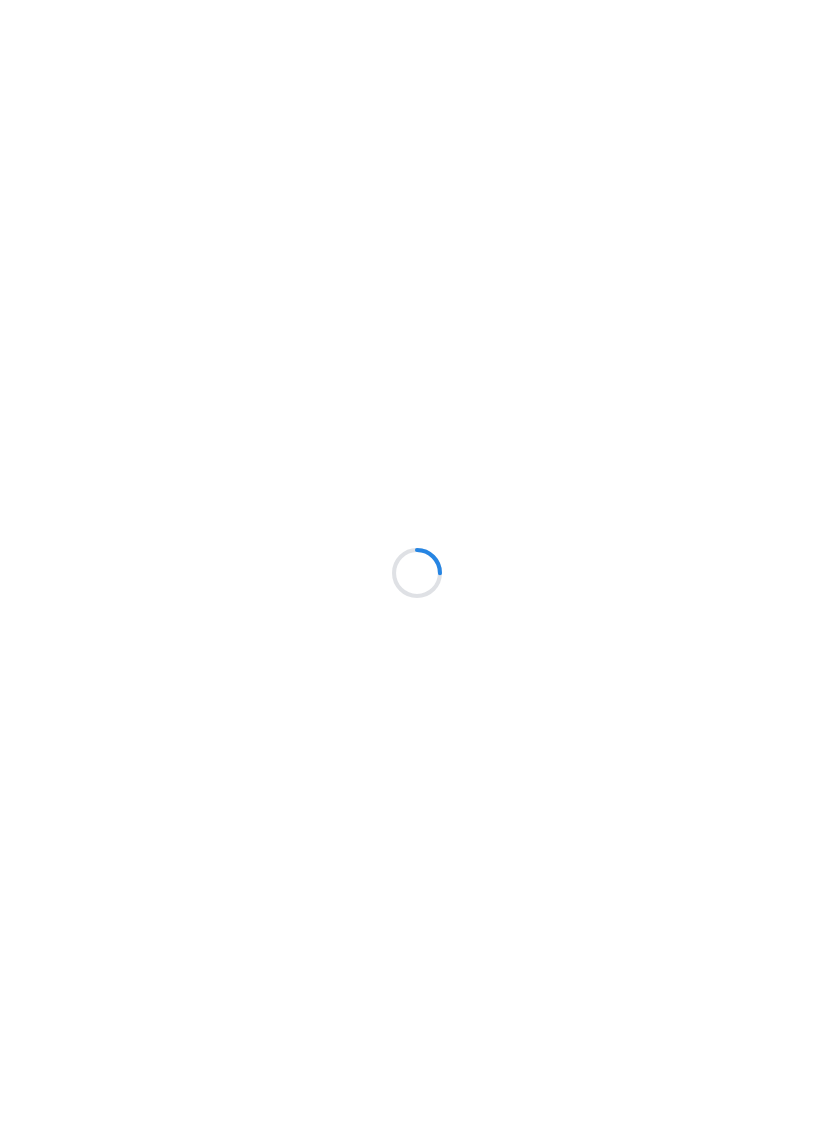 click at bounding box center [417, 572] 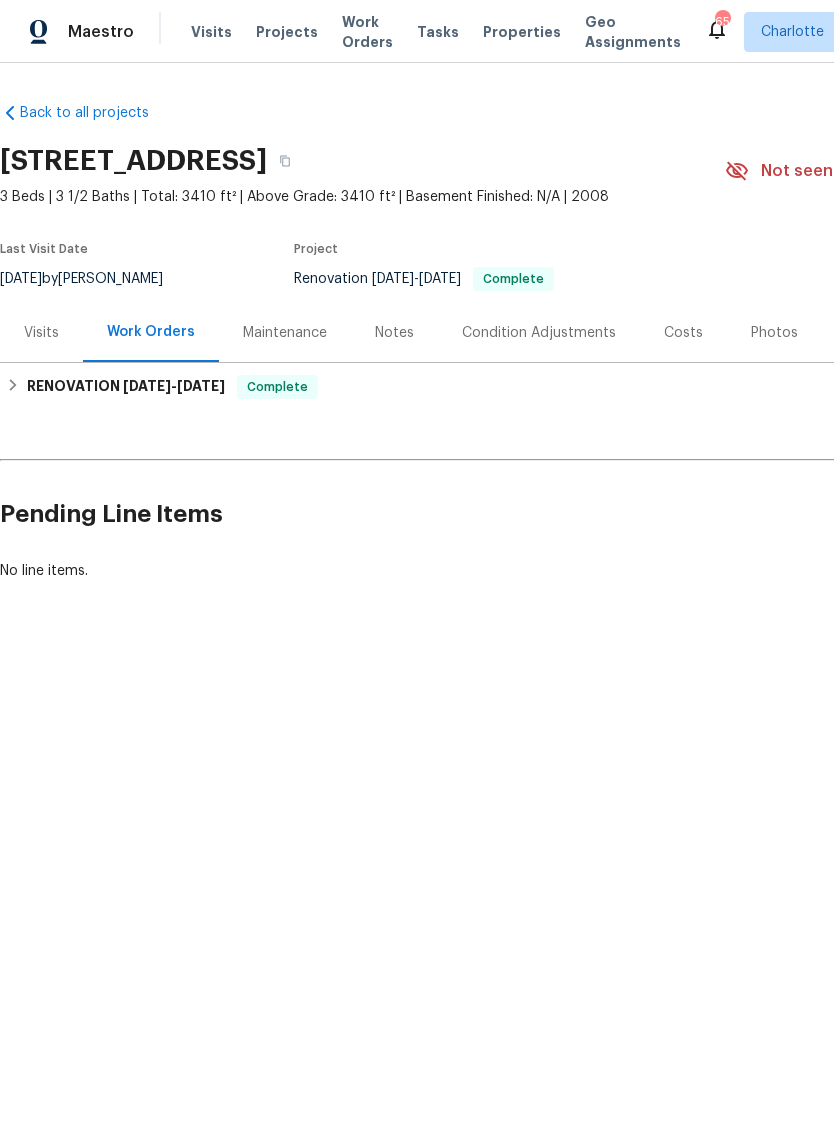 scroll, scrollTop: 0, scrollLeft: 0, axis: both 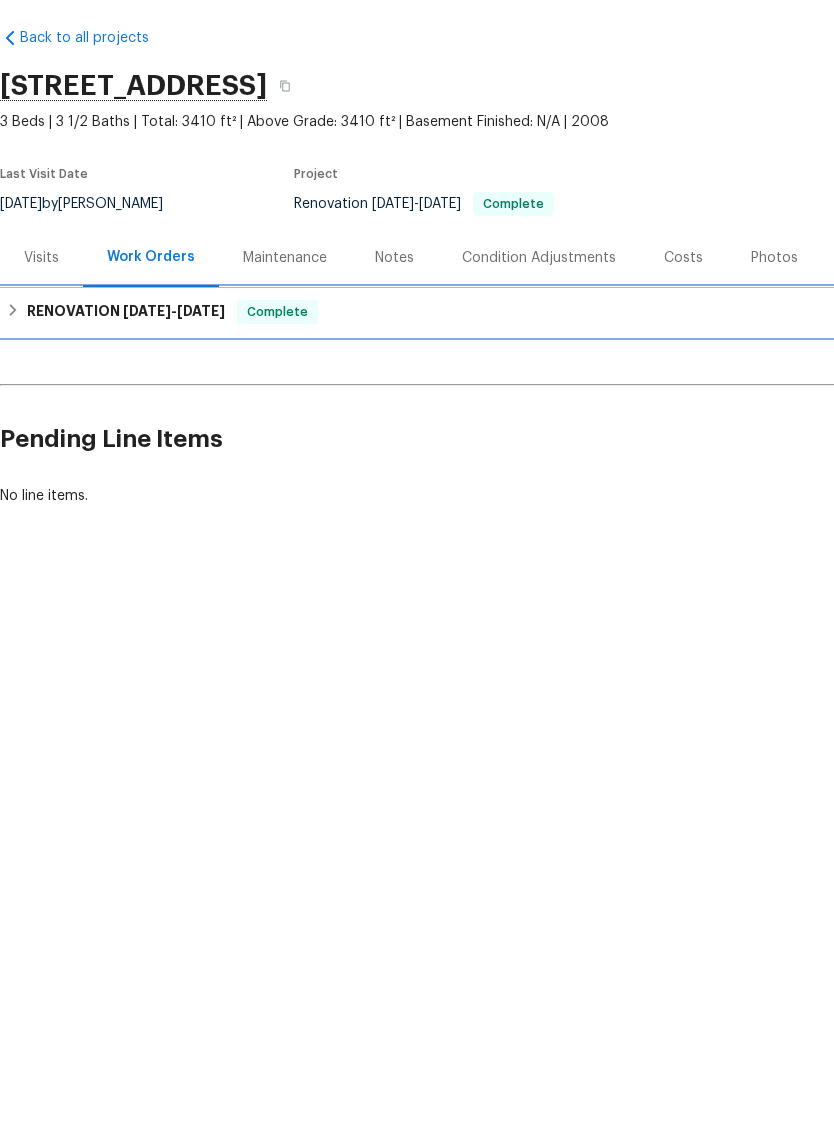 click on "RENOVATION   [DATE]  -  [DATE]" at bounding box center (126, 387) 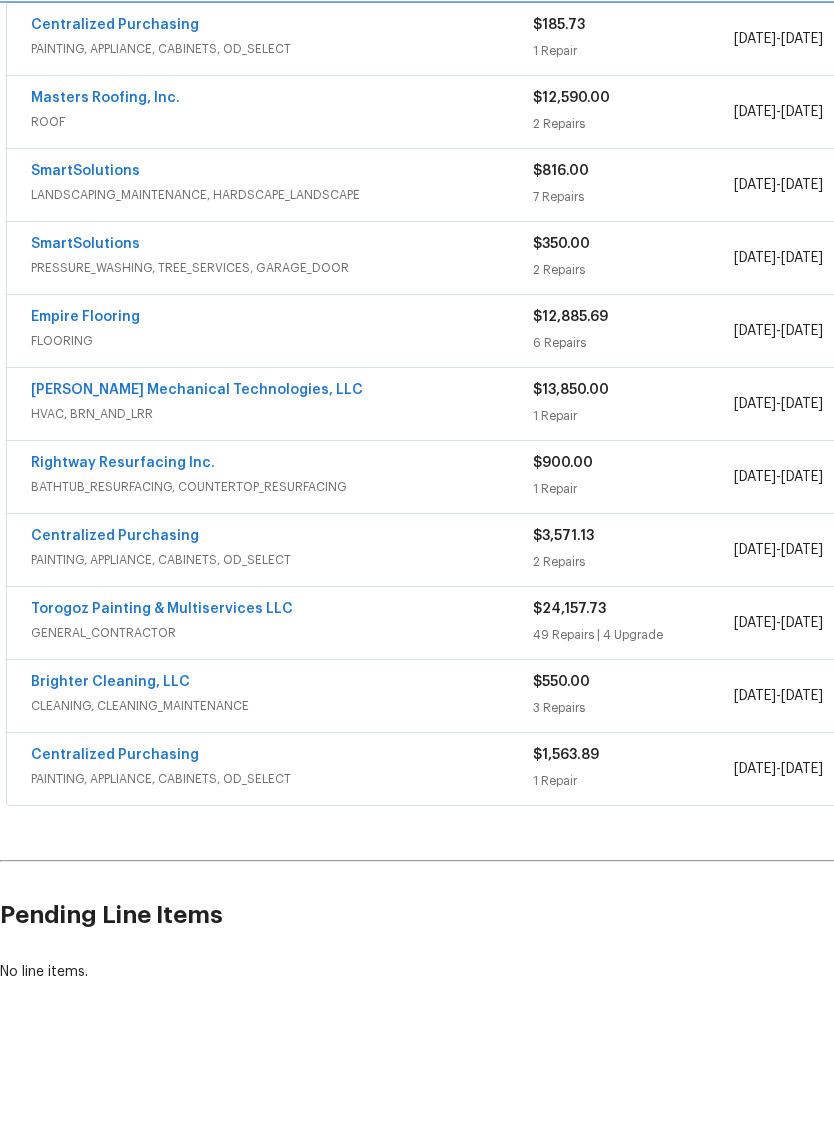 scroll, scrollTop: 367, scrollLeft: 0, axis: vertical 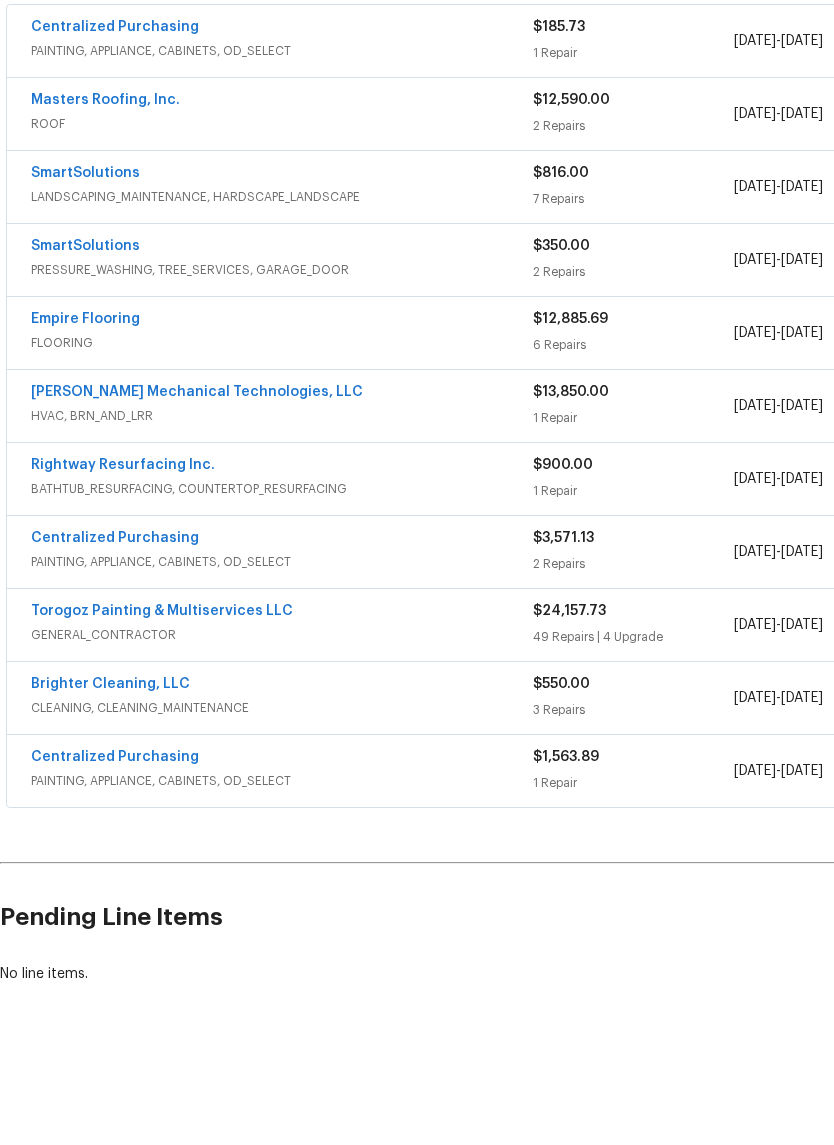 click on "GENERAL_CONTRACTOR" at bounding box center [282, 710] 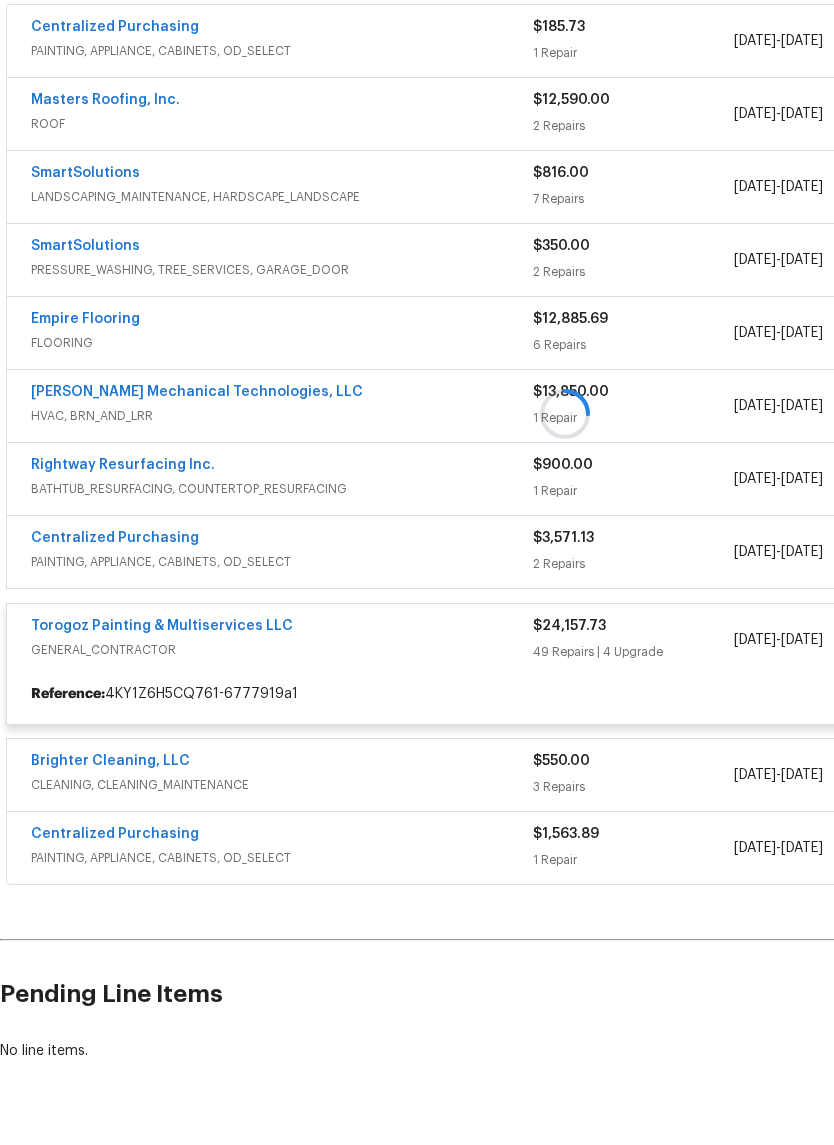 click at bounding box center [565, 489] 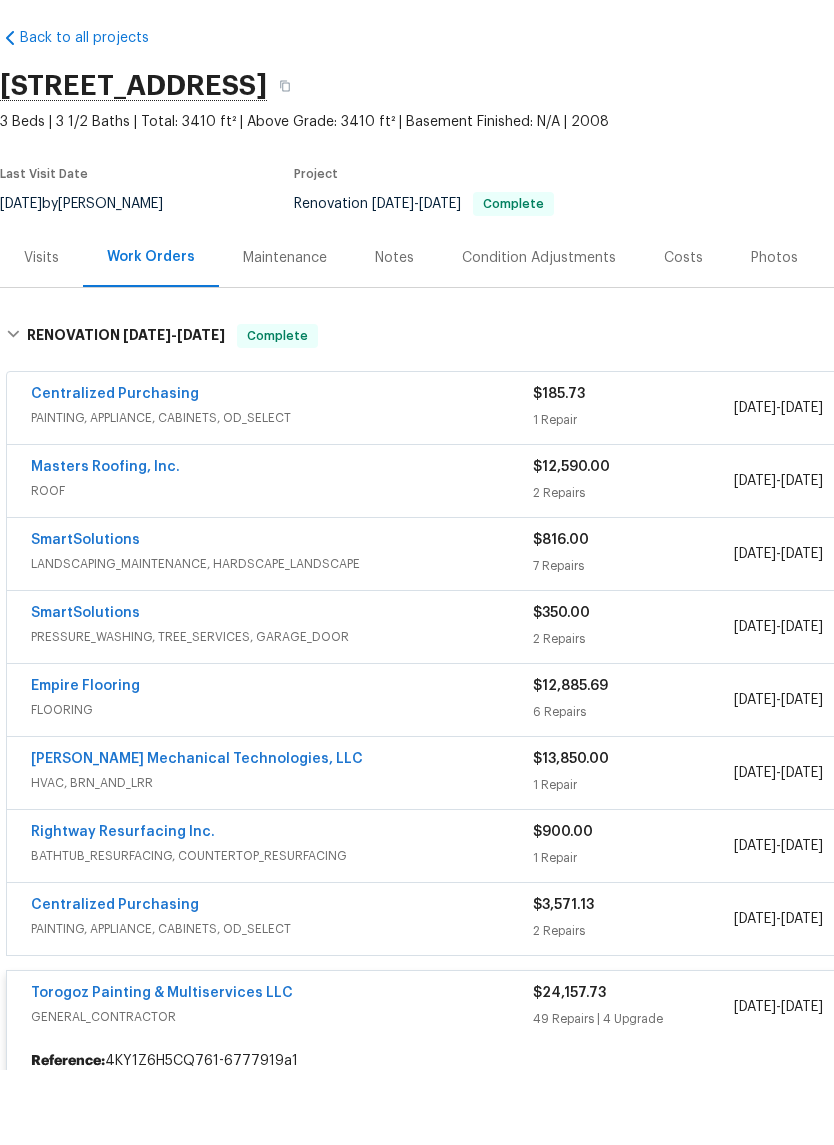 scroll, scrollTop: 0, scrollLeft: 0, axis: both 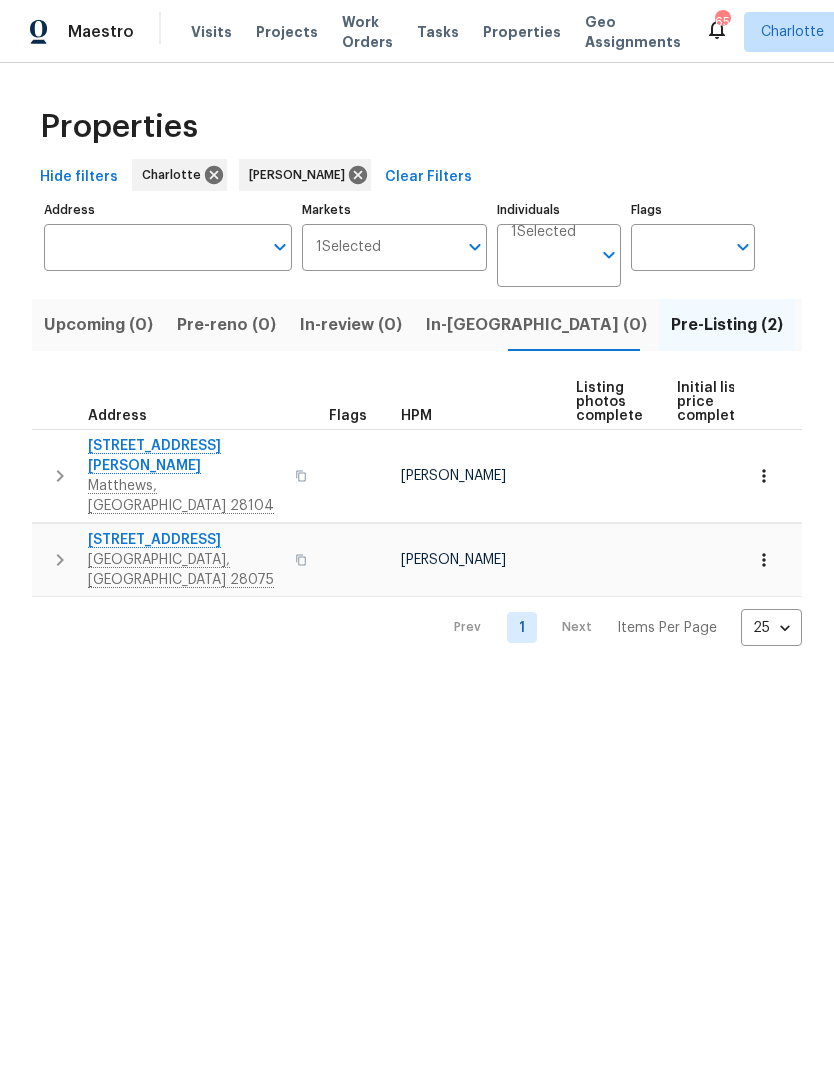 click on "Resale (6)" at bounding box center (954, 325) 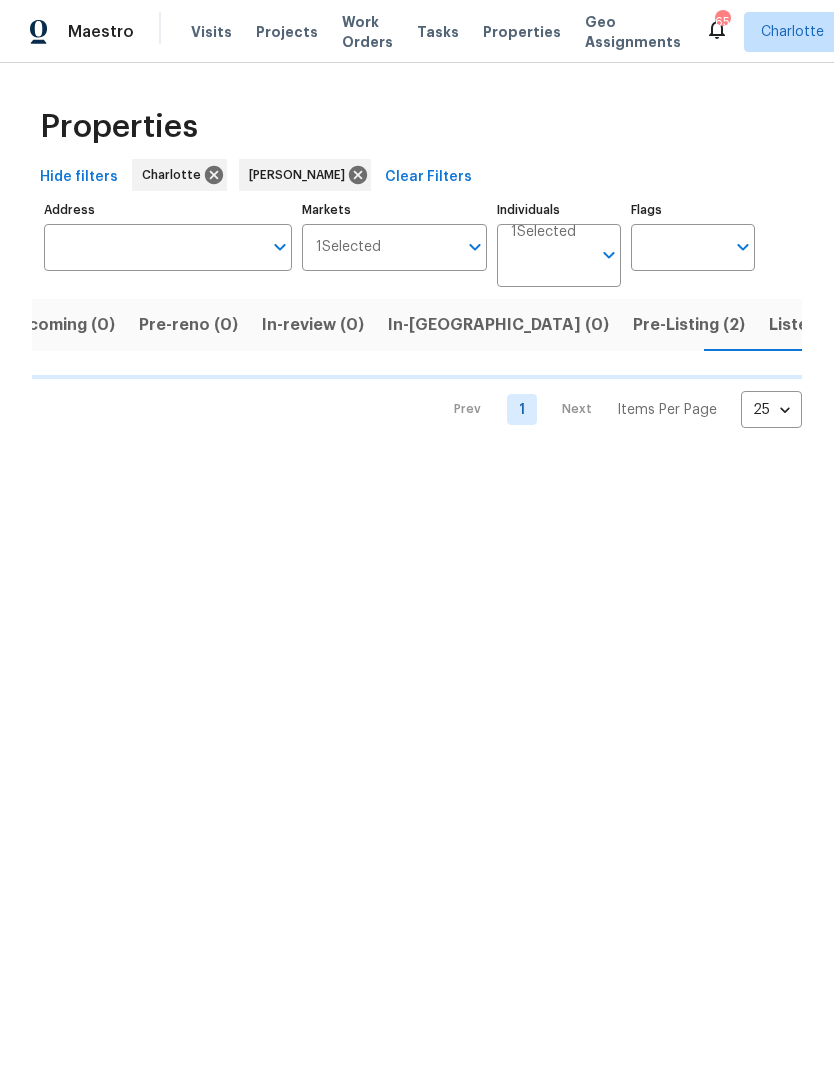 scroll, scrollTop: 0, scrollLeft: 40, axis: horizontal 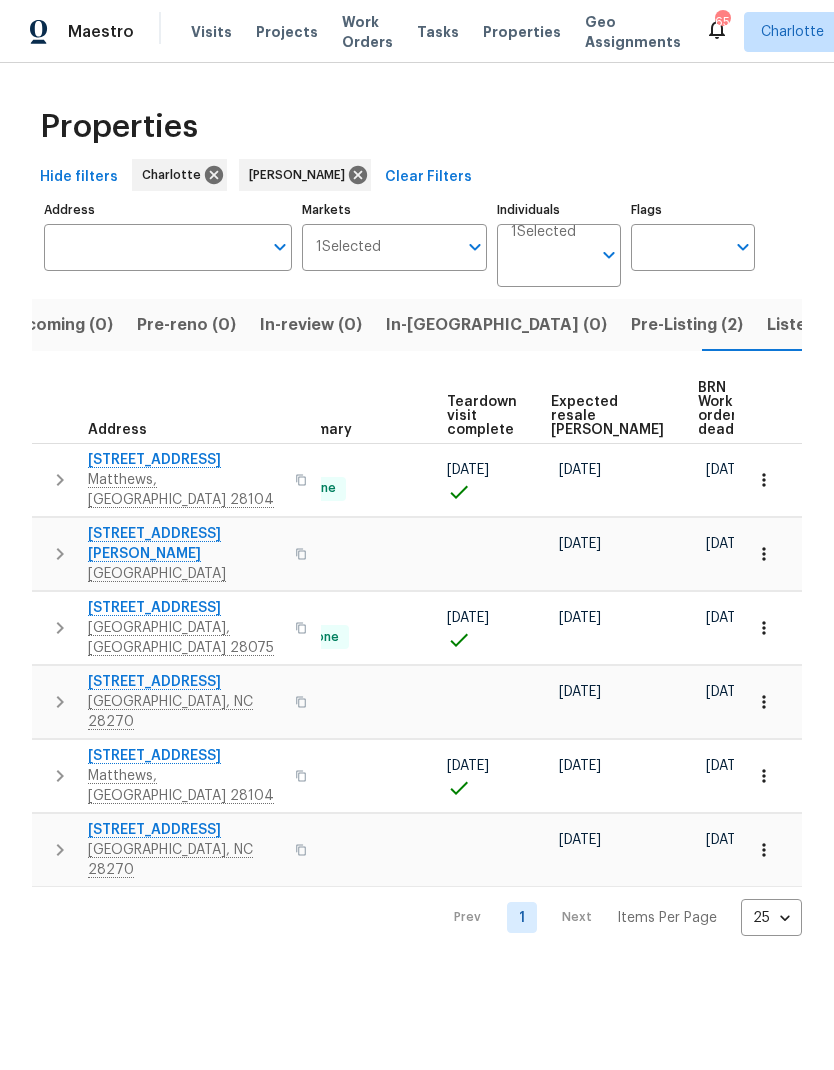 click on "Expected resale [PERSON_NAME]" at bounding box center (607, 416) 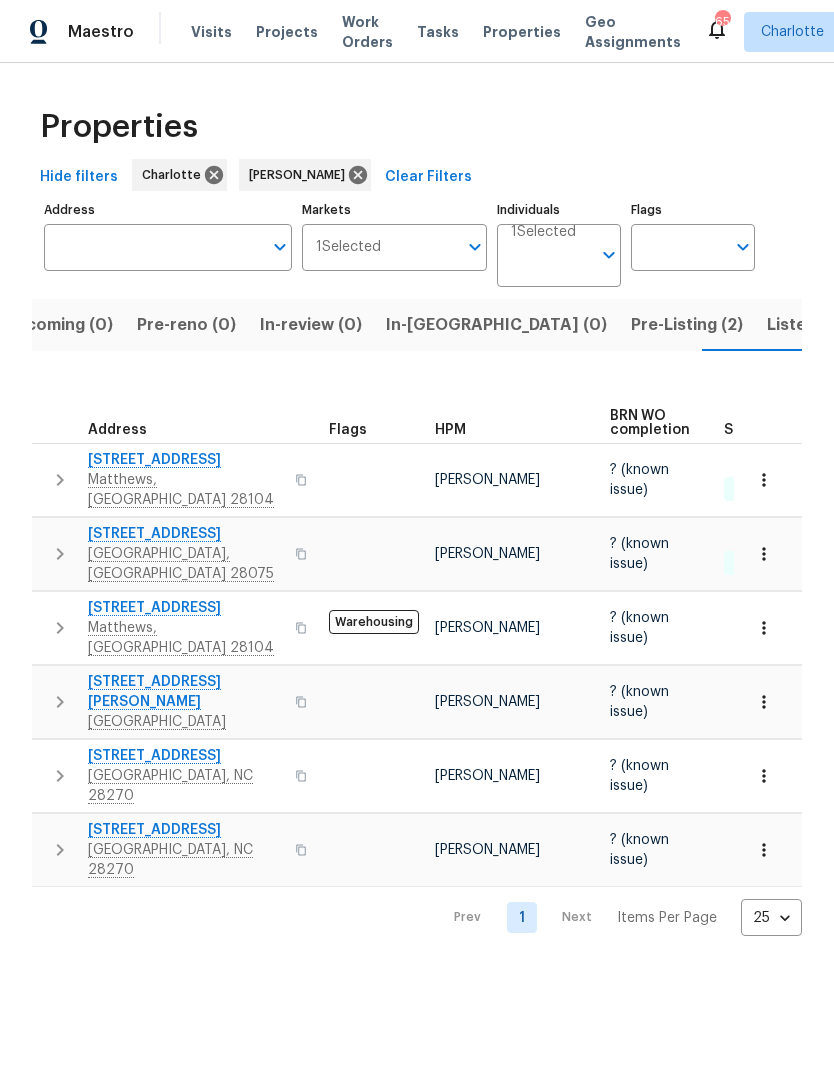 scroll, scrollTop: 0, scrollLeft: 0, axis: both 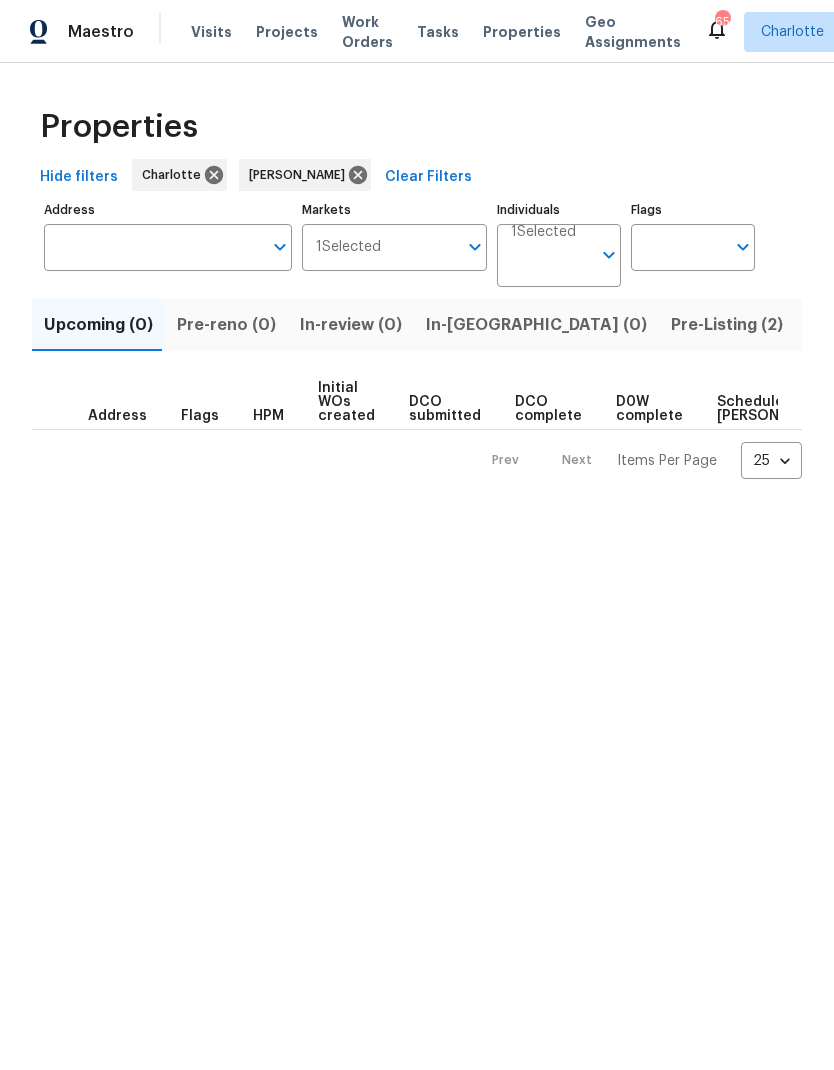 click on "Pre-reno (0)" at bounding box center [226, 325] 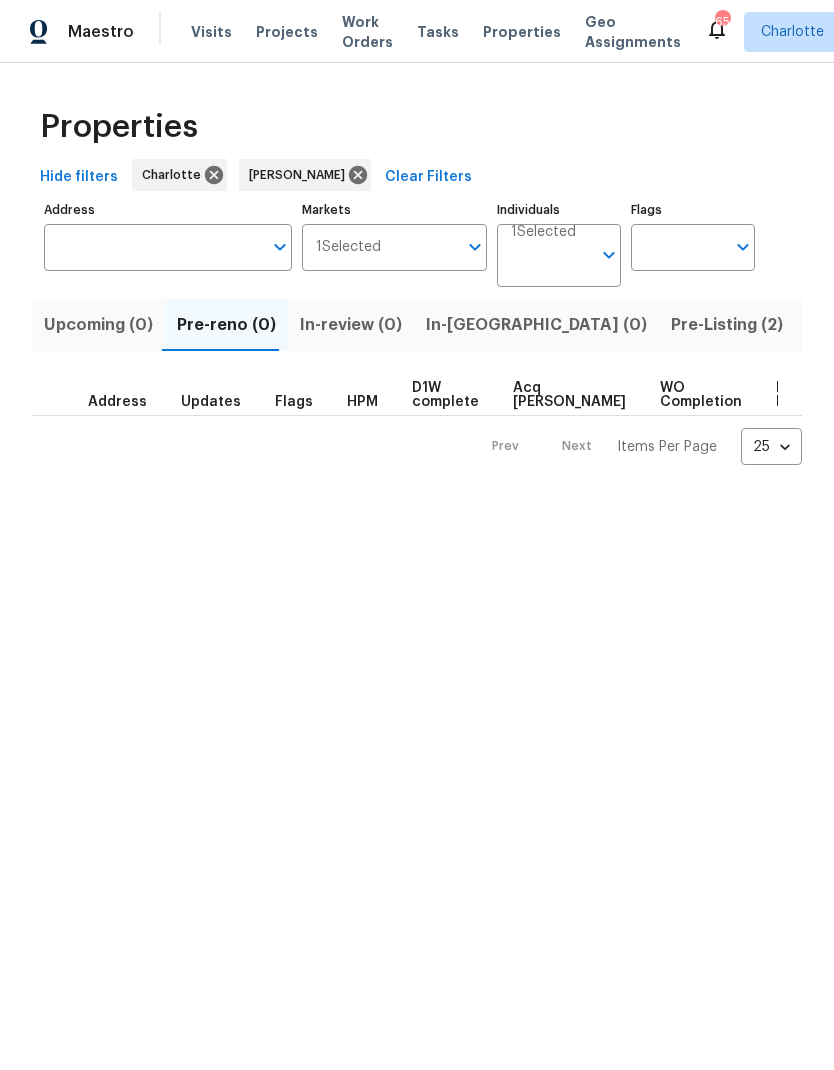 click on "In-review (0)" at bounding box center [351, 325] 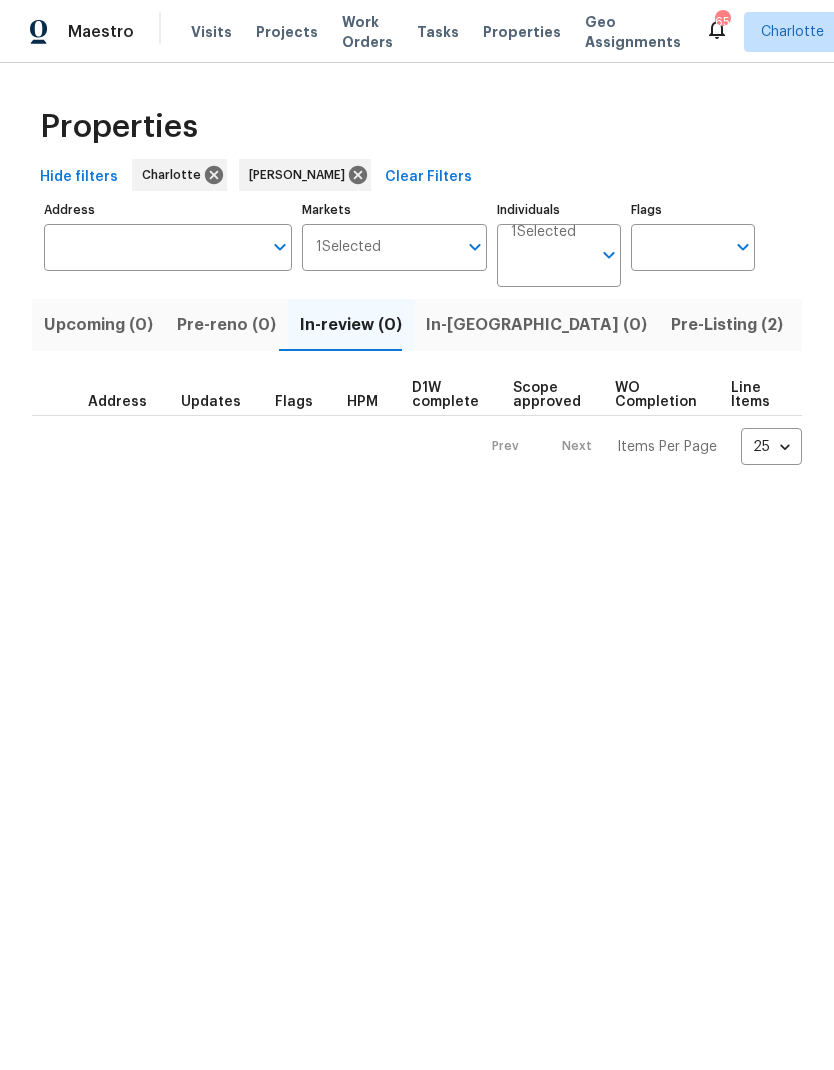 click on "In-[GEOGRAPHIC_DATA] (0)" at bounding box center (536, 325) 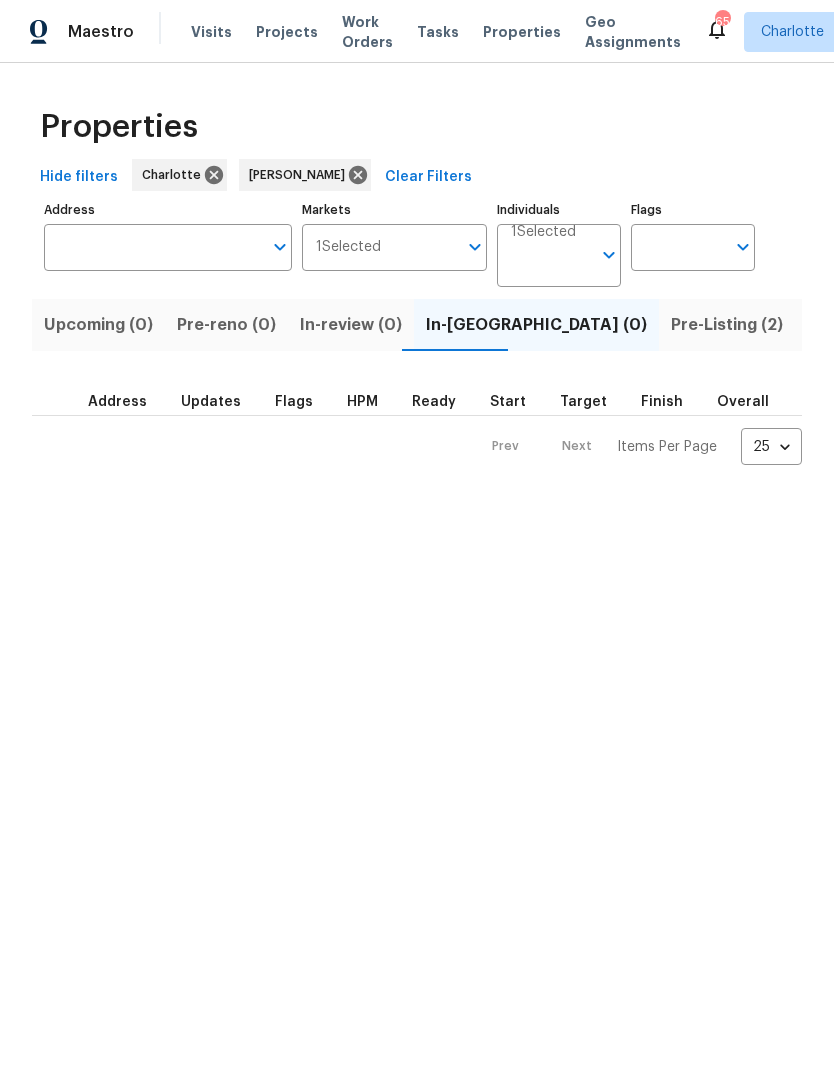 click on "Maestro Visits Projects Work Orders Tasks Properties Geo Assignments 65 [PERSON_NAME] Properties Hide filters [PERSON_NAME] Clear Filters Address Address Markets 1  Selected Markets Individuals 1  Selected Individuals Flags Flags Upcoming (0) Pre-reno (0) In-review (0) In-reno (0) Pre-Listing (2) Listed (14) Resale (6) Done (219) Unknown (0) Address Updates Flags HPM Ready Start Target Finish Overall WO Completion Reno Progress Last Seen Work Complete Setup Complete QC Complete Prev Next Items Per Page 25 25 ​" at bounding box center [417, 248] 